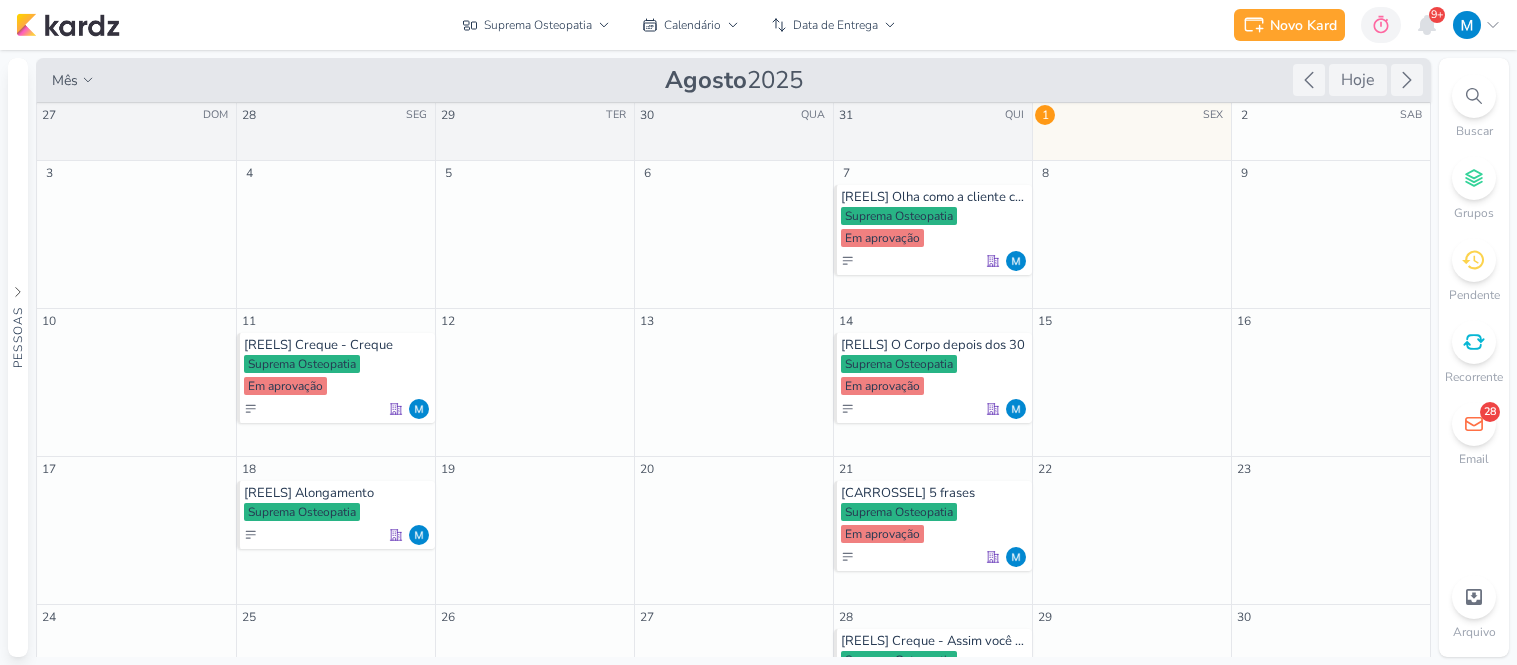 scroll, scrollTop: 0, scrollLeft: 0, axis: both 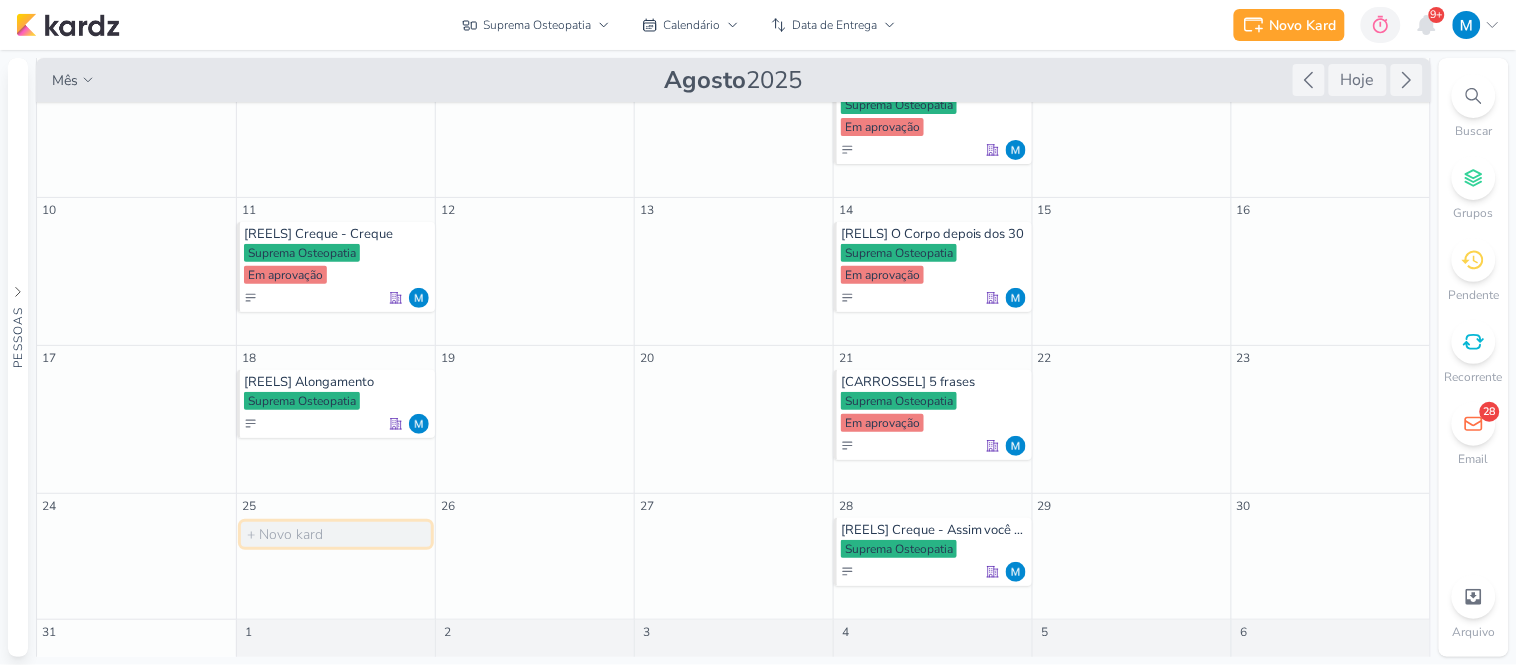 click at bounding box center [336, 534] 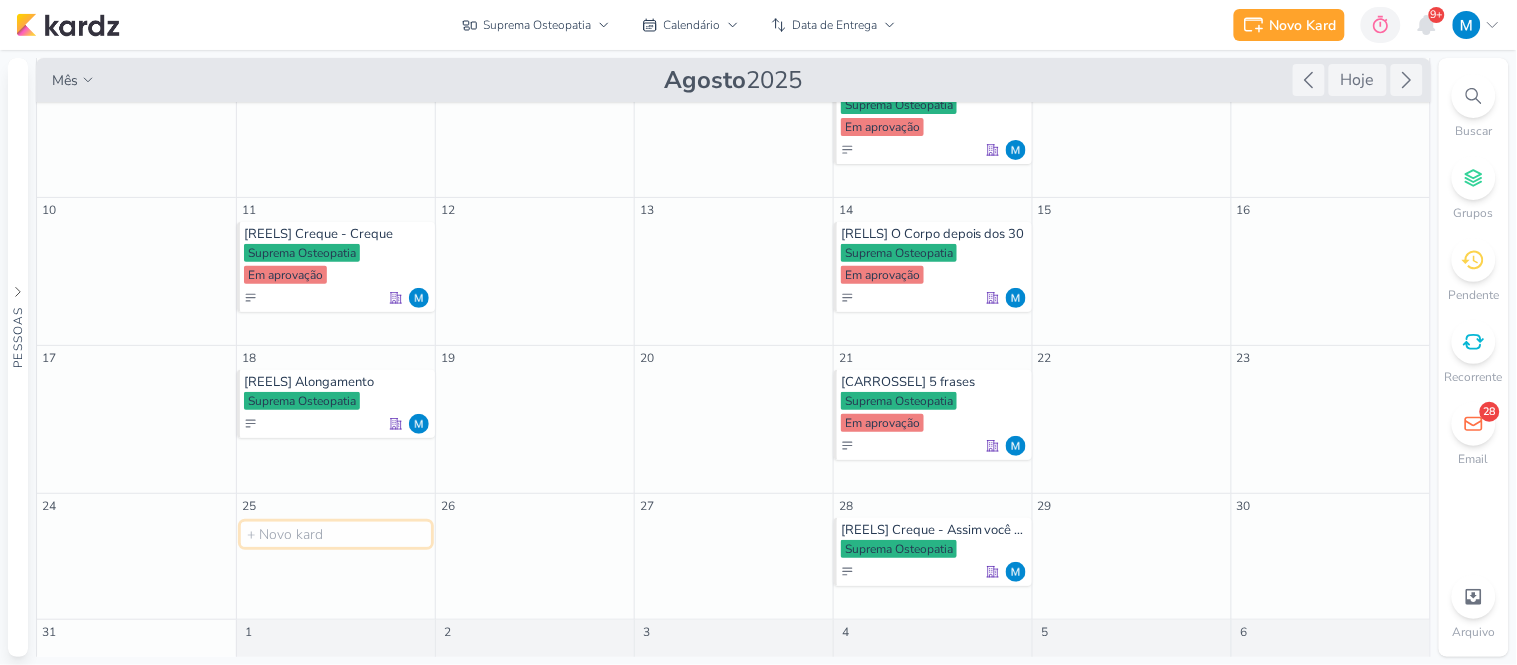 type on "[" 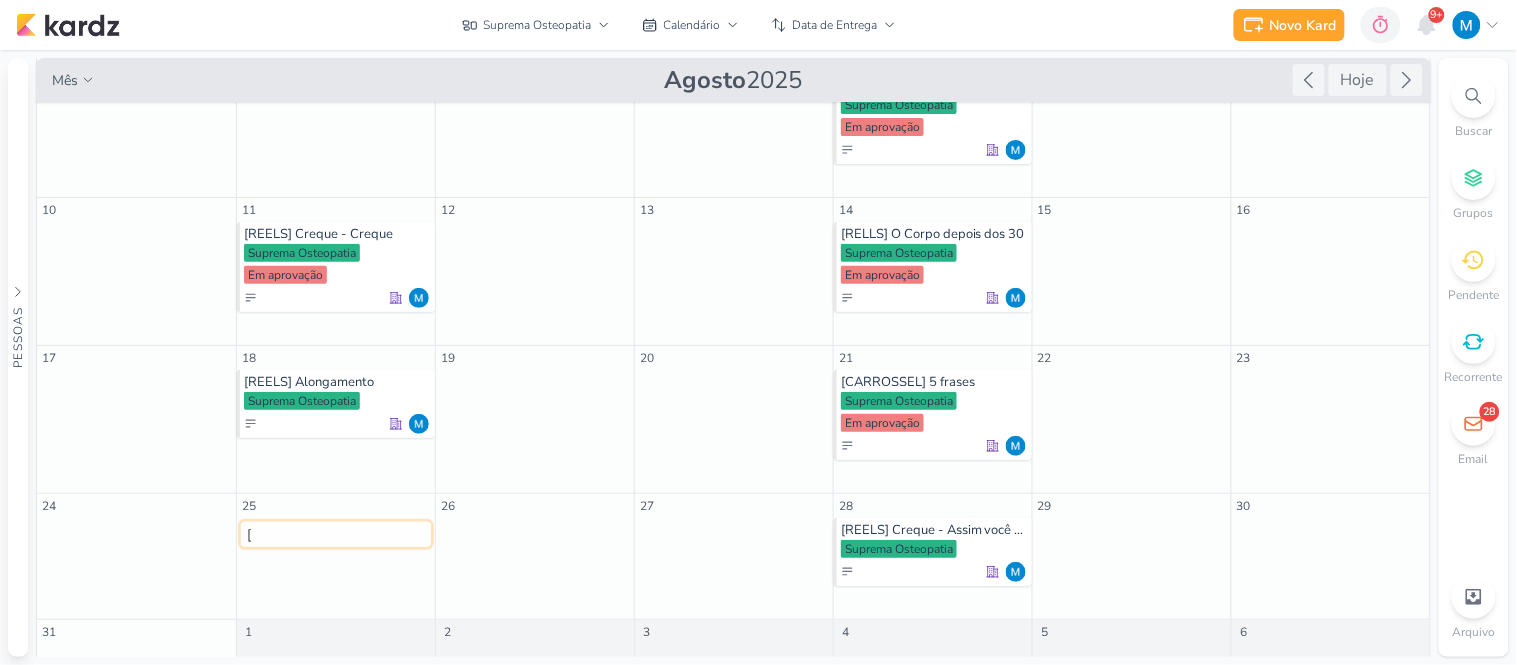 type 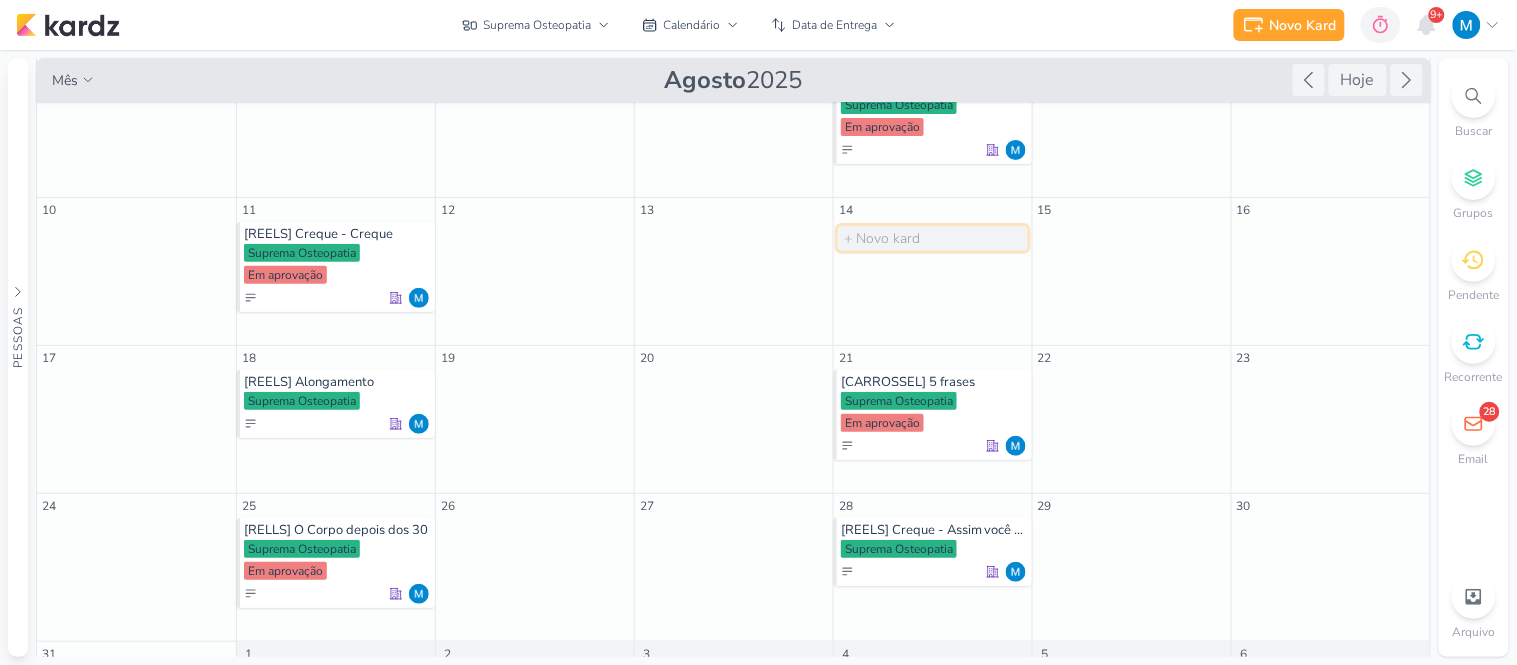 click at bounding box center (933, 238) 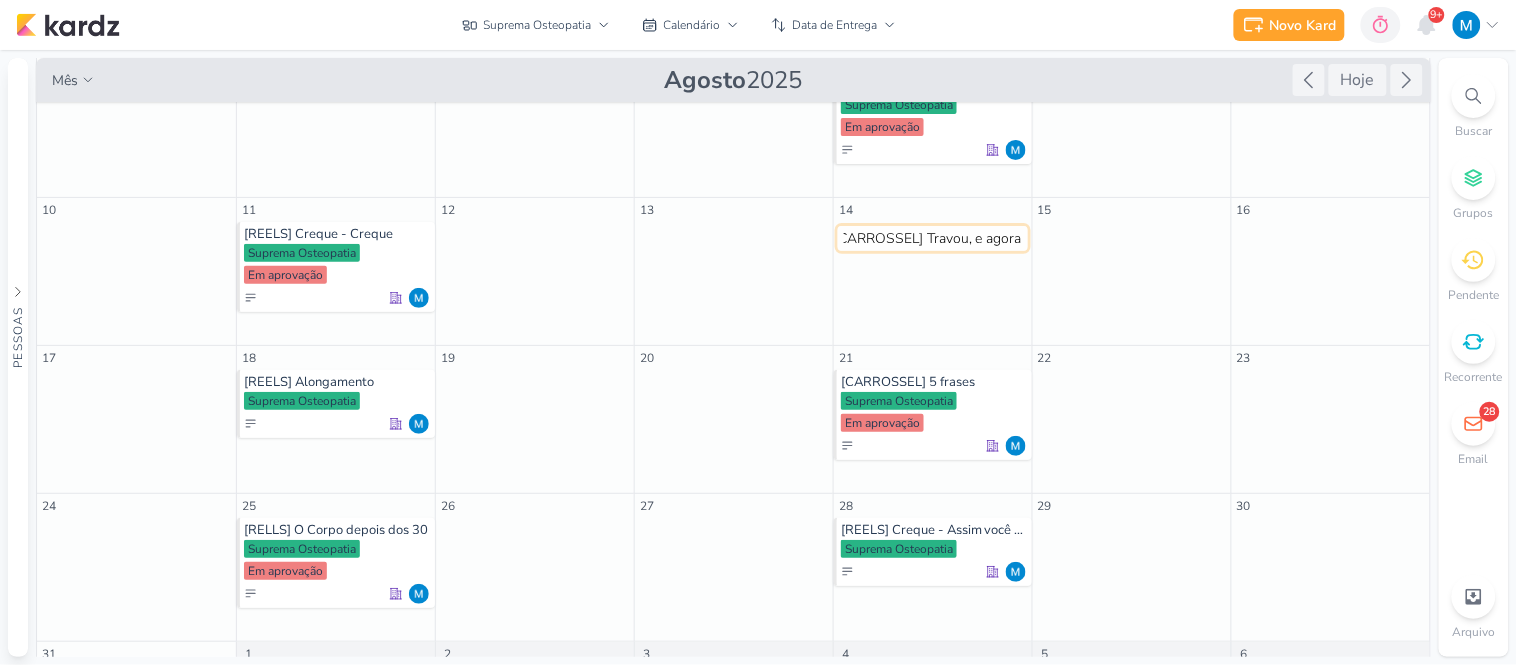 type on "[CARROSSEL] Travou, e agora?" 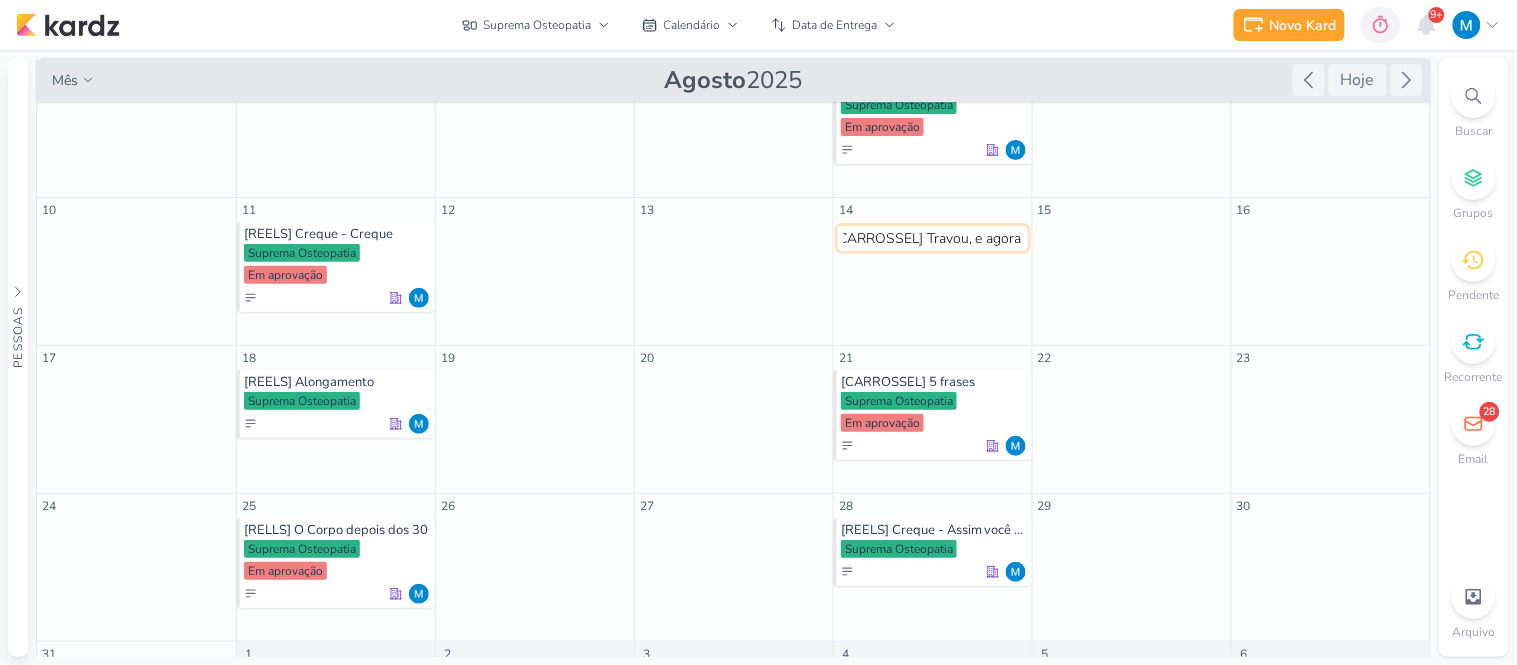 scroll, scrollTop: 0, scrollLeft: 15, axis: horizontal 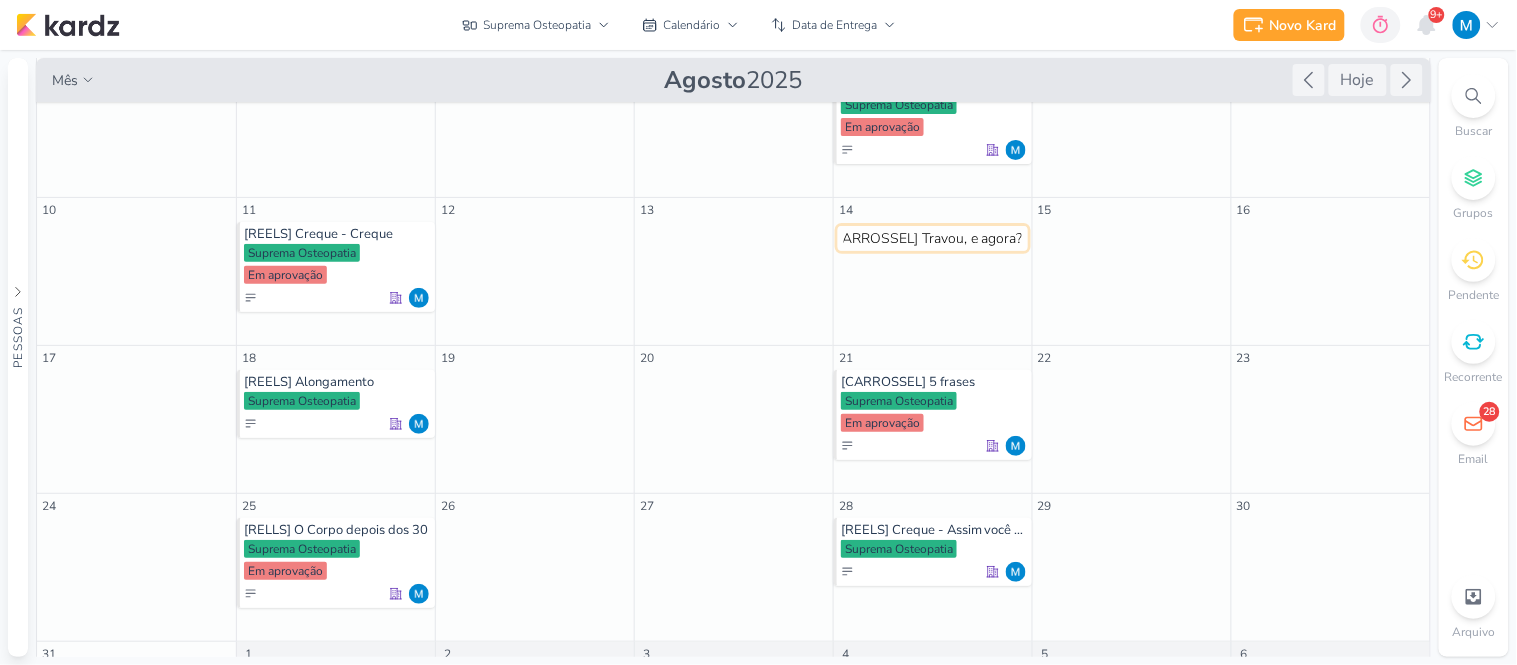 type 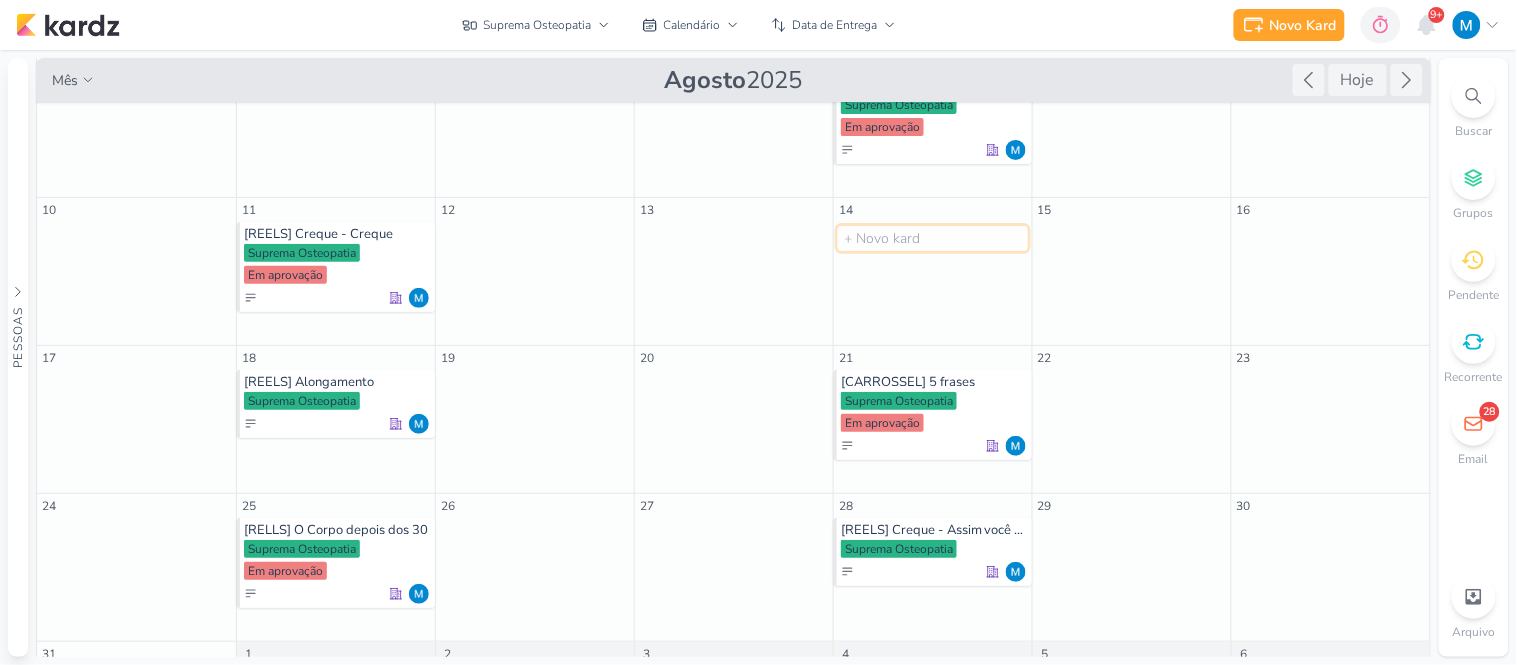 scroll, scrollTop: 0, scrollLeft: 0, axis: both 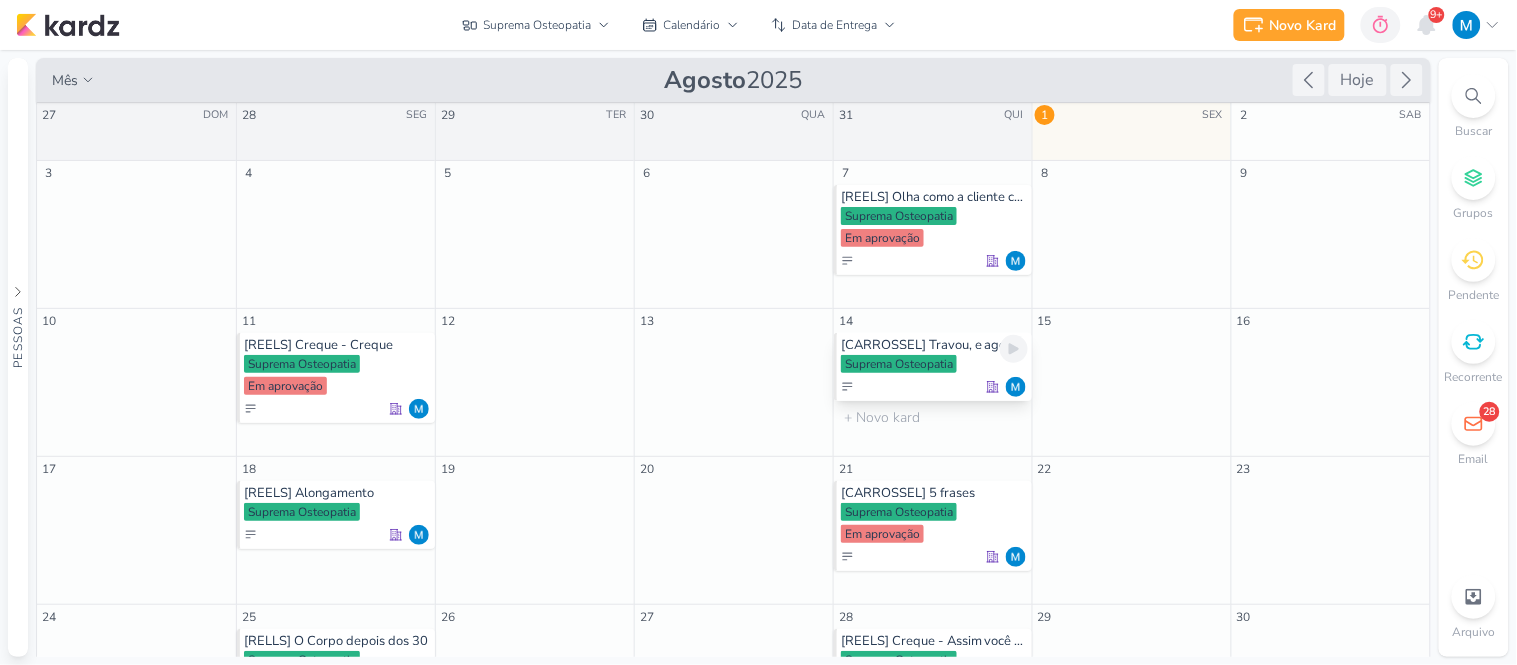 click on "[CARROSSEL] Travou, e agora?" at bounding box center (934, 345) 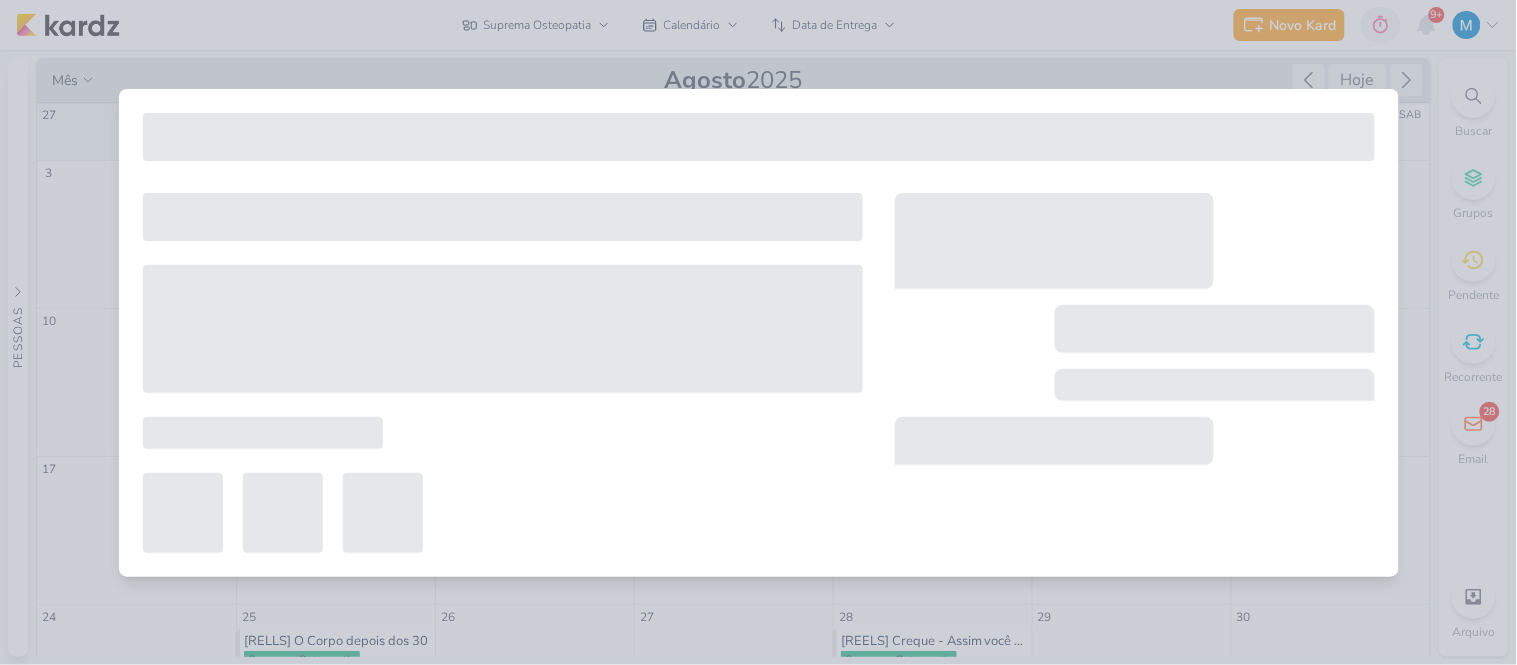 type on "[CARROSSEL] Travou, e agora?" 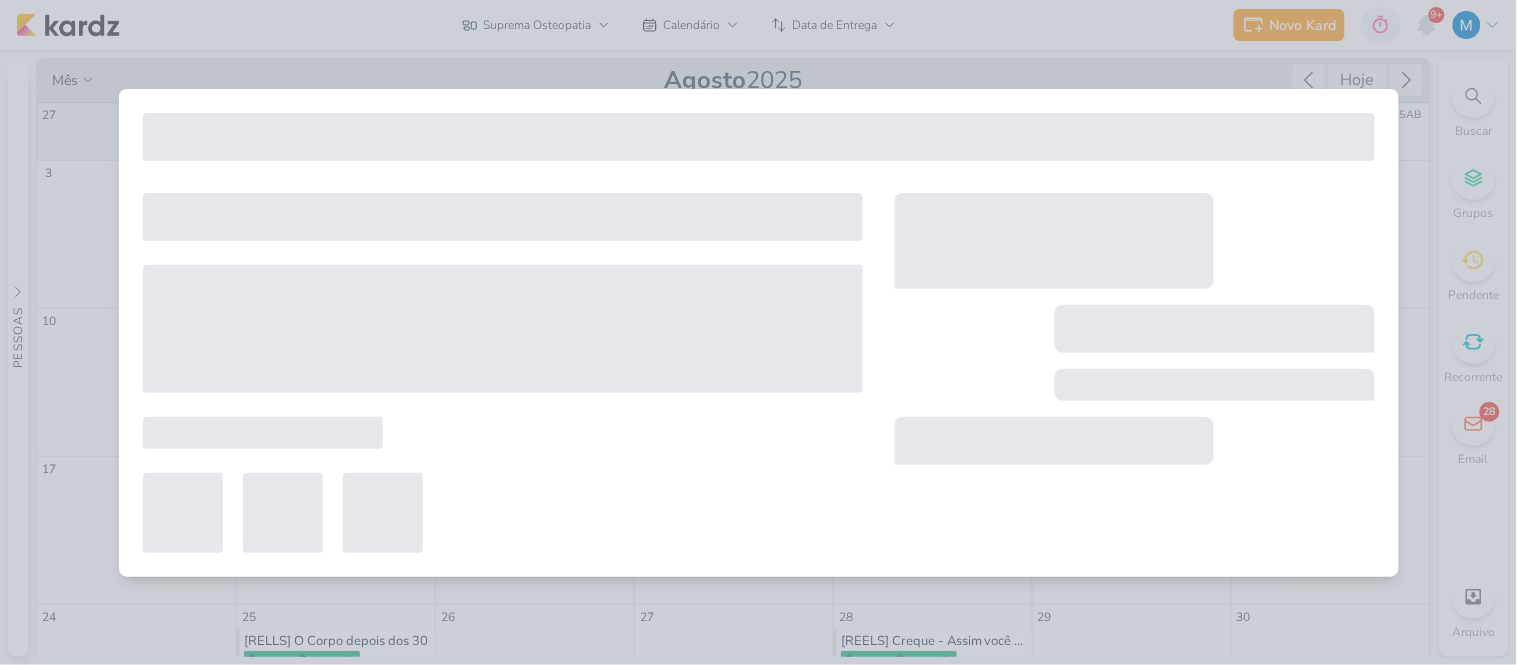 type on "14 de agosto de 2025 às 23:59" 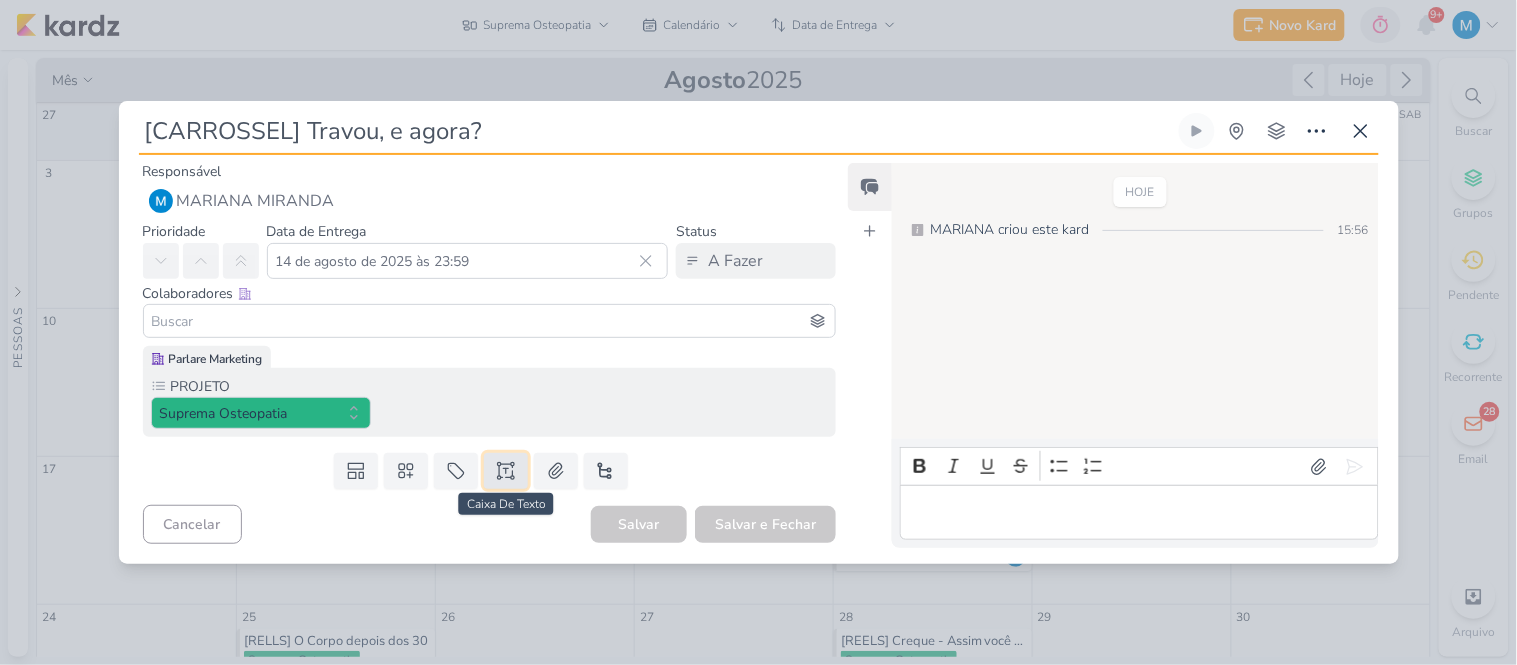 click 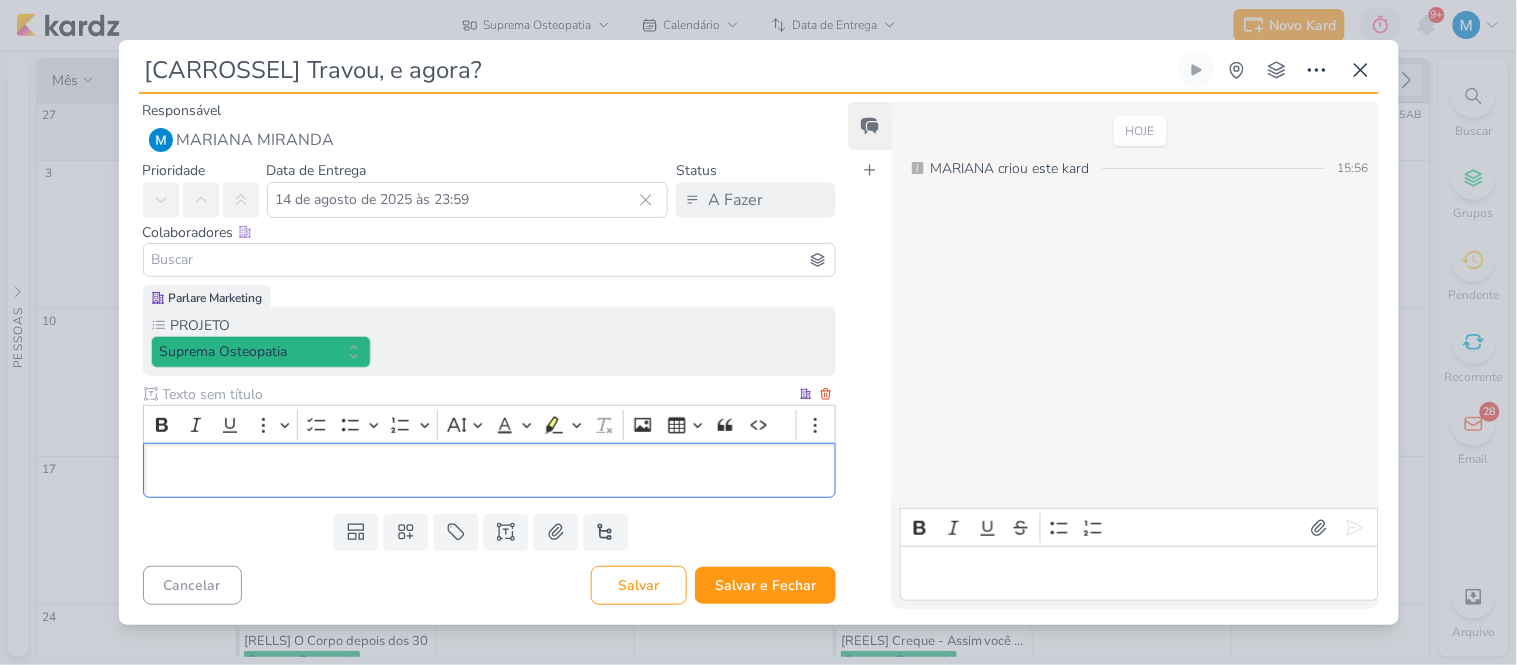 click at bounding box center (489, 471) 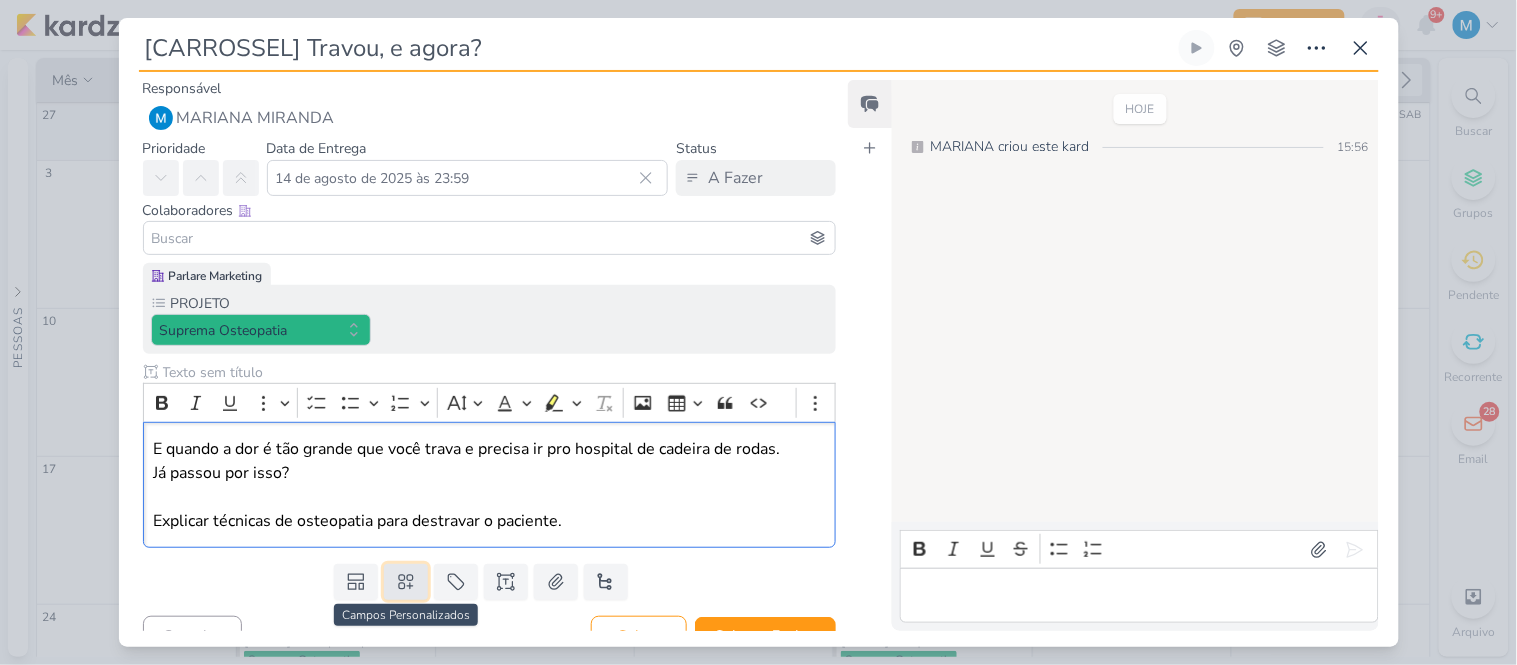 click 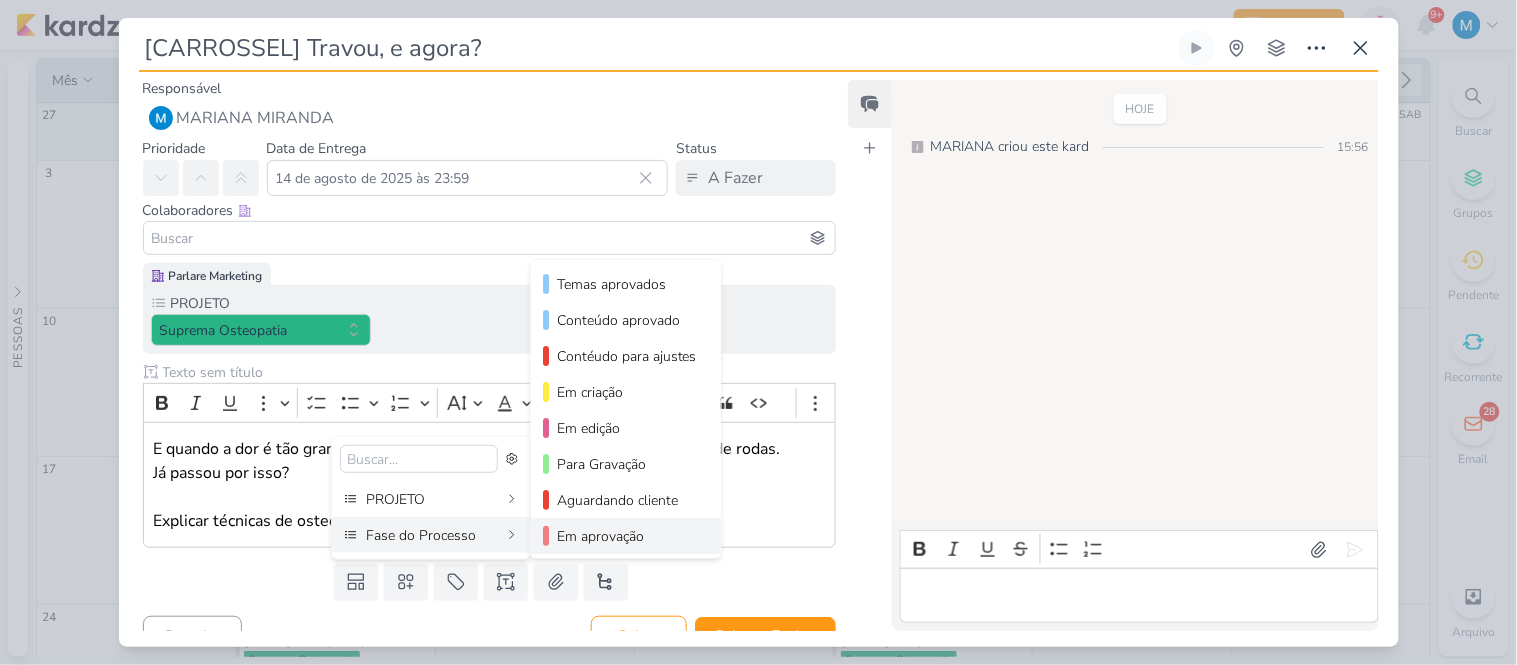 click on "Em aprovação" at bounding box center [627, 536] 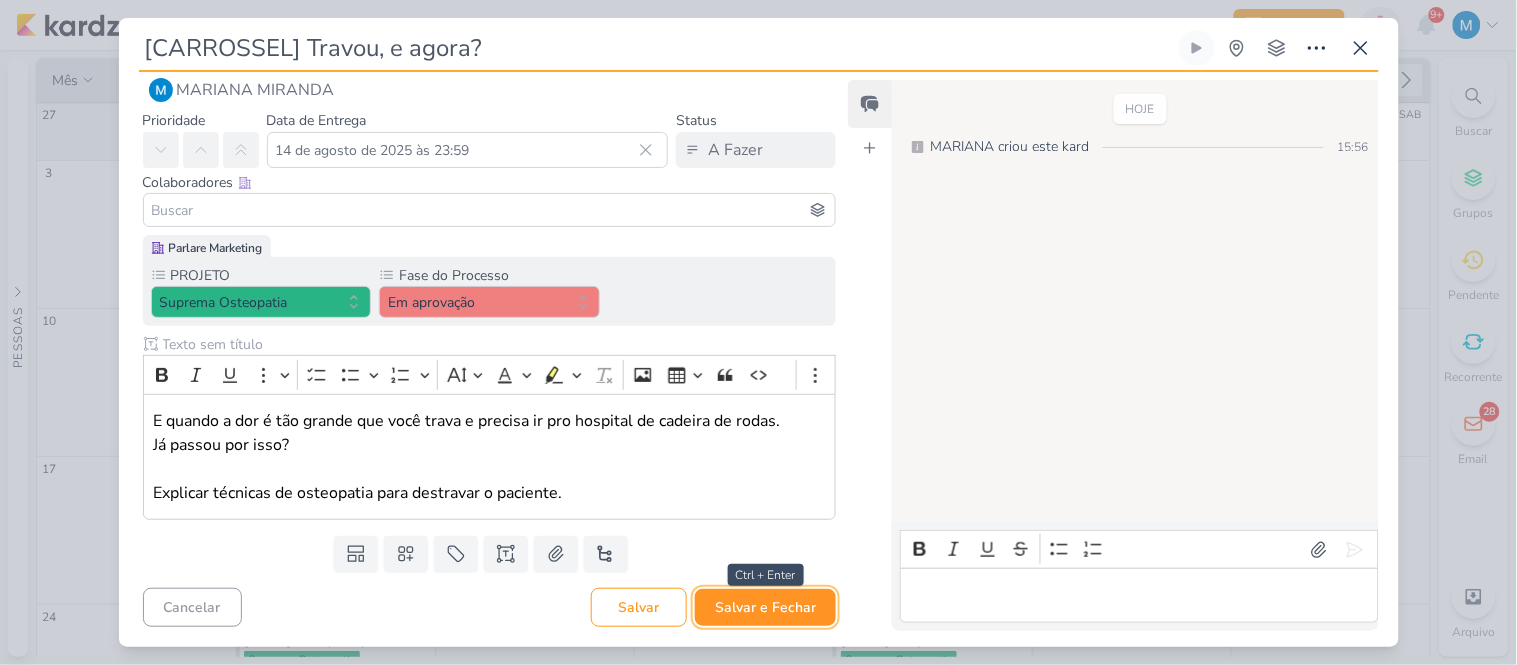 click on "Salvar e Fechar" at bounding box center (765, 607) 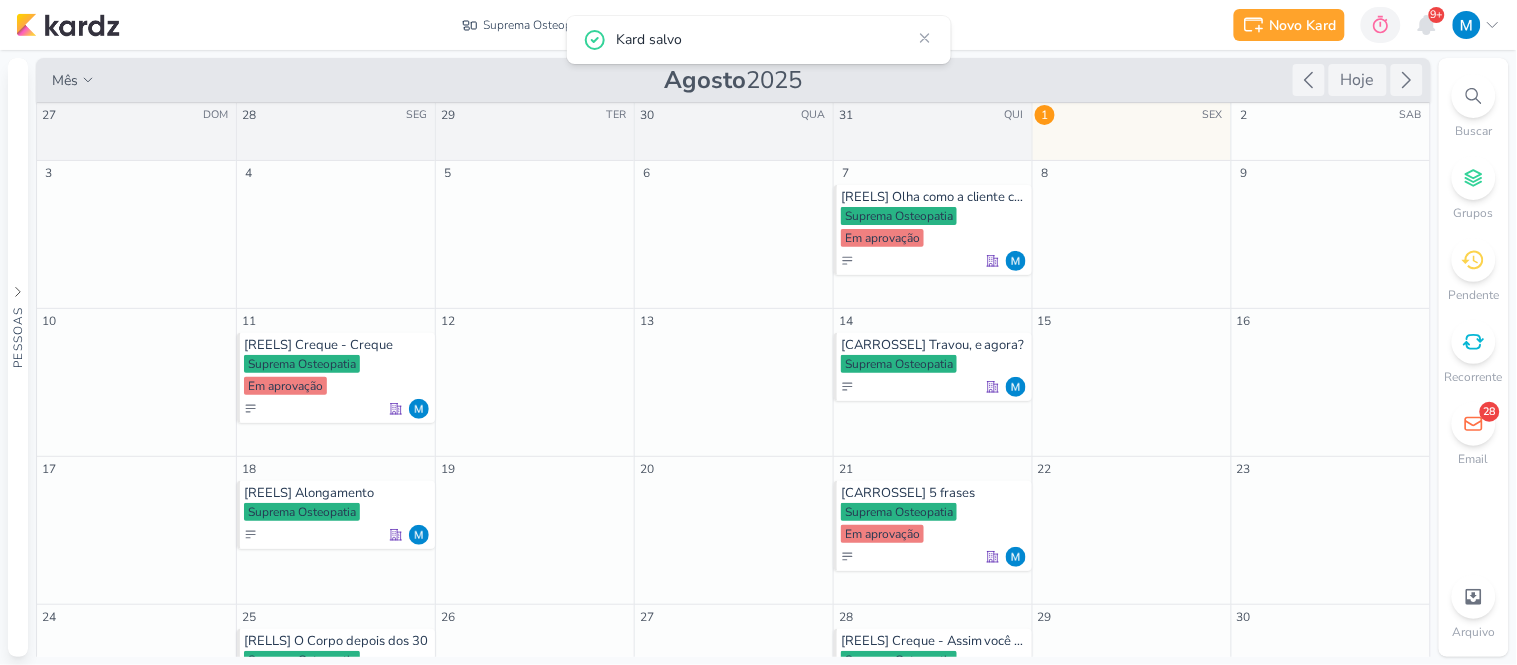 scroll, scrollTop: 0, scrollLeft: 0, axis: both 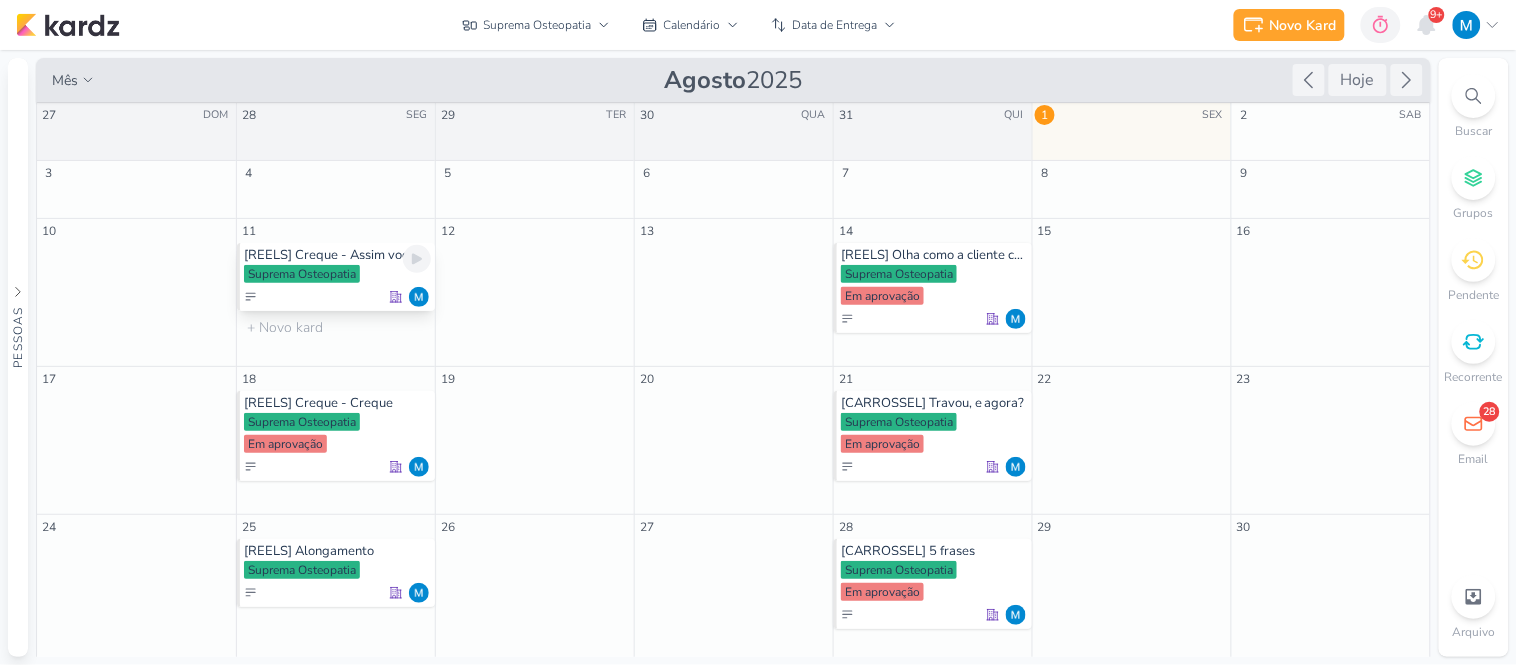 click on "[REELS] Creque - Assim você me mata" at bounding box center [337, 255] 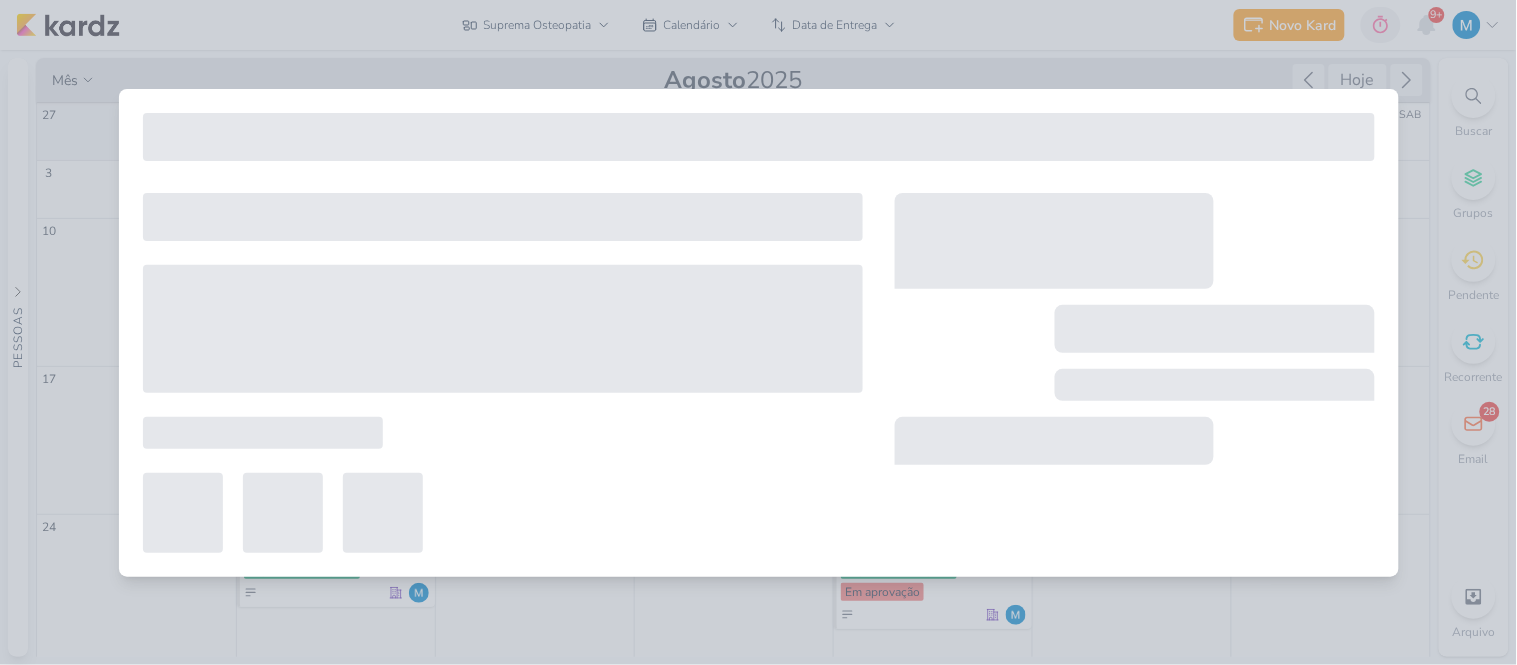 type on "[REELS] Creque - Assim você me mata" 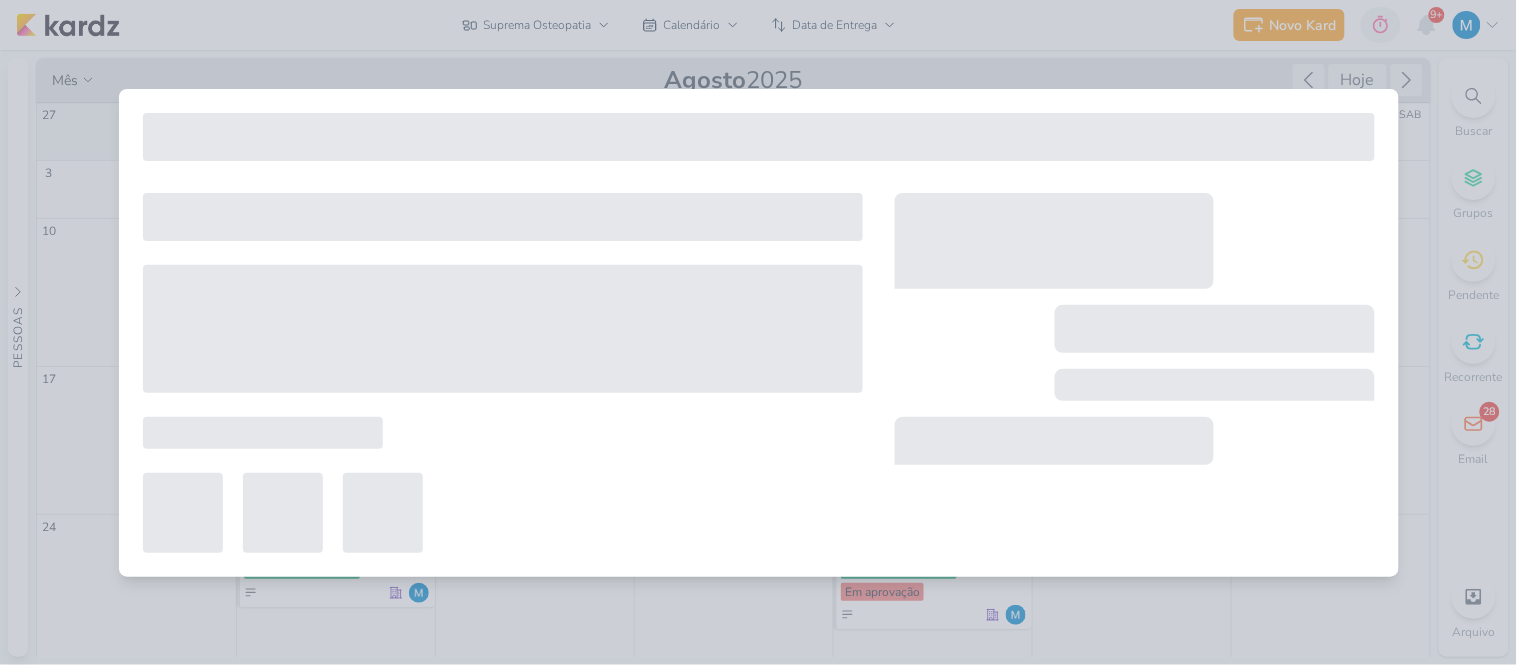 type on "11 de agosto de 2025 às 23:59" 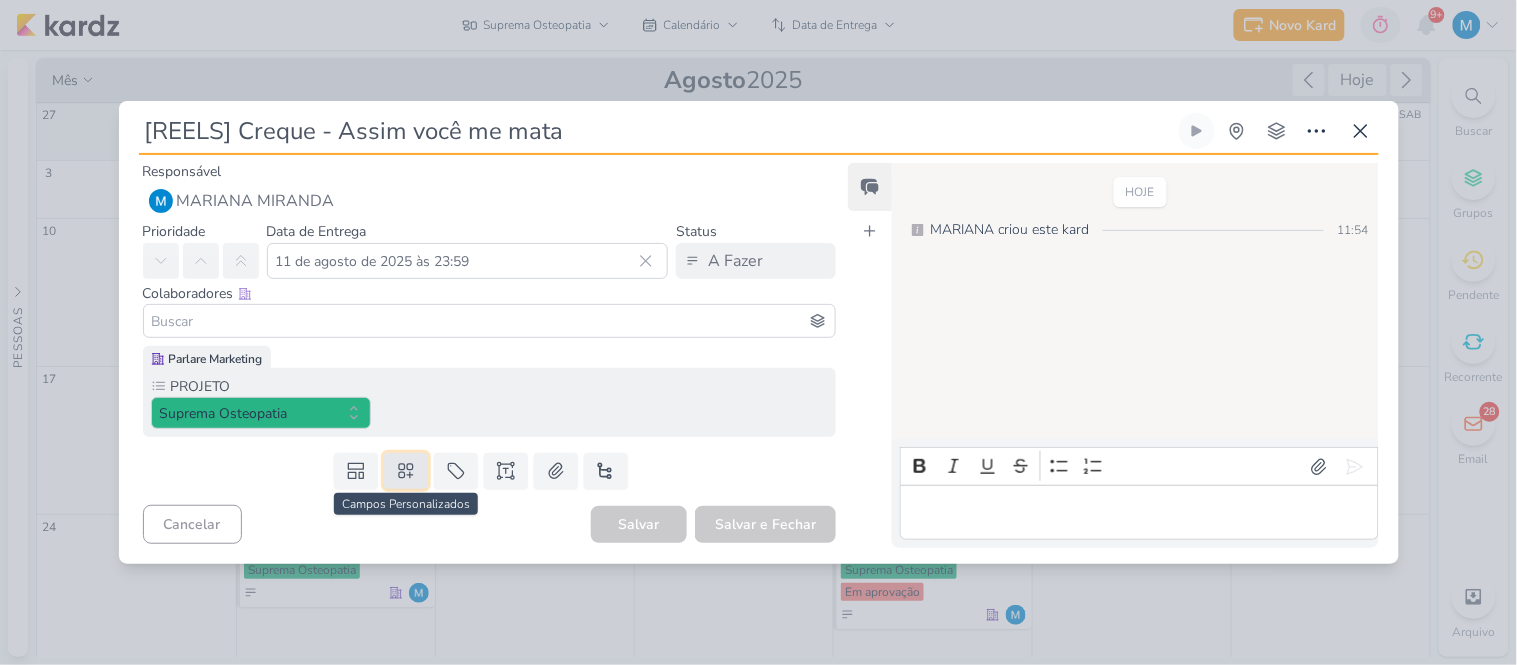 click 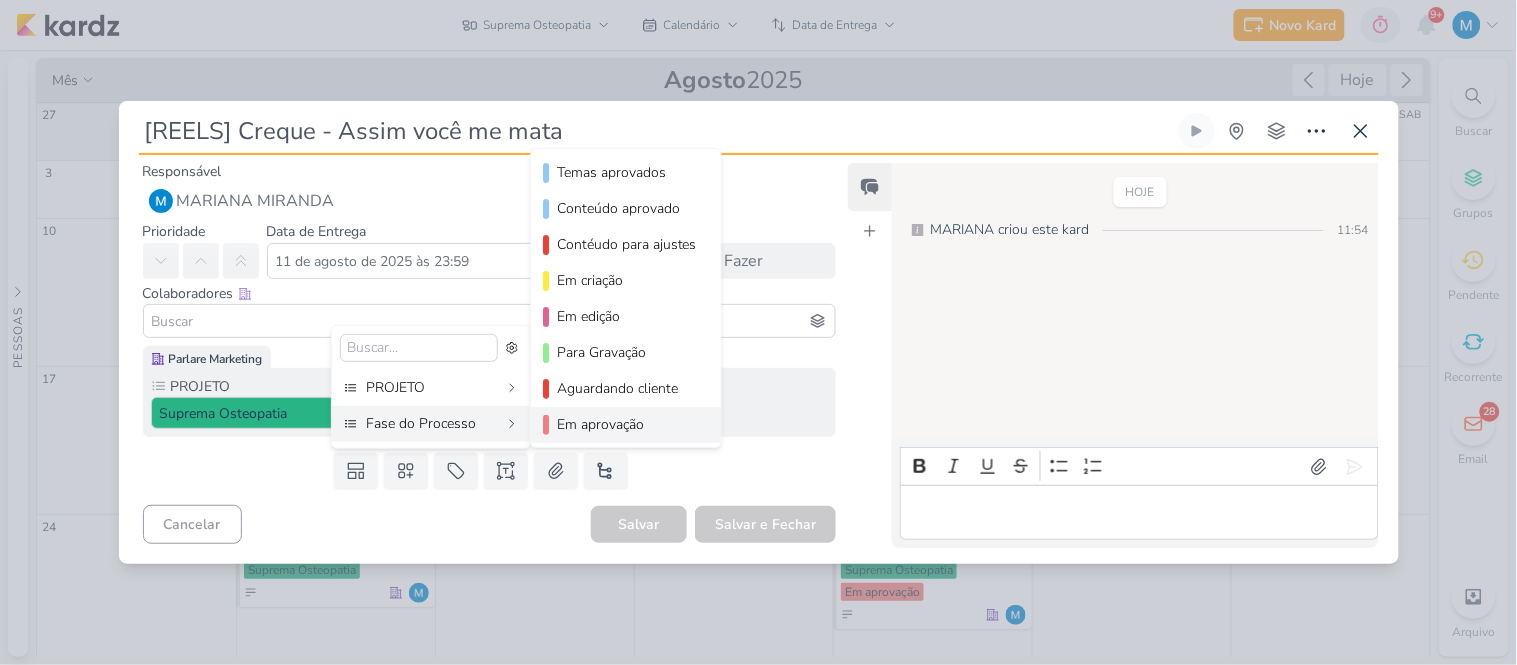 click on "Em aprovação" at bounding box center (626, 425) 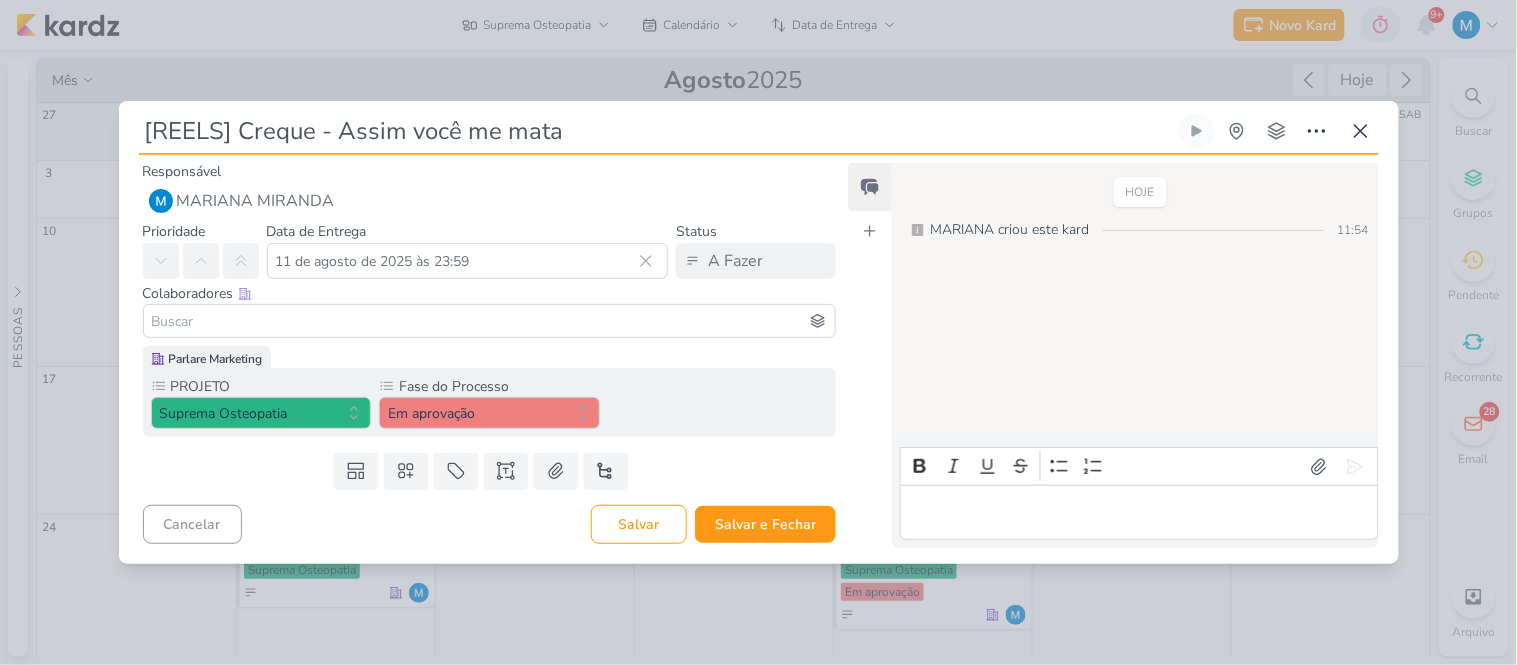 click on "Templates
Campos Personalizados
PROJETO
Fasb BNI" at bounding box center (482, 471) 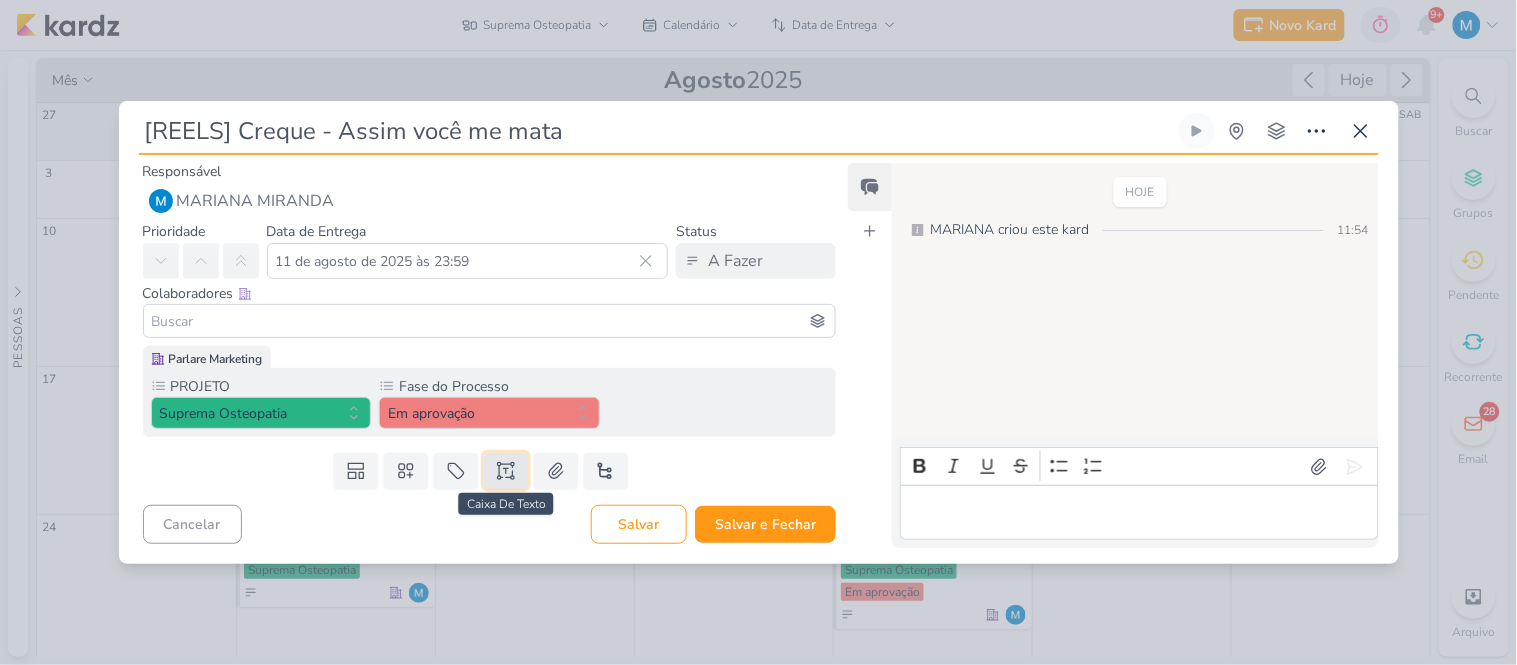 click at bounding box center (506, 471) 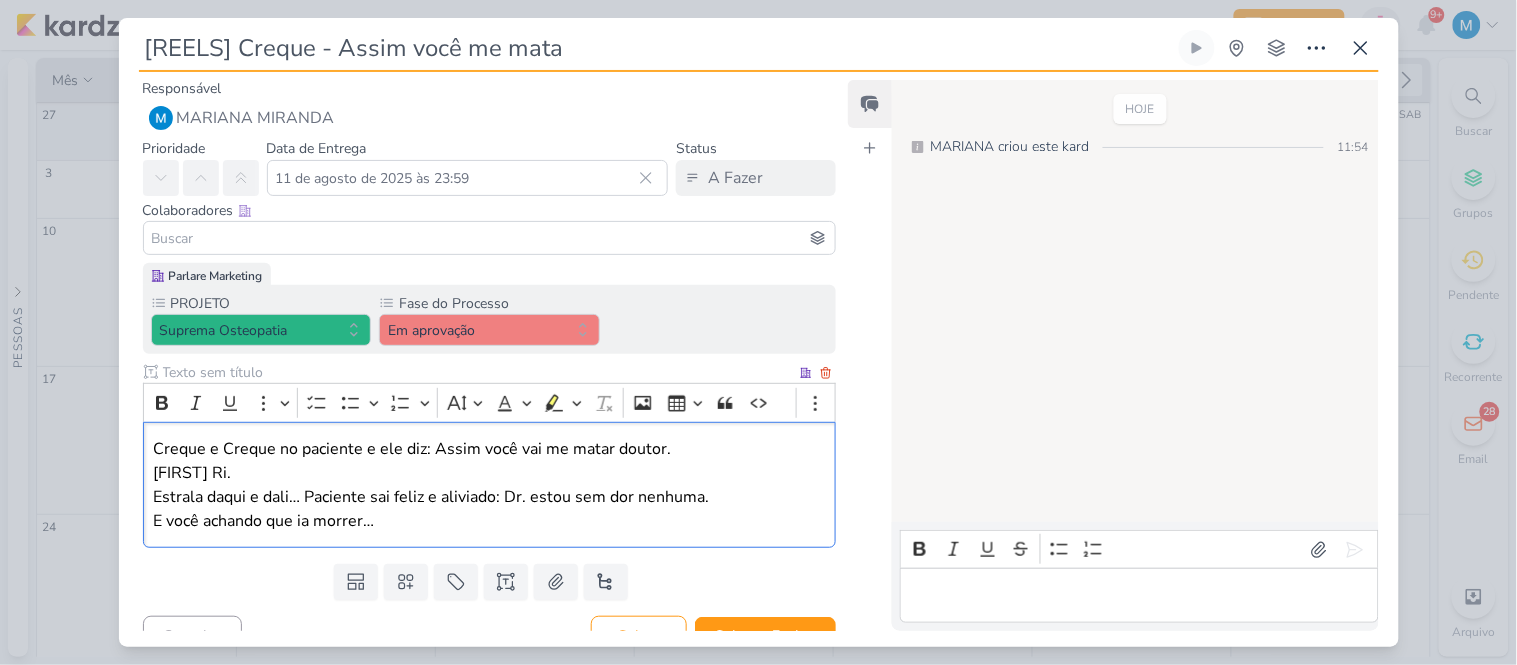 click on "Creque e Creque no paciente e ele diz: Assim você vai me matar doutor. Eduardo Ri. Estrala daqui e dali… Paciente sai feliz e aliviado: Dr. estou sem dor nenhuma. E você achando que ia morrer…" at bounding box center [490, 485] 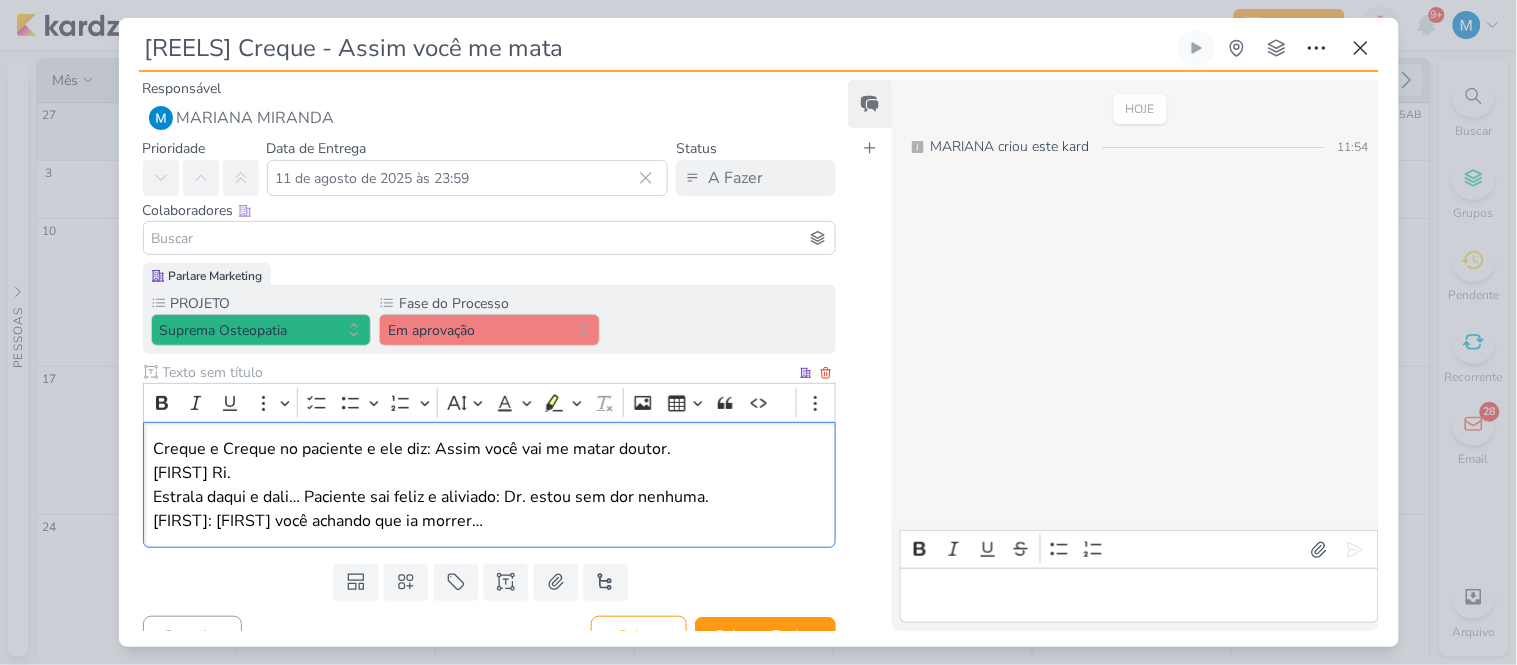 click on "[FIRST] : E você achando que ia morrer…" at bounding box center (489, 521) 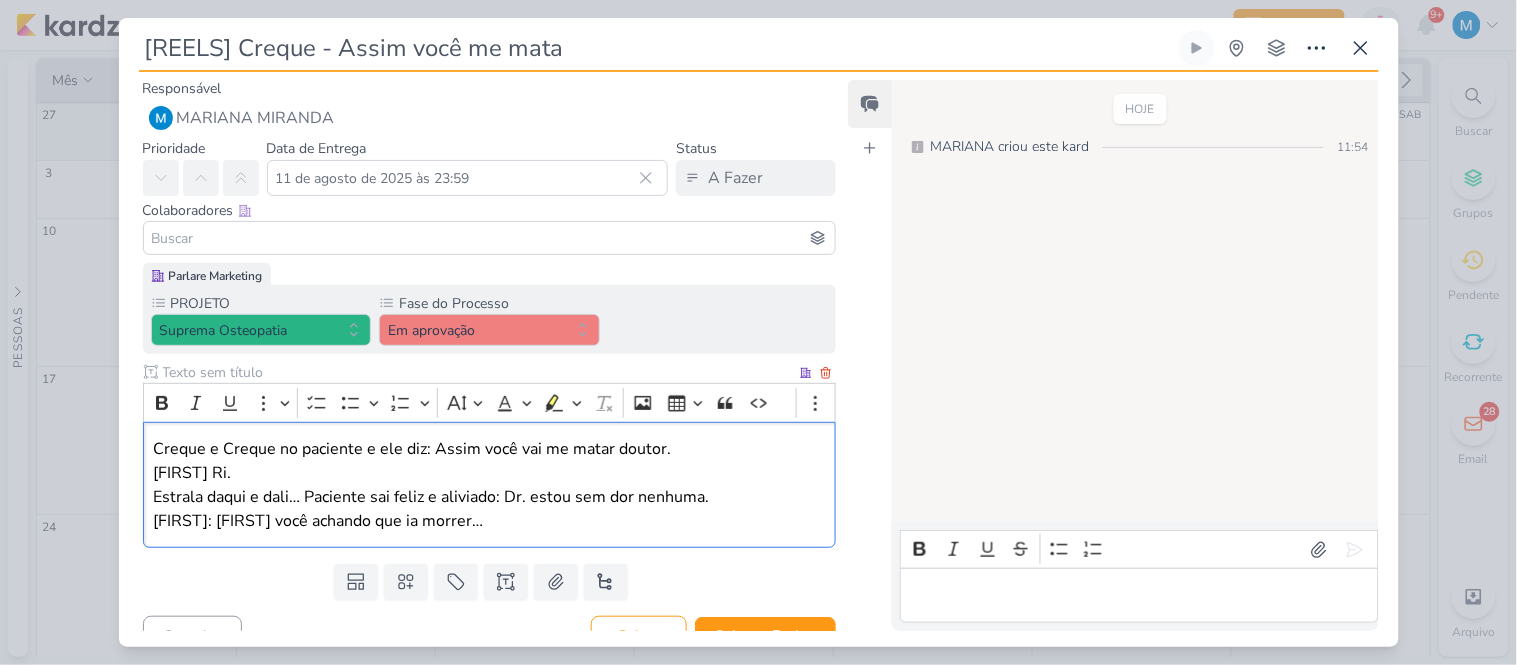 scroll, scrollTop: 28, scrollLeft: 0, axis: vertical 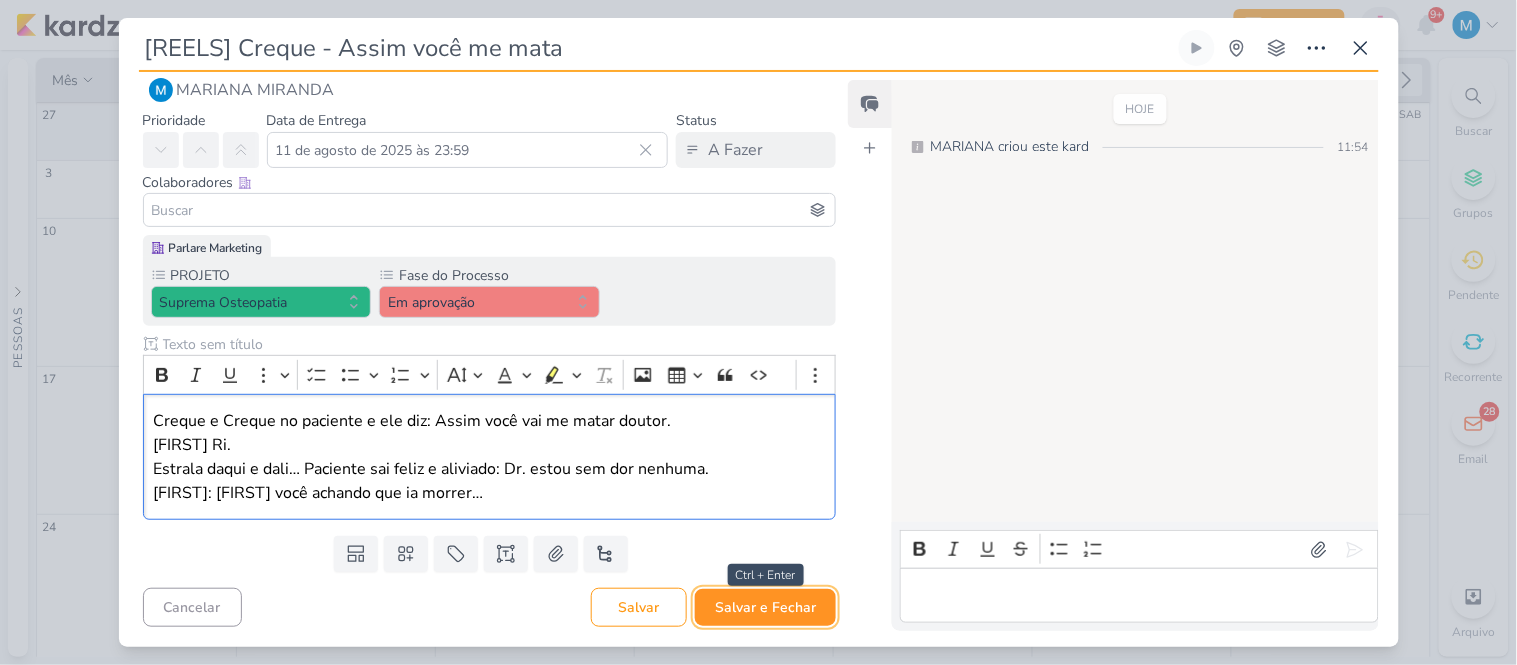 click on "Salvar e Fechar" at bounding box center [765, 607] 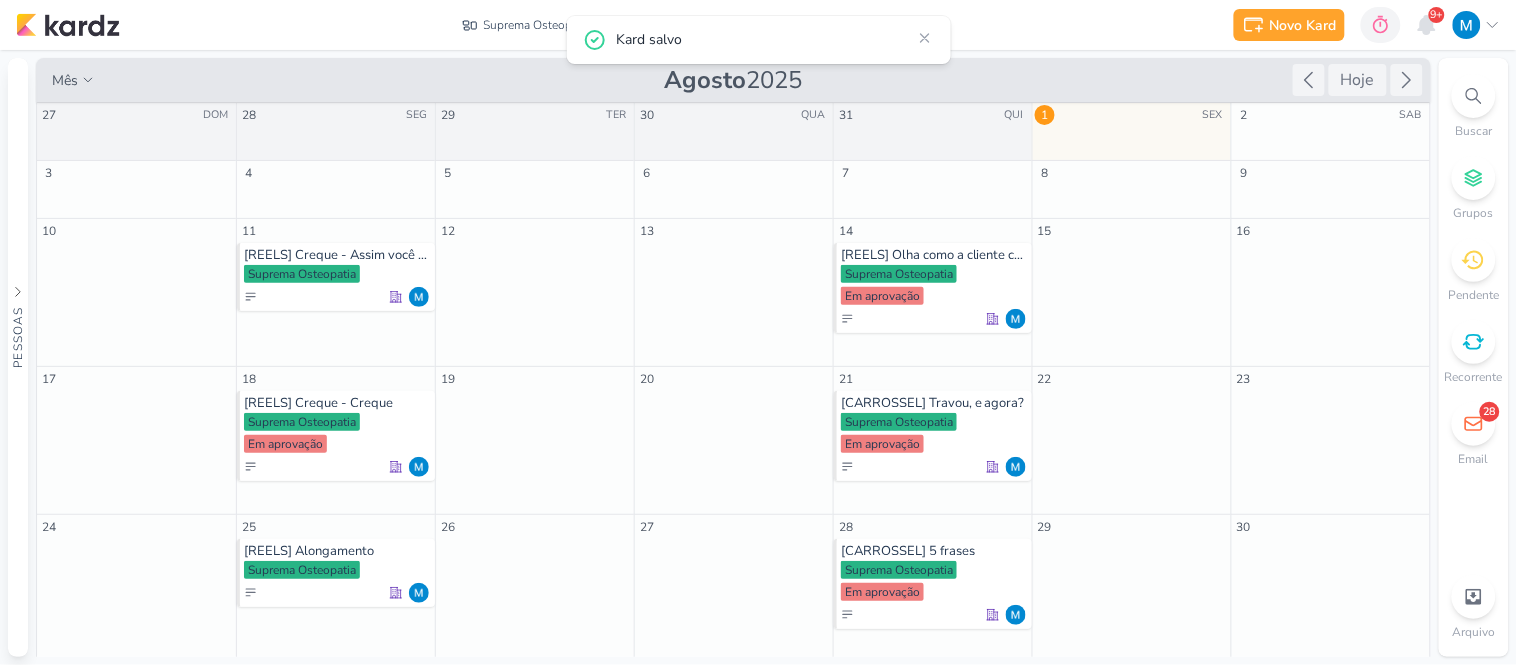 scroll, scrollTop: 0, scrollLeft: 0, axis: both 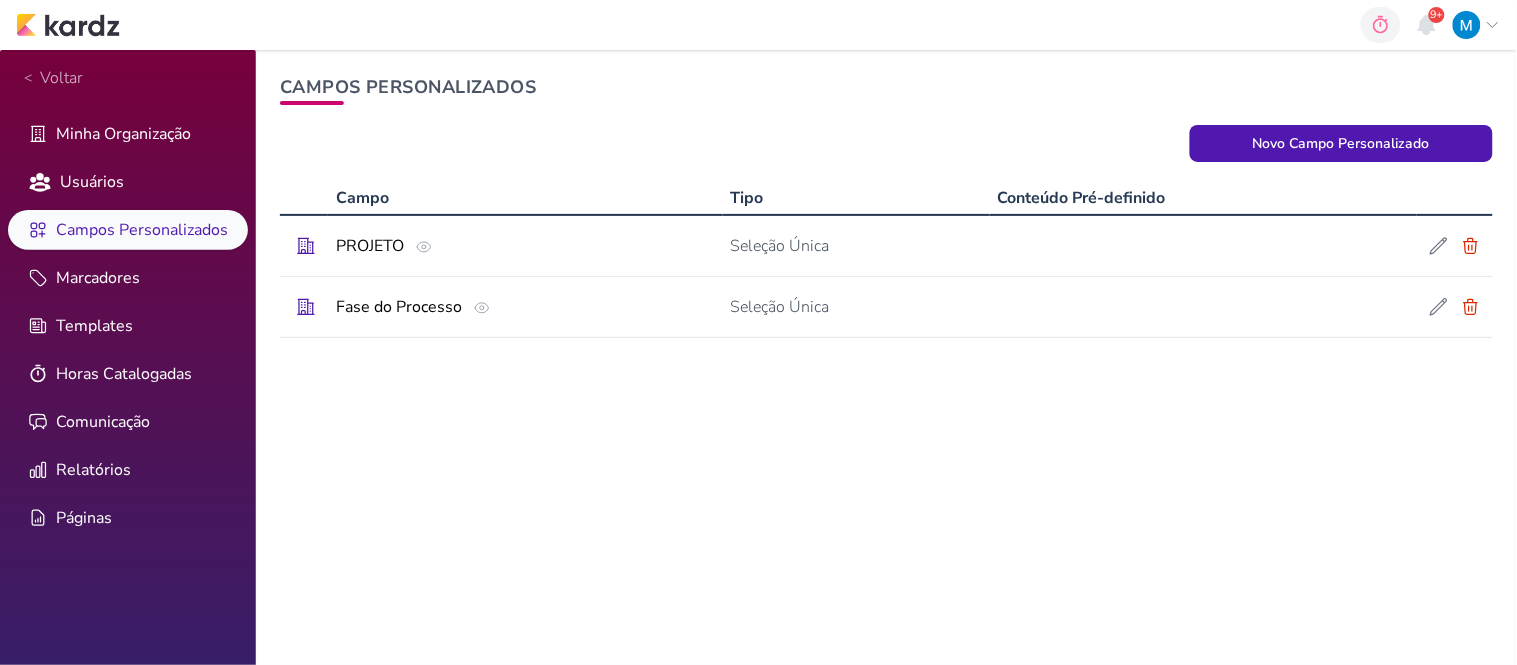 click on "0h0m
Sessão desligada...
Hoje
0h0m
Semana
0h0m
Mês
0h0m
Nenhuma Sessão" at bounding box center (758, 25) 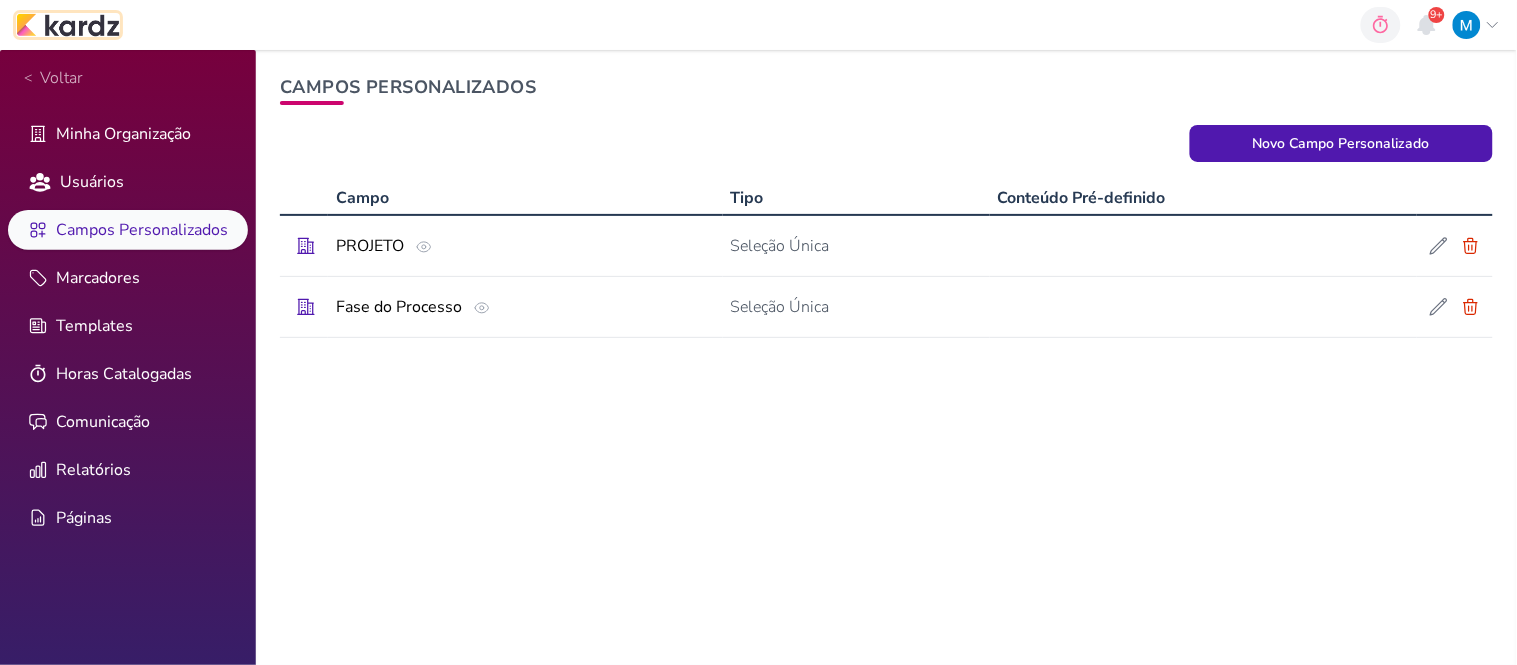 click at bounding box center [68, 25] 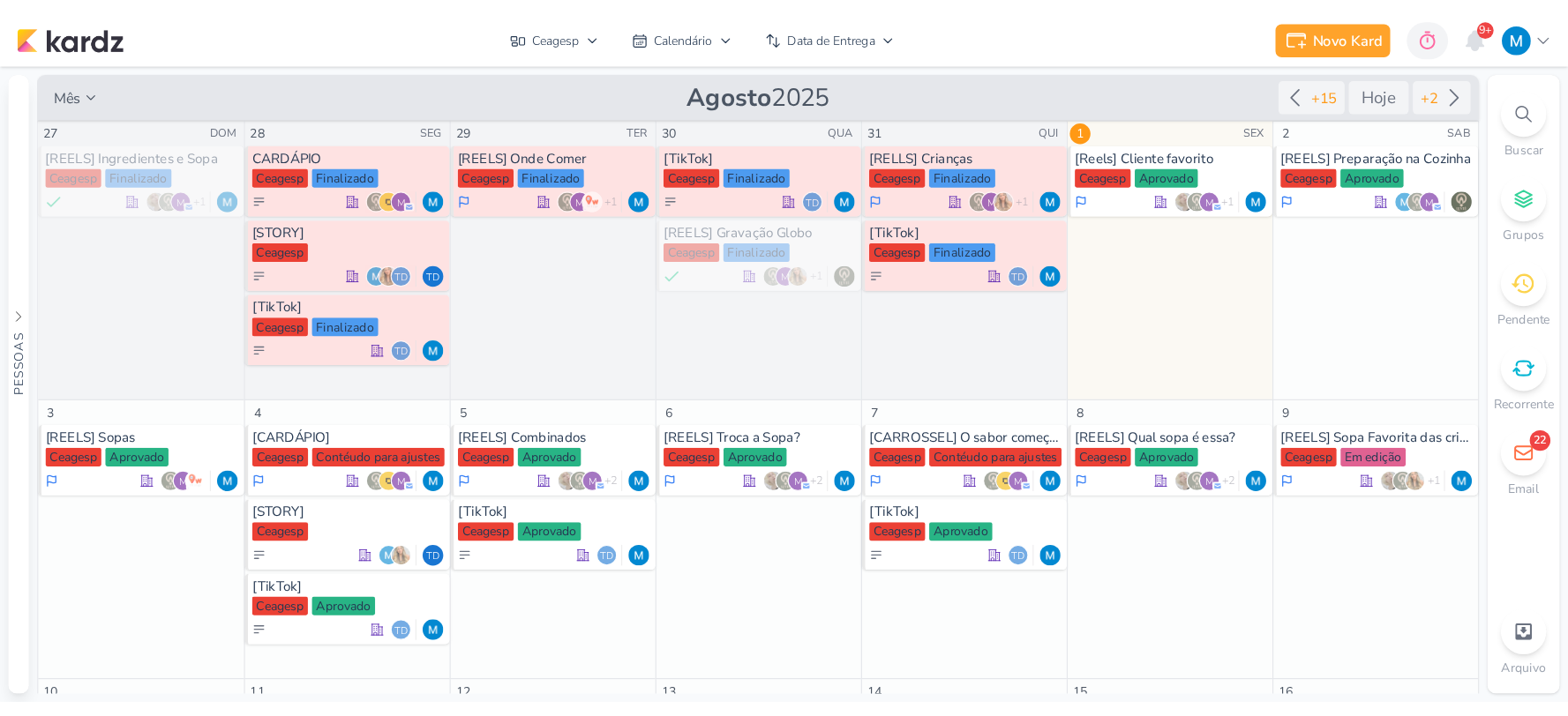 scroll, scrollTop: 0, scrollLeft: 0, axis: both 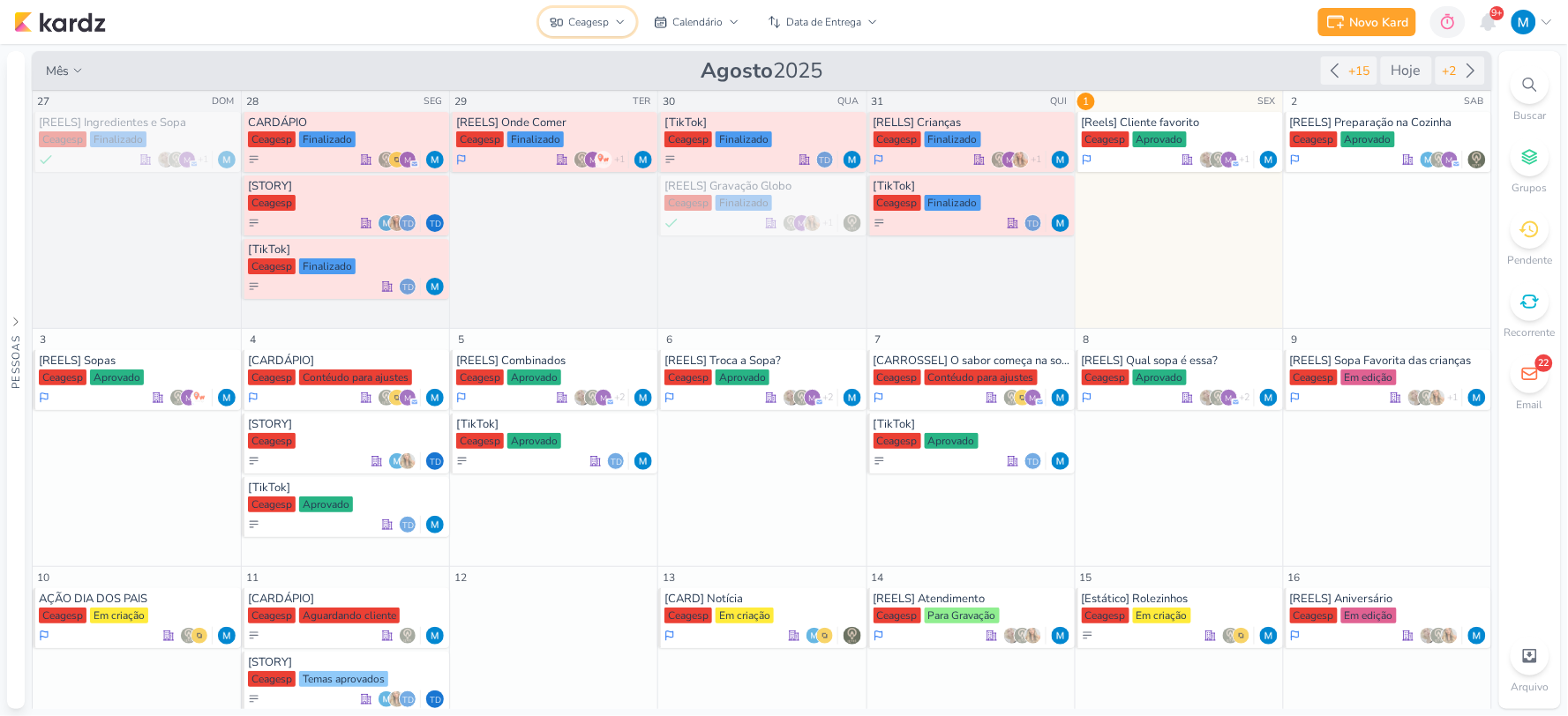 click on "Ceagesp" at bounding box center (588, 22) 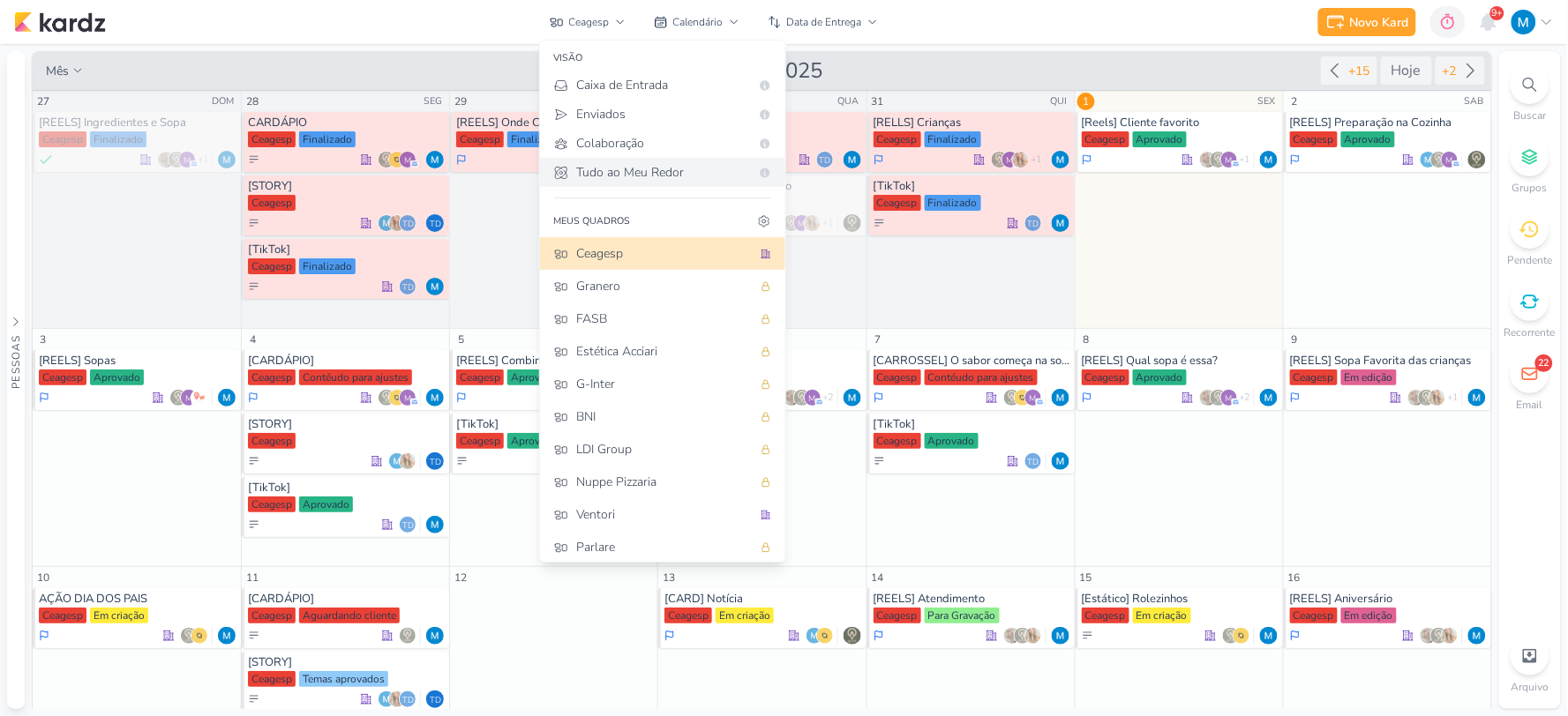 click on "Tudo ao Meu Redor" at bounding box center [664, 172] 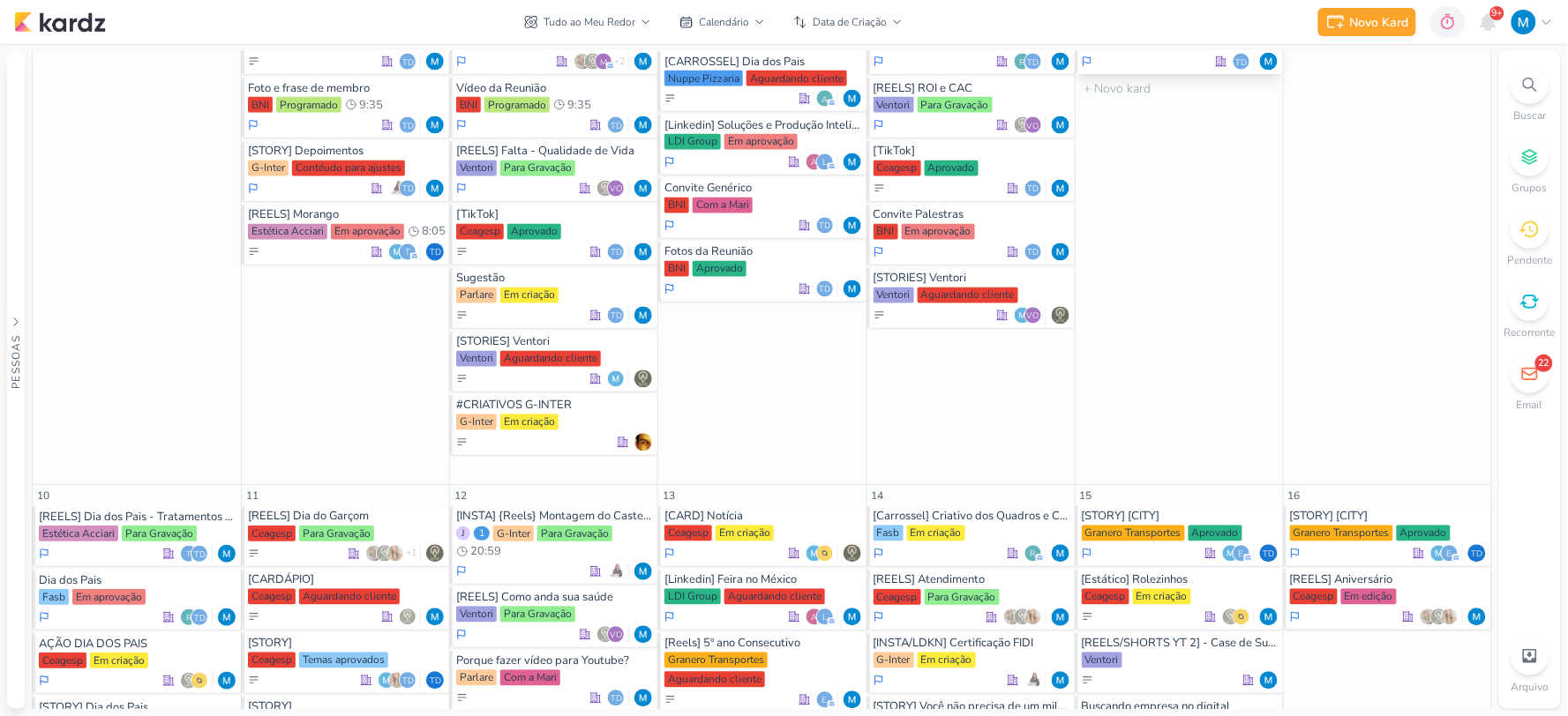 scroll, scrollTop: 1175, scrollLeft: 0, axis: vertical 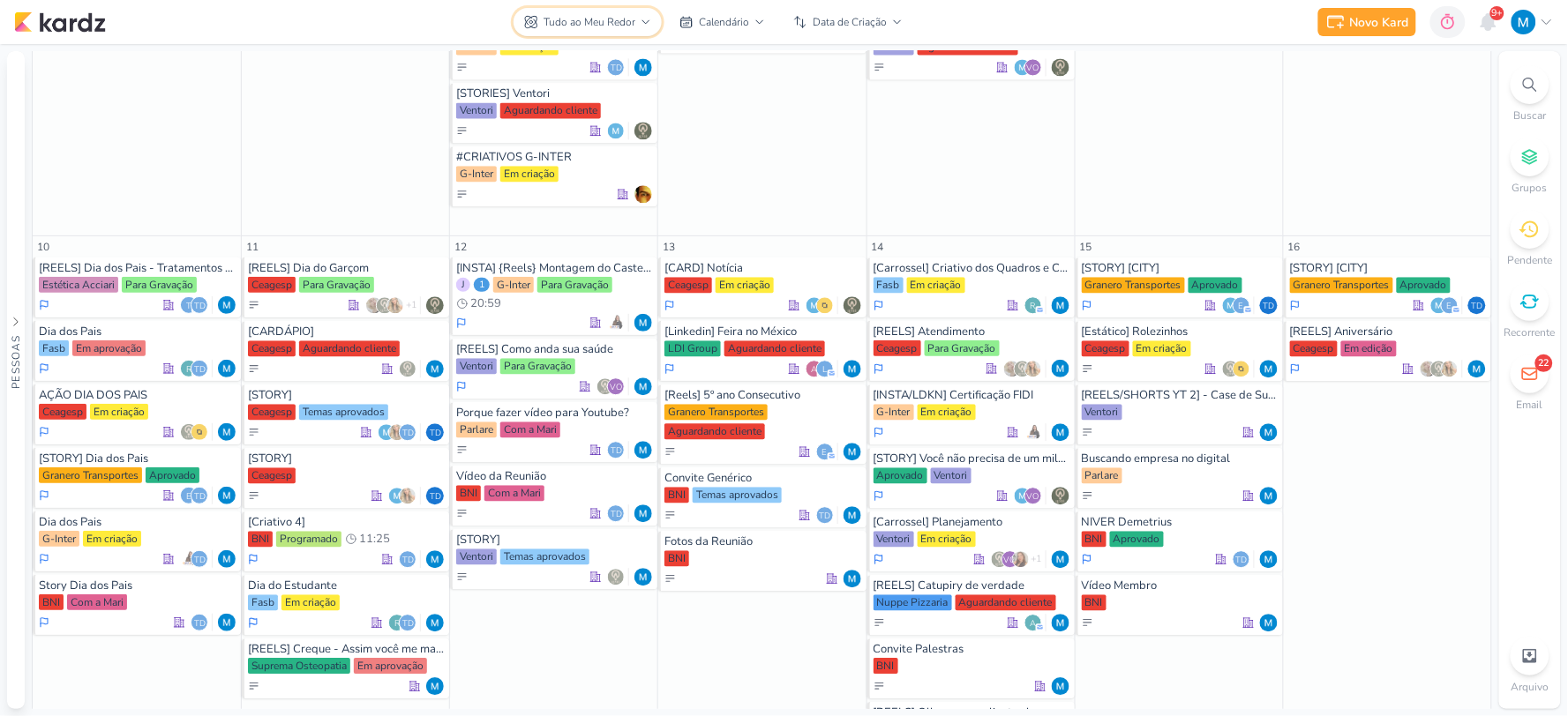 click on "Tudo ao Meu Redor" at bounding box center [588, 22] 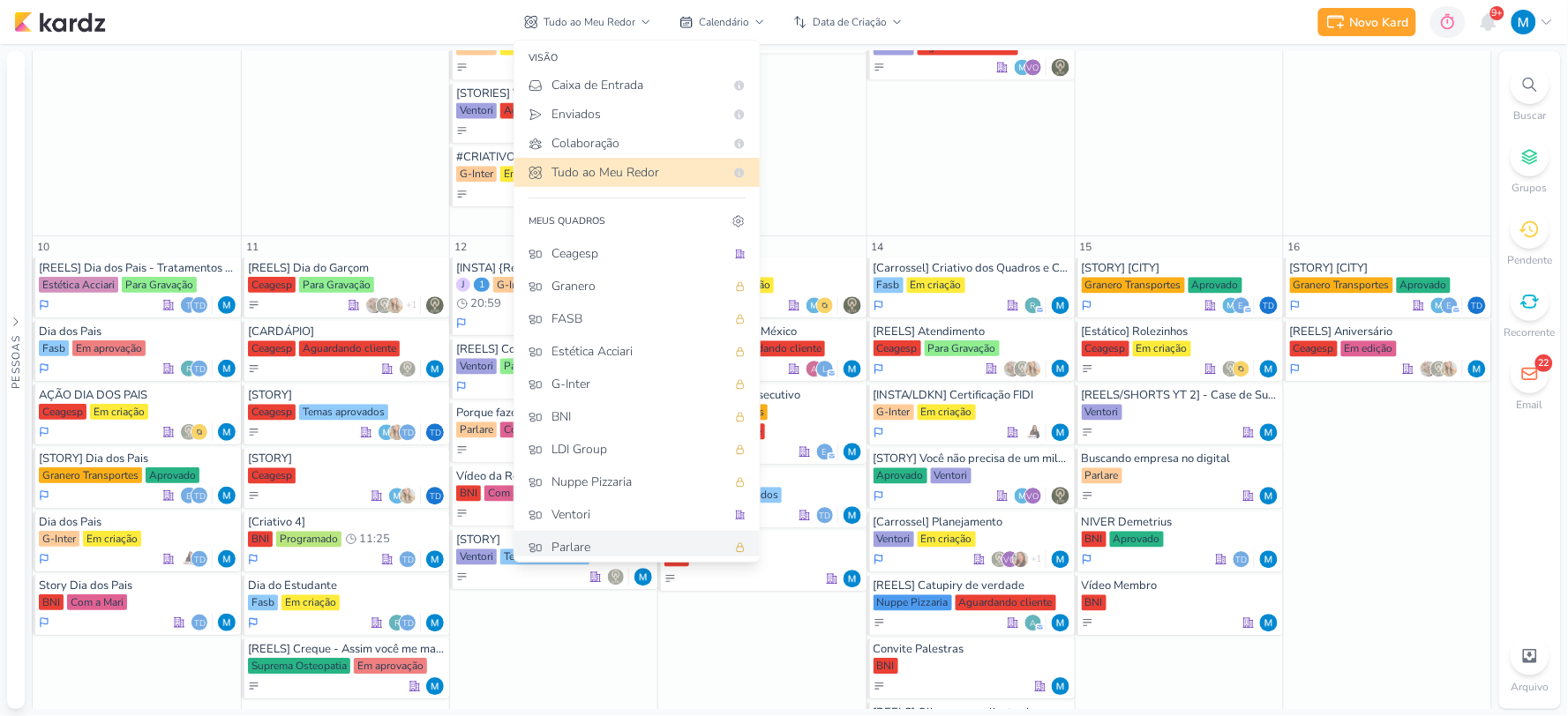 click on "Parlare" at bounding box center (639, 547) 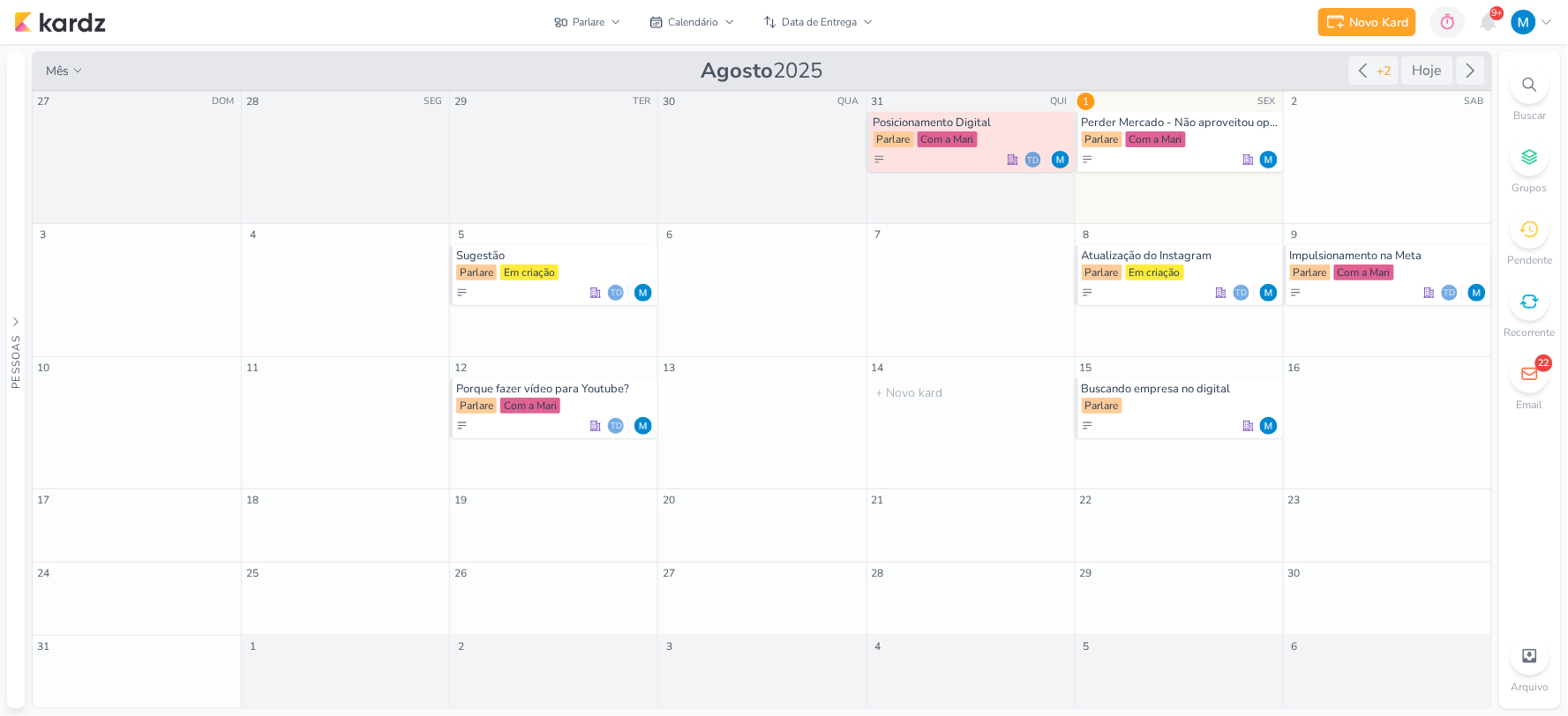 scroll, scrollTop: 0, scrollLeft: 0, axis: both 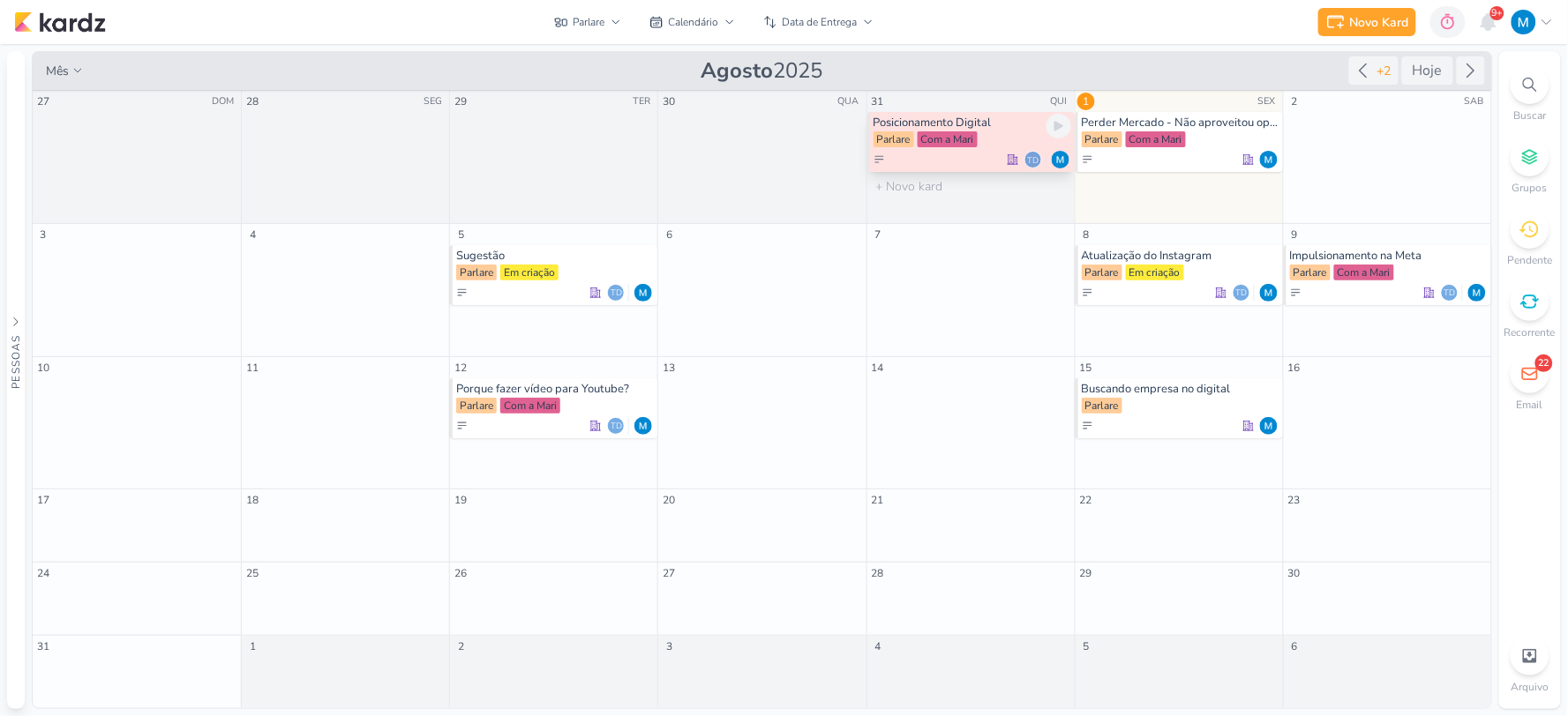 click on "Posicionamento Digital" at bounding box center [972, 123] 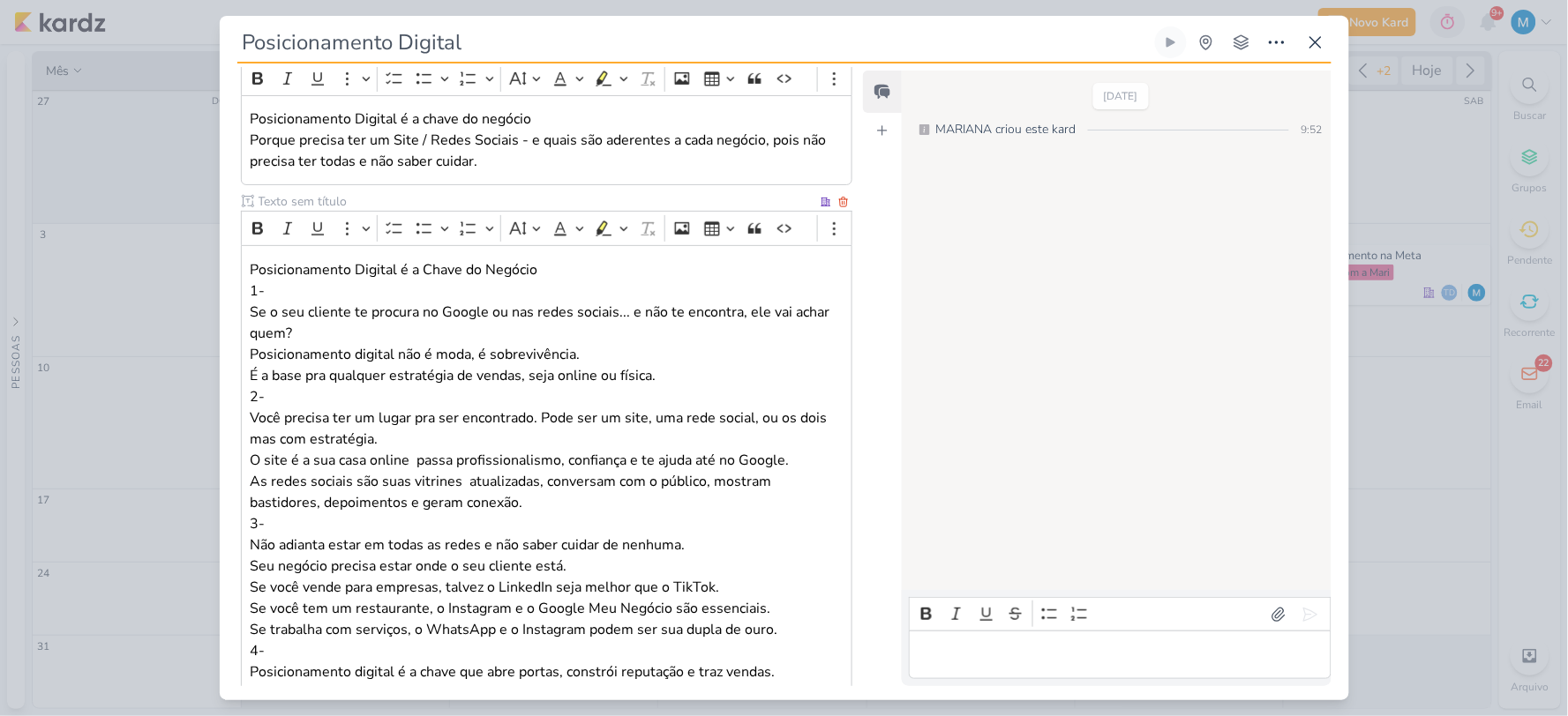 scroll, scrollTop: 0, scrollLeft: 0, axis: both 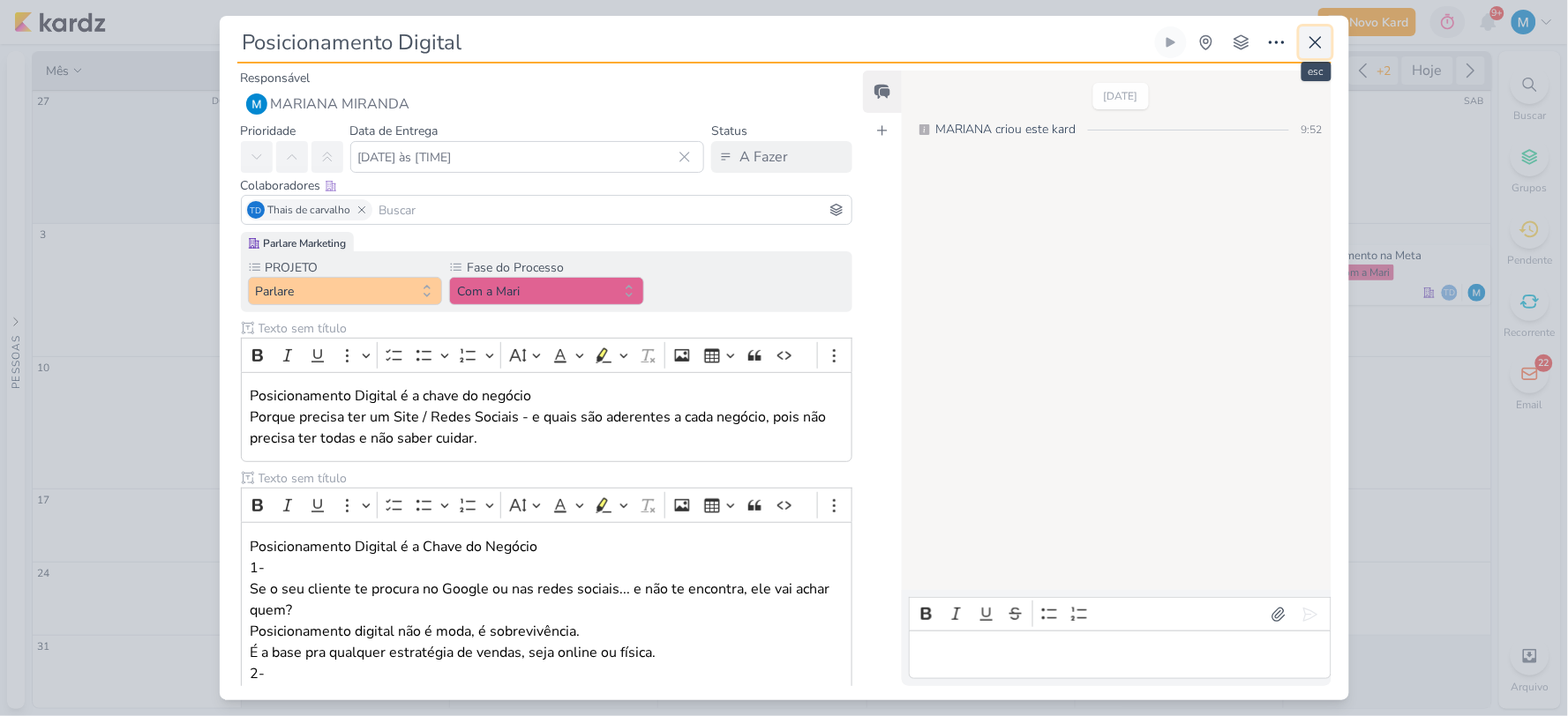 click 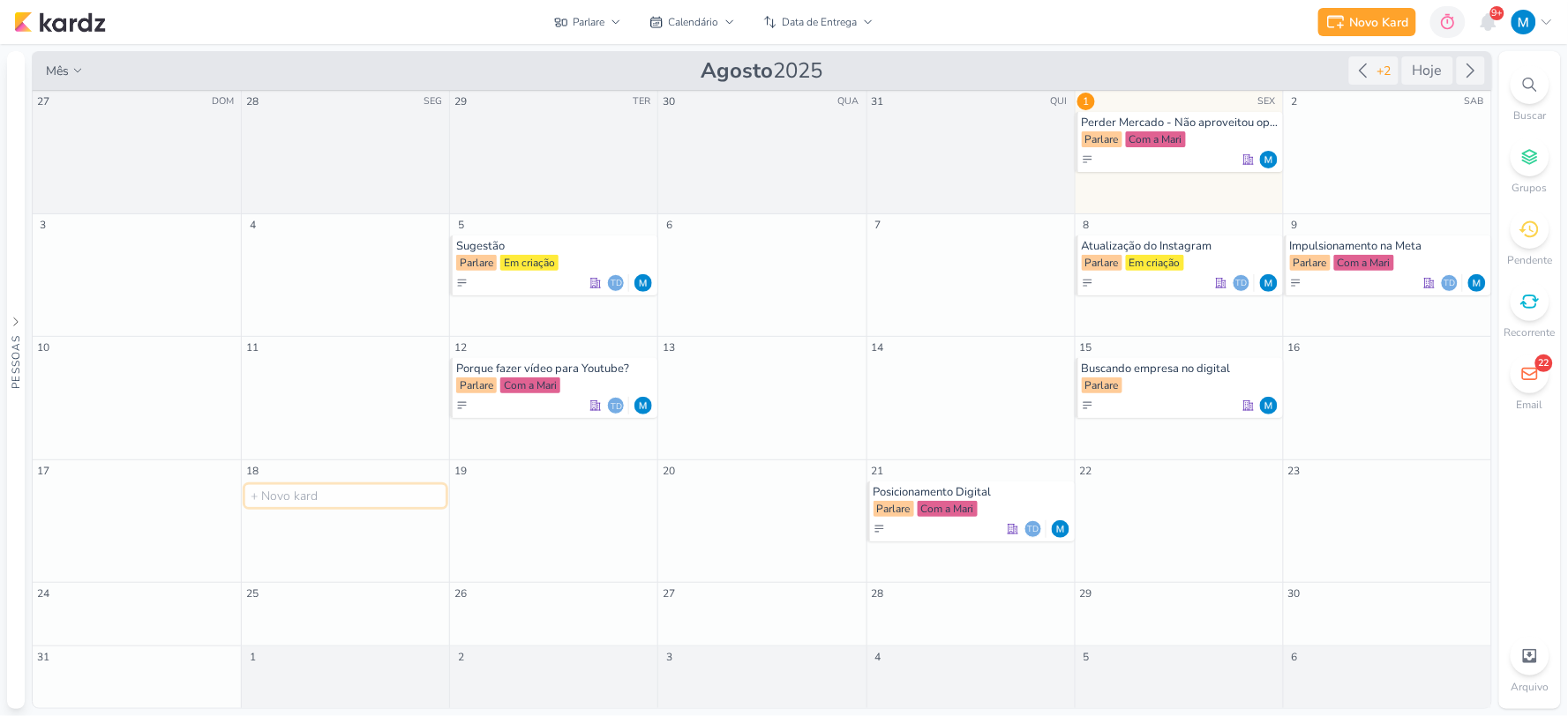 click at bounding box center [345, 496] 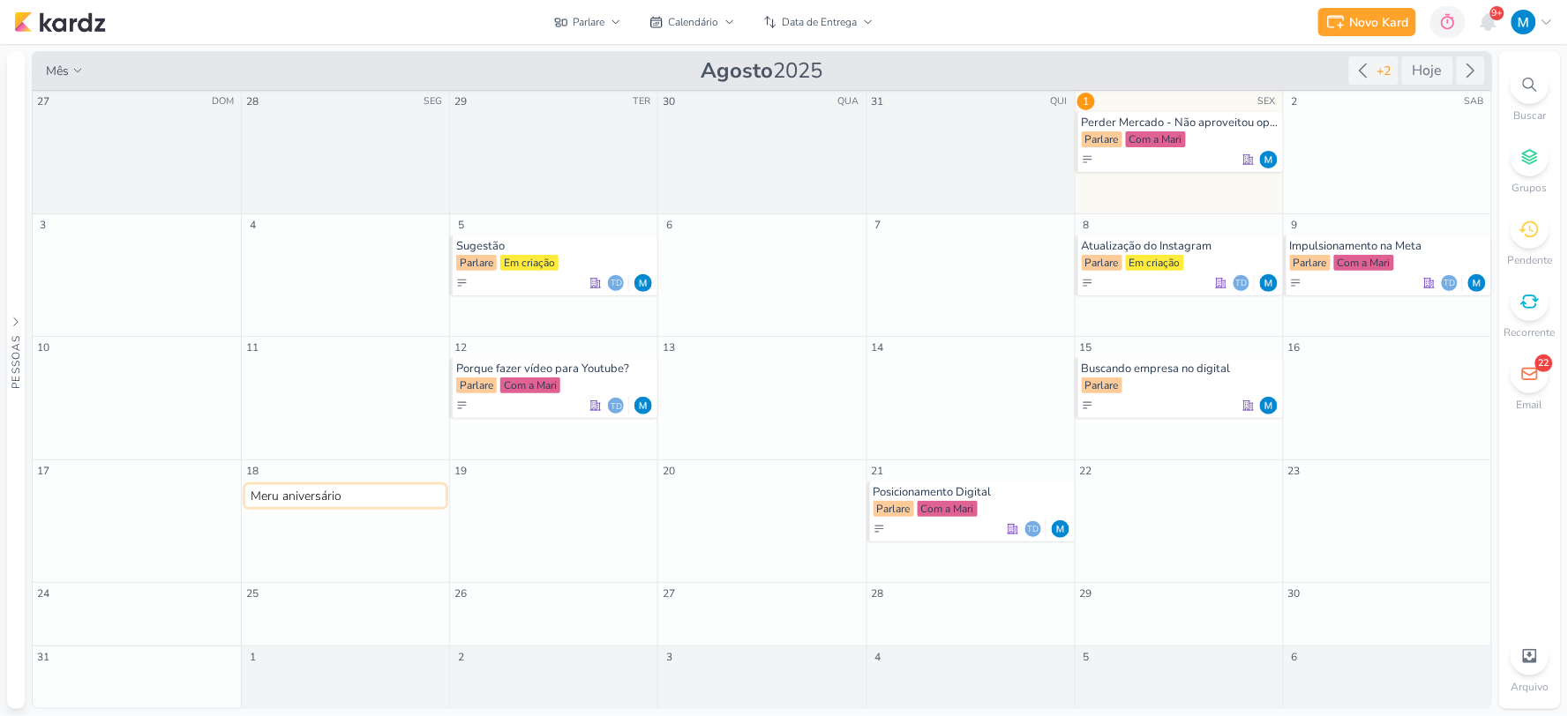 click on "Meru aniversário" at bounding box center (345, 496) 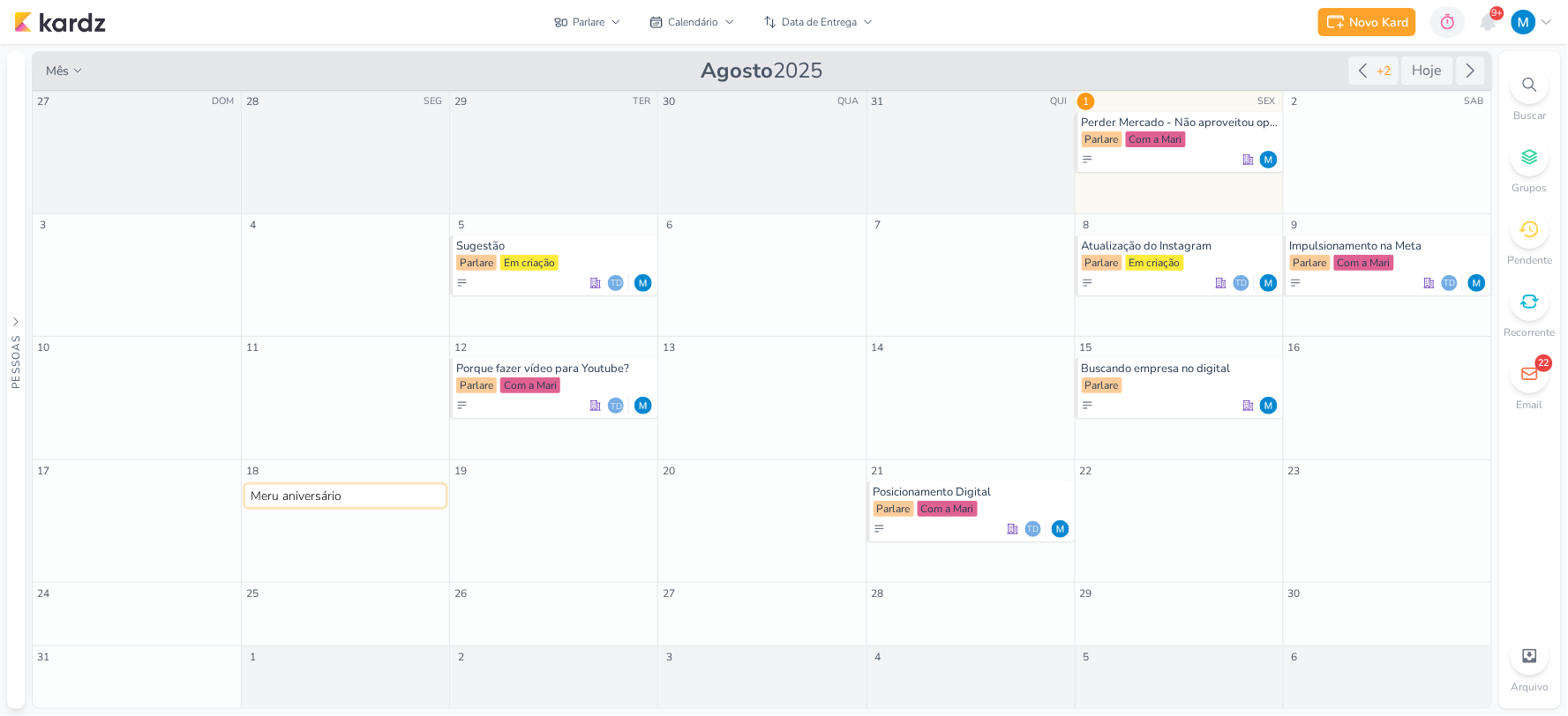 type on "Meu aniversário" 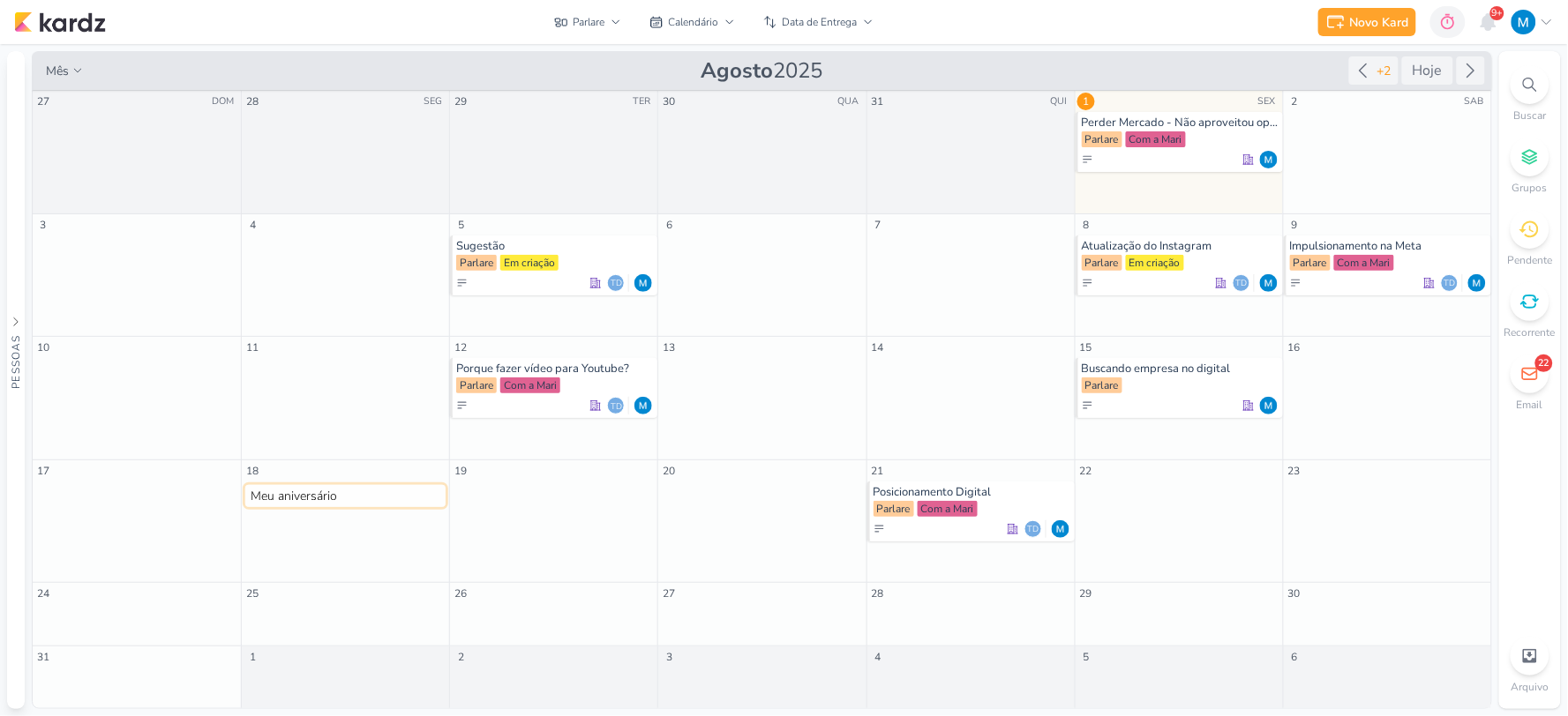 type 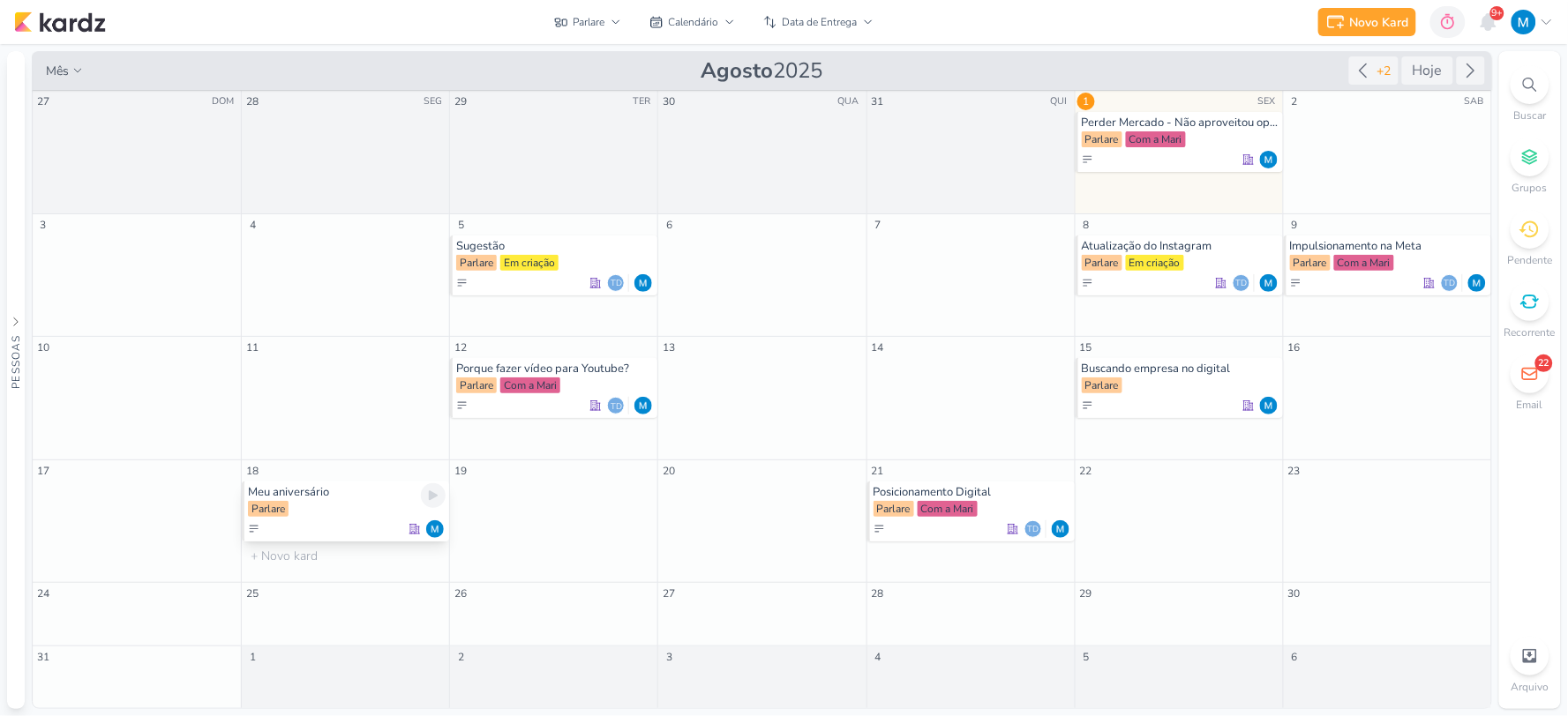click on "Meu aniversário" at bounding box center [347, 492] 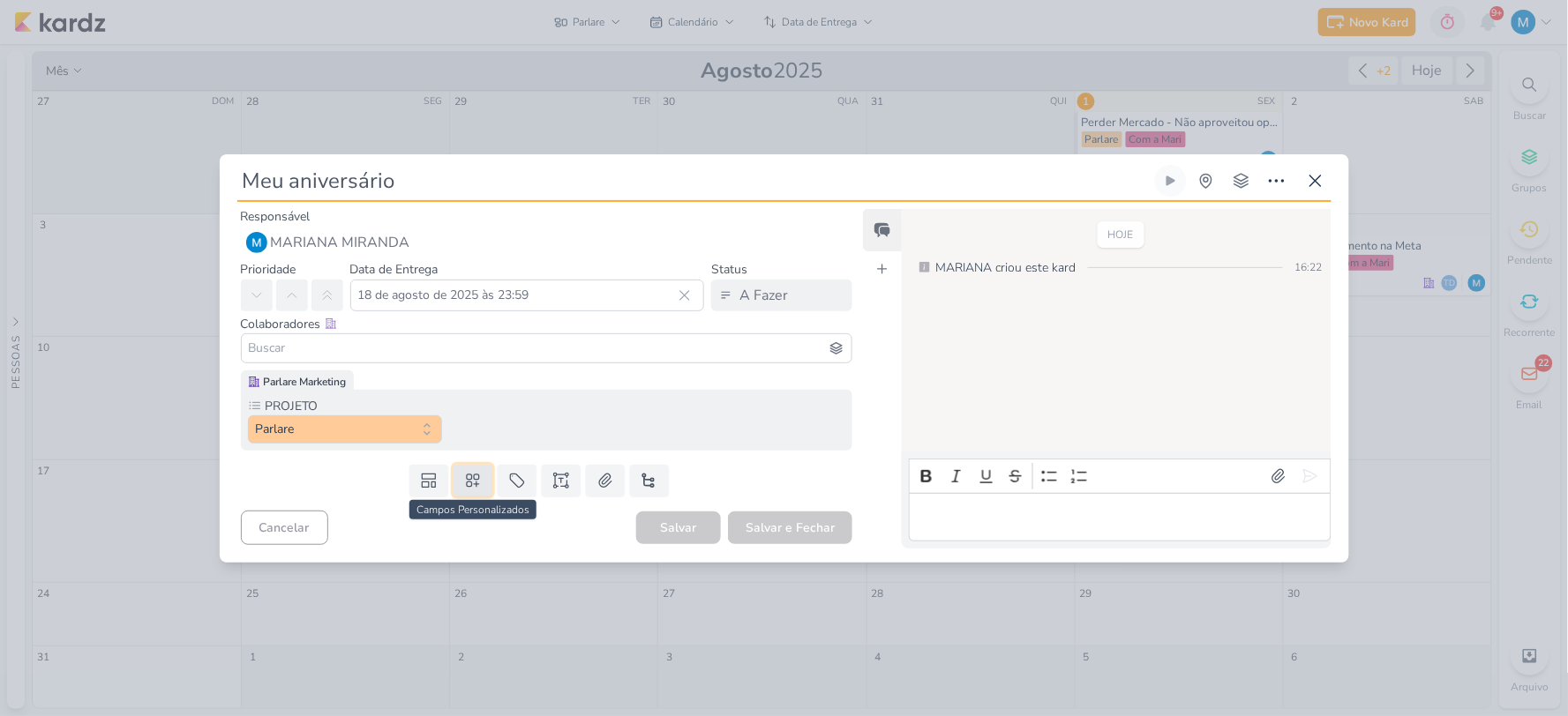 click 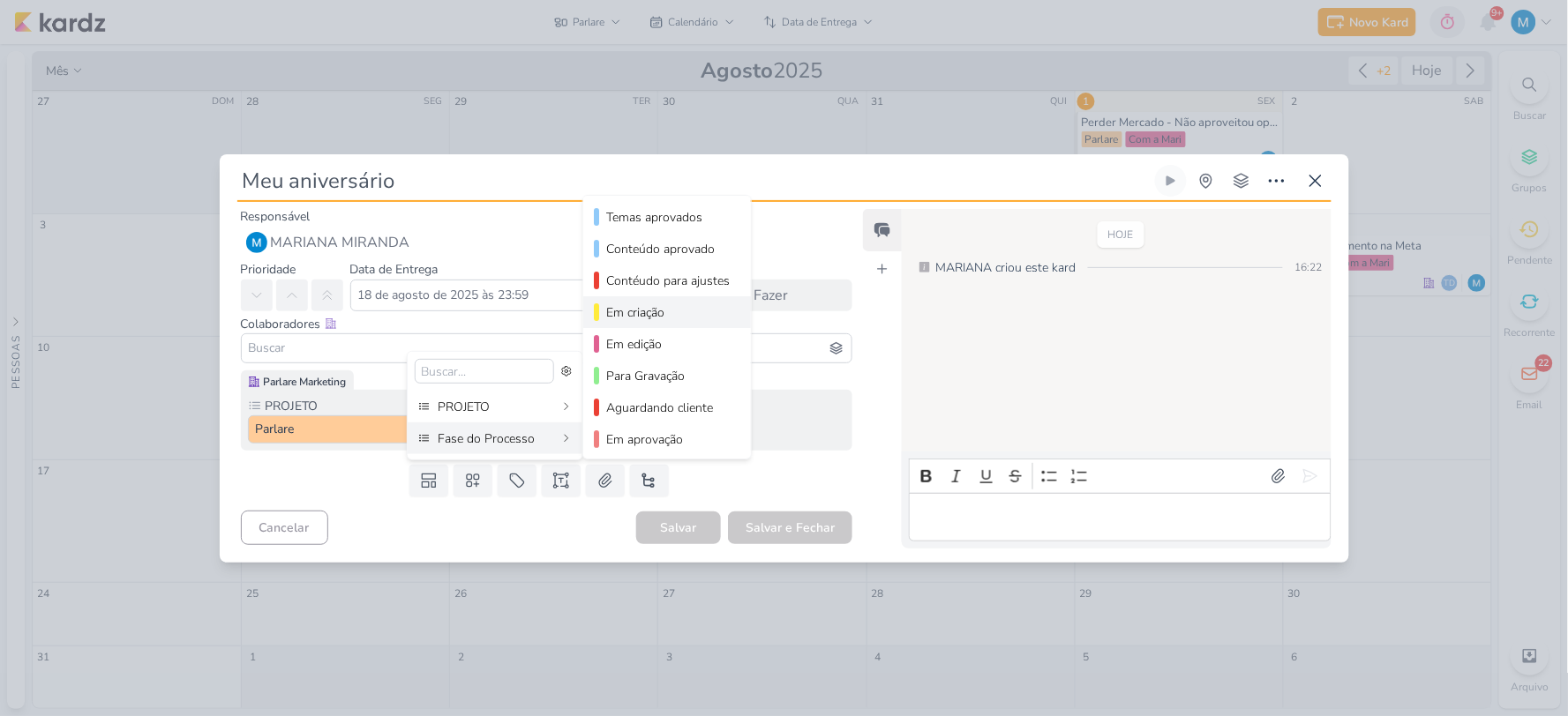 click on "Em criação" at bounding box center [668, 312] 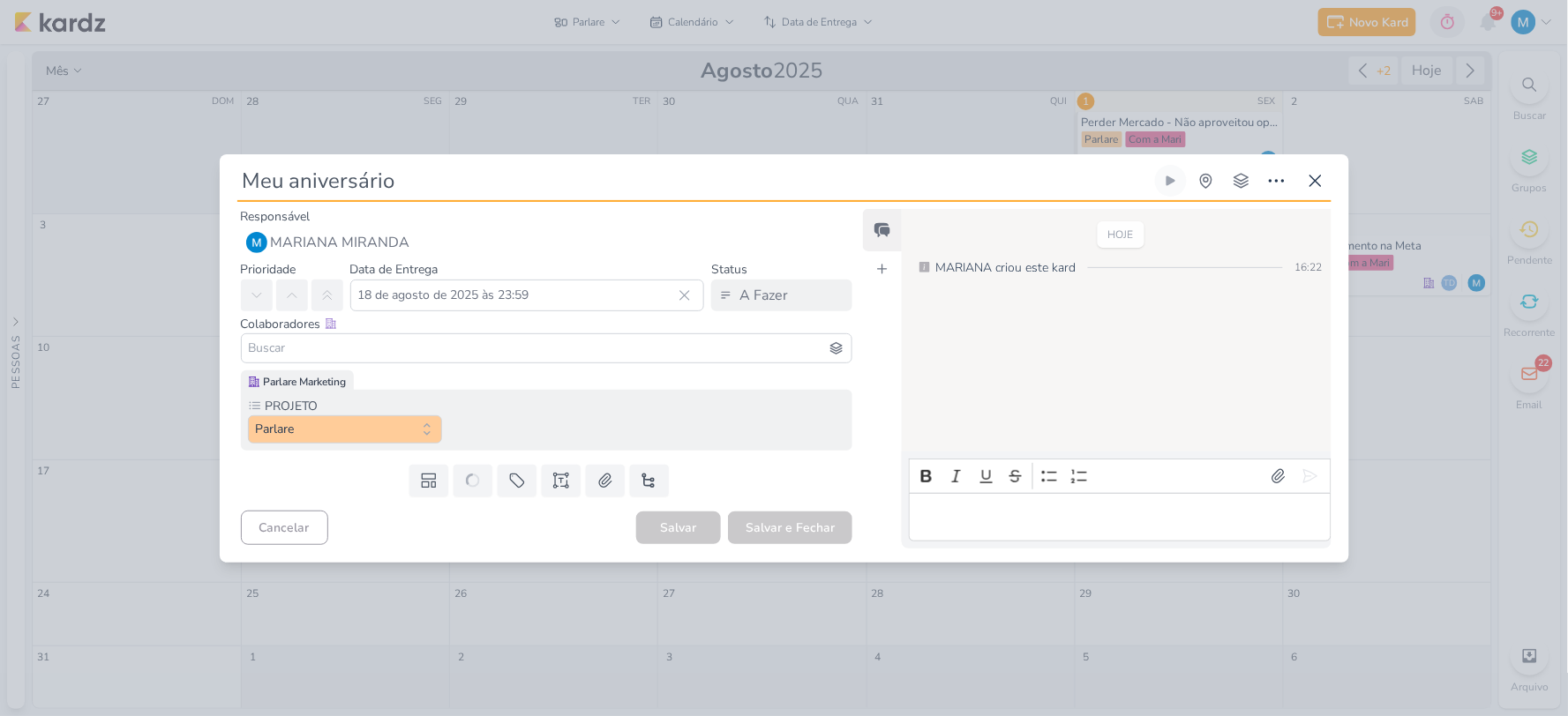 click at bounding box center [547, 348] 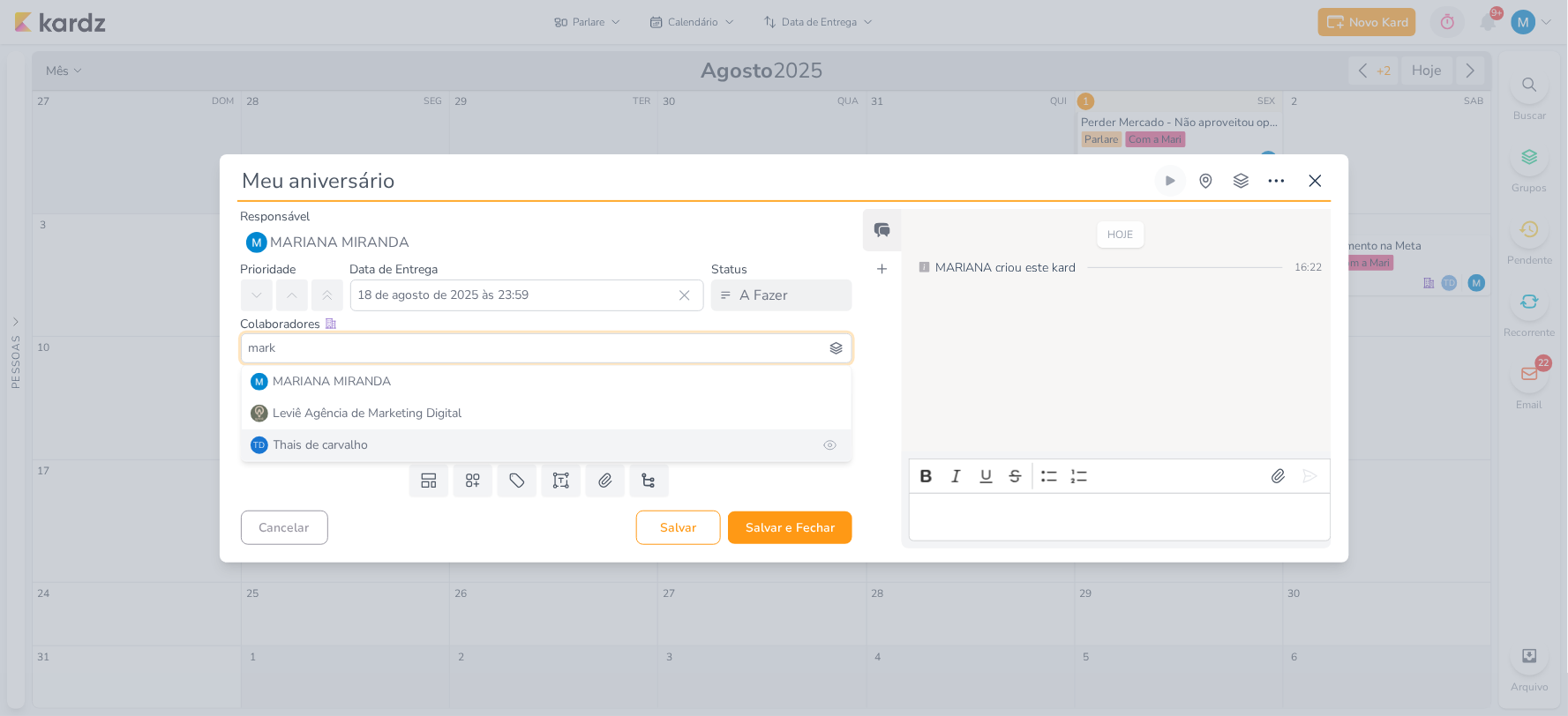 type on "mark" 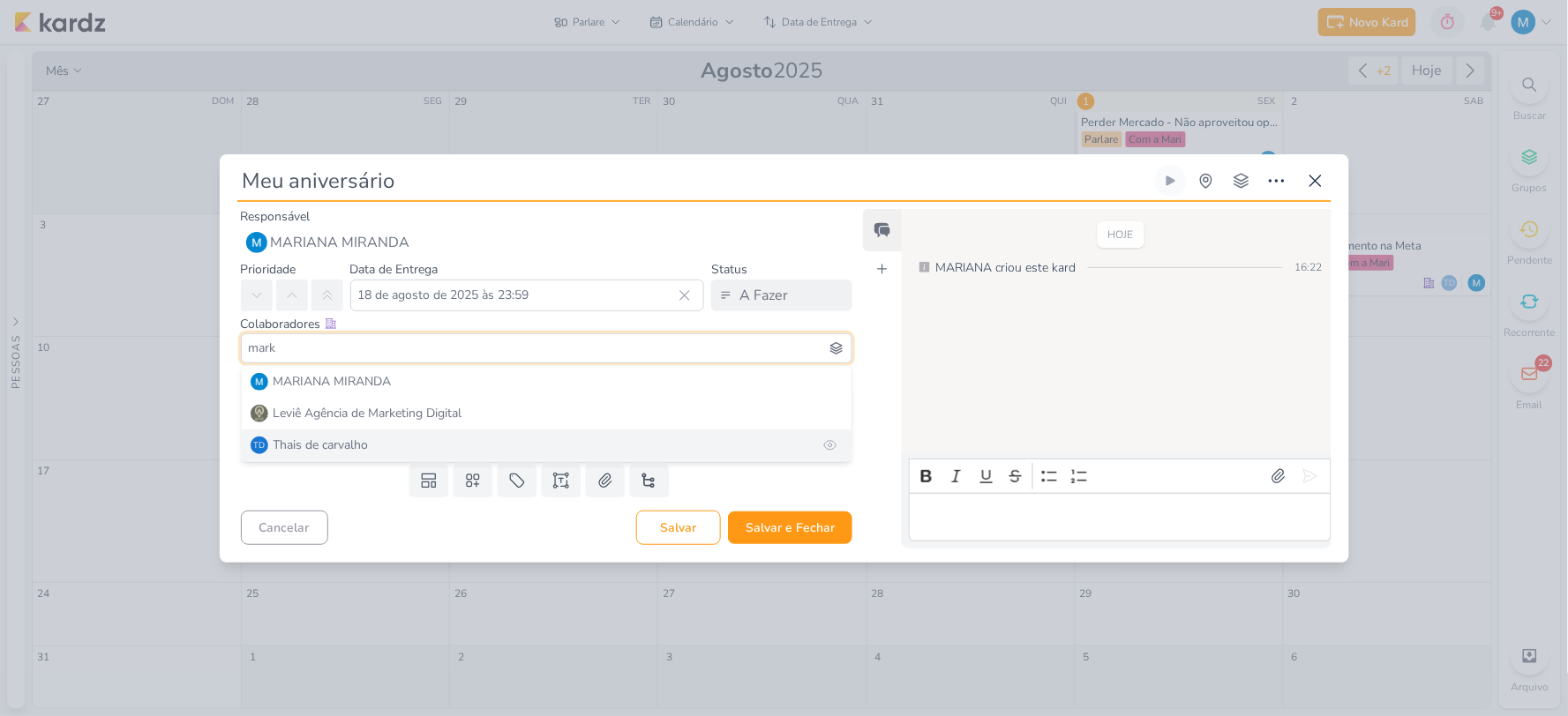 click on "Thais de carvalho" at bounding box center [321, 444] 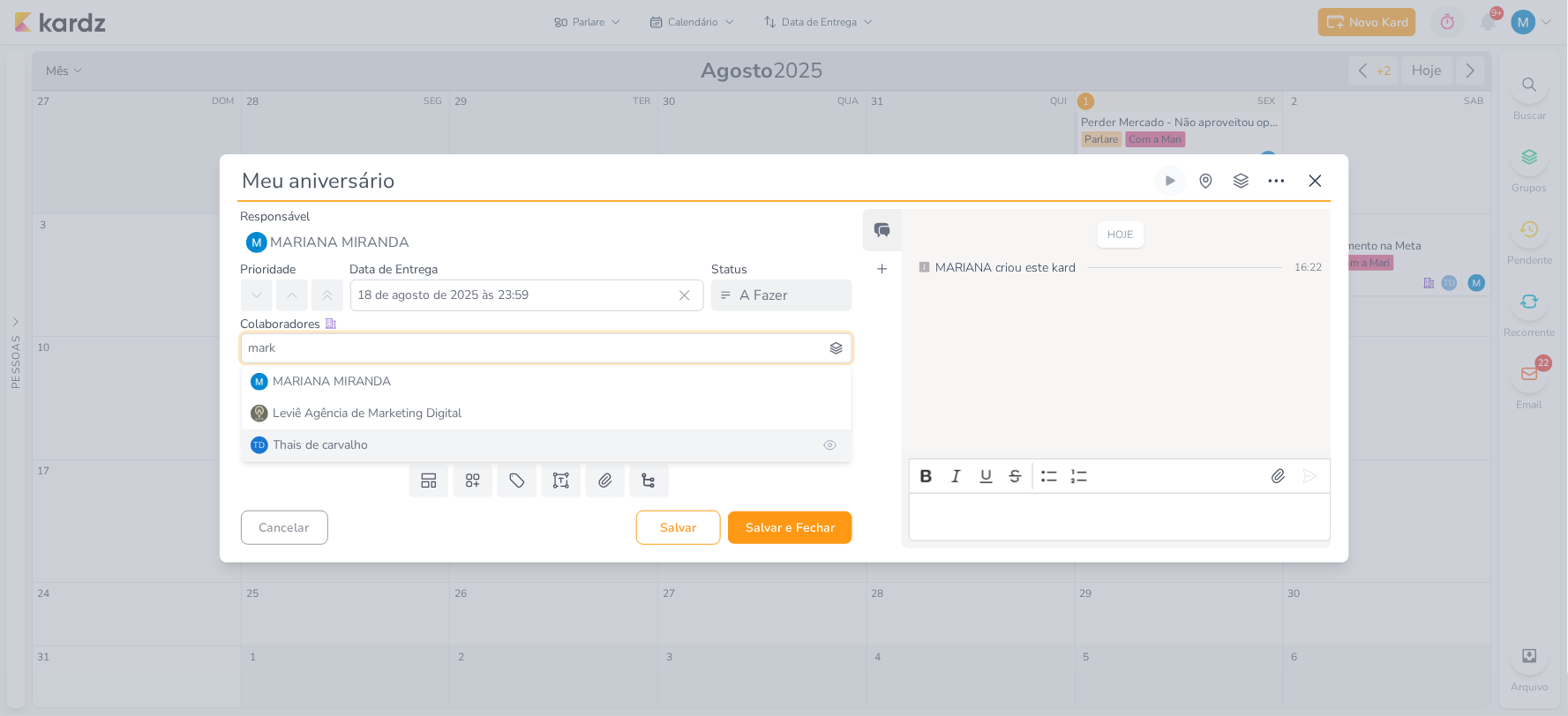 type 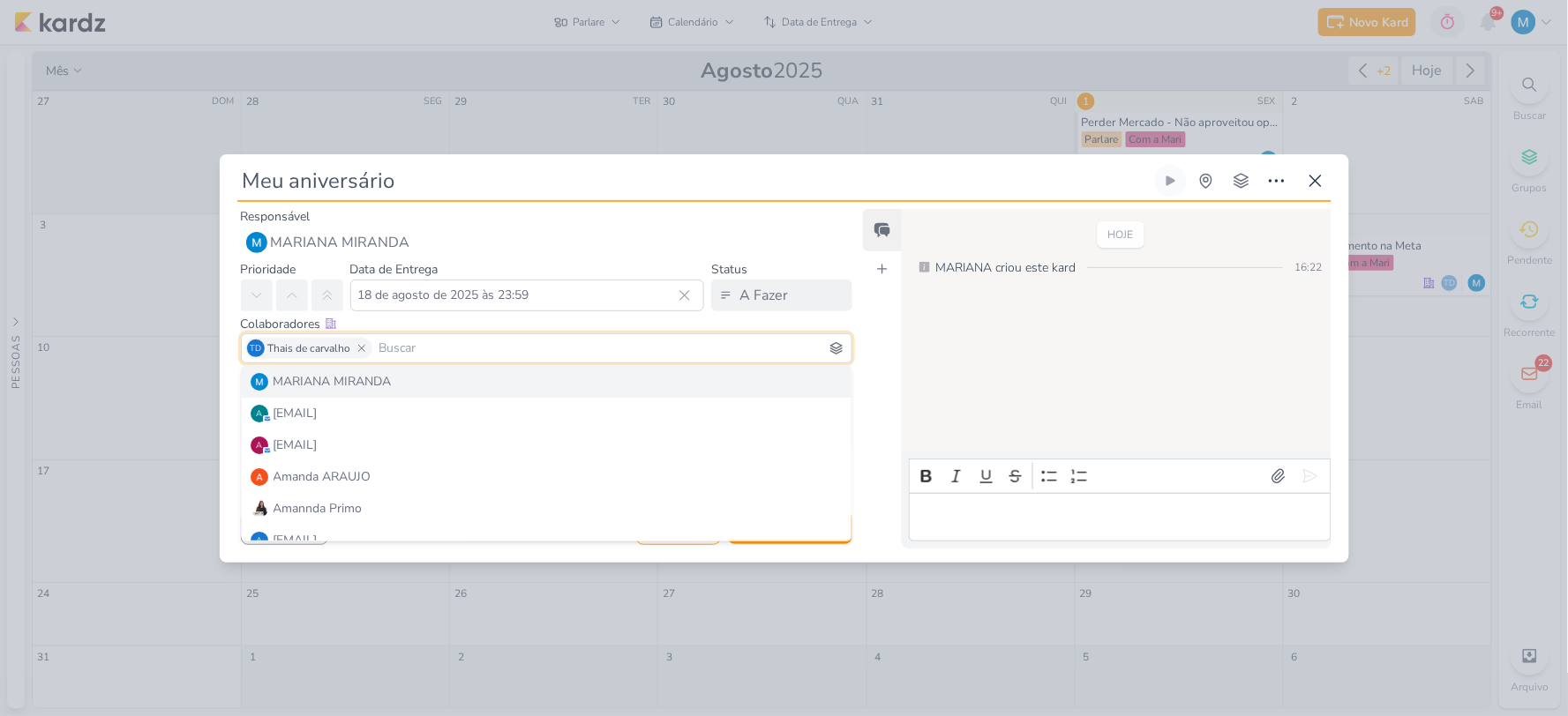 click on "Feed
Atrelar email
Solte o email para atrelar ao kard" at bounding box center (882, 378) 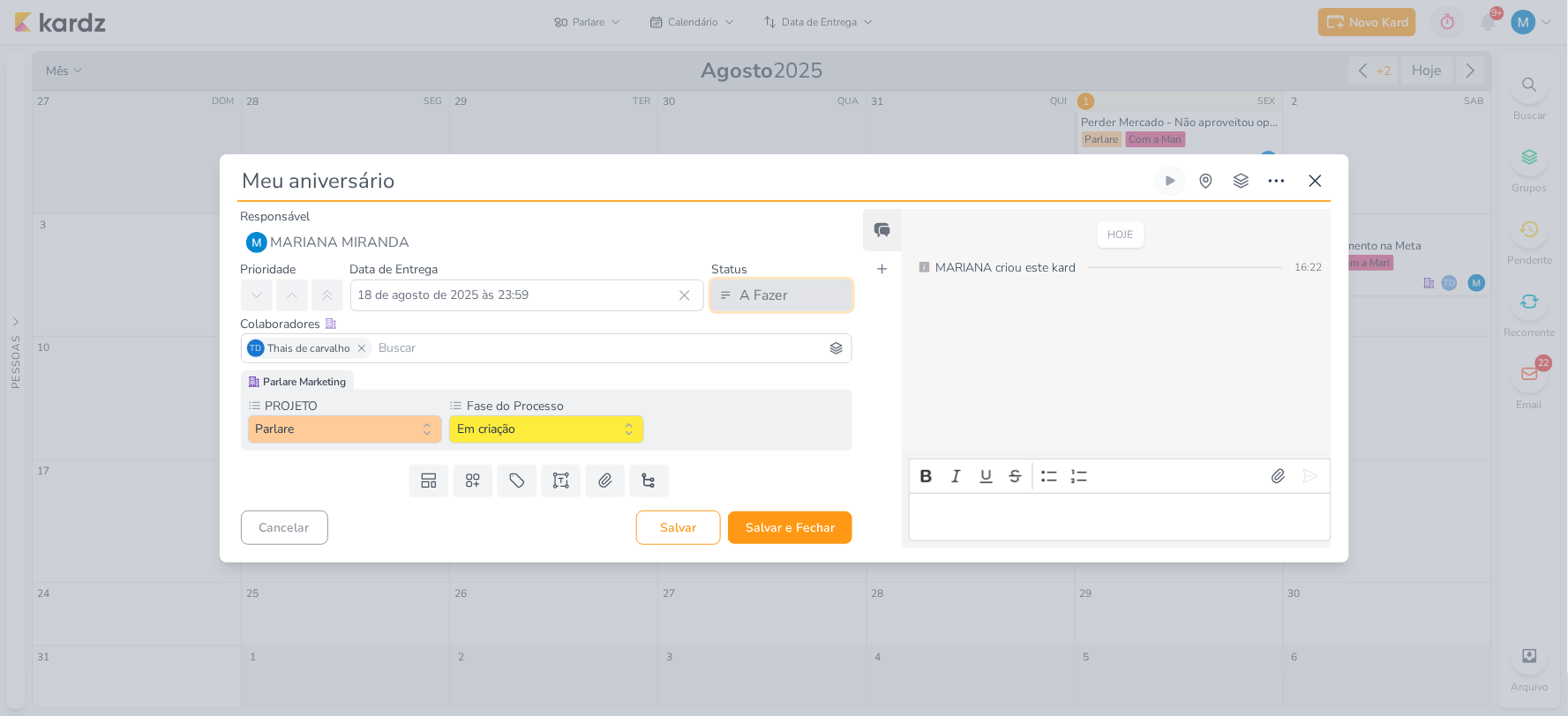 click on "A Fazer" at bounding box center [763, 295] 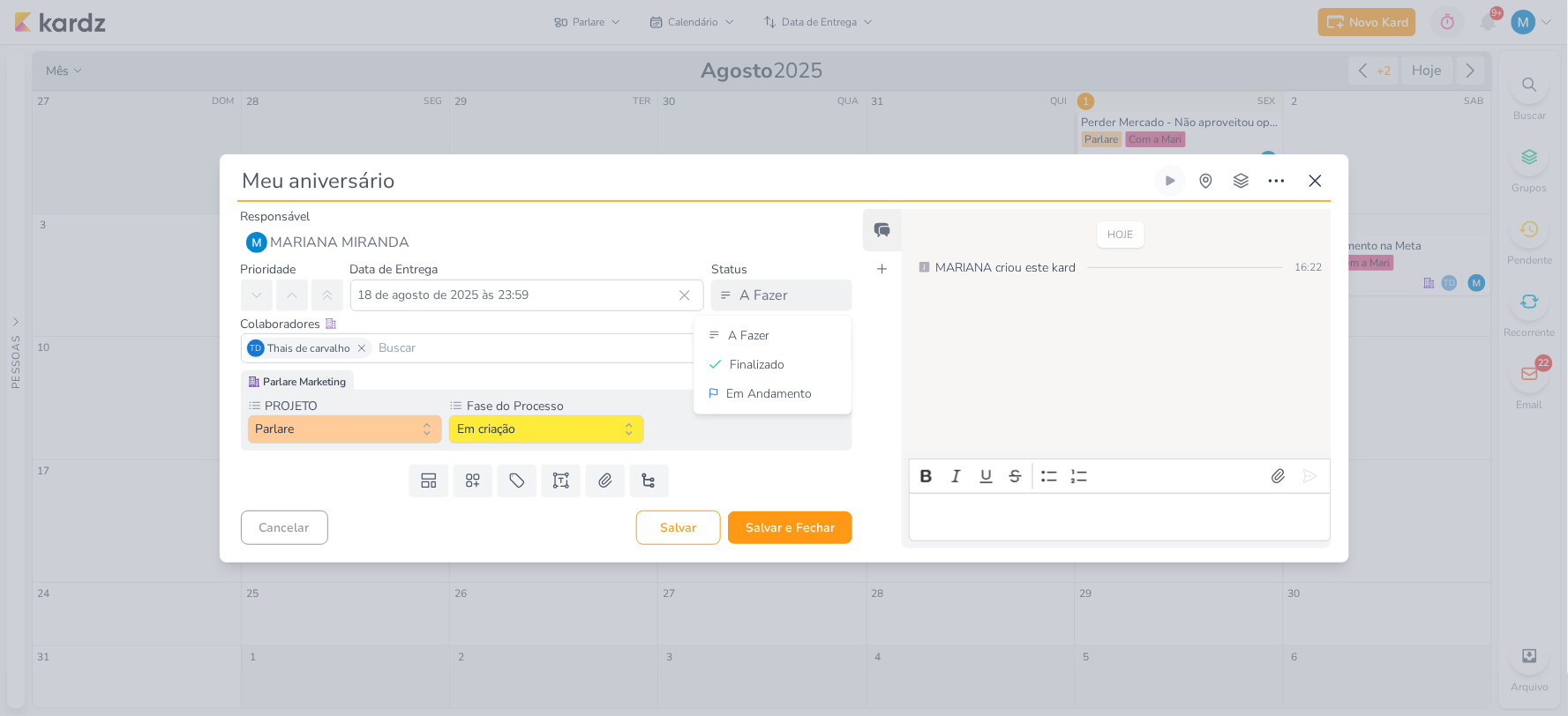 click on "Feed
Atrelar email
Solte o email para atrelar ao kard" at bounding box center [882, 378] 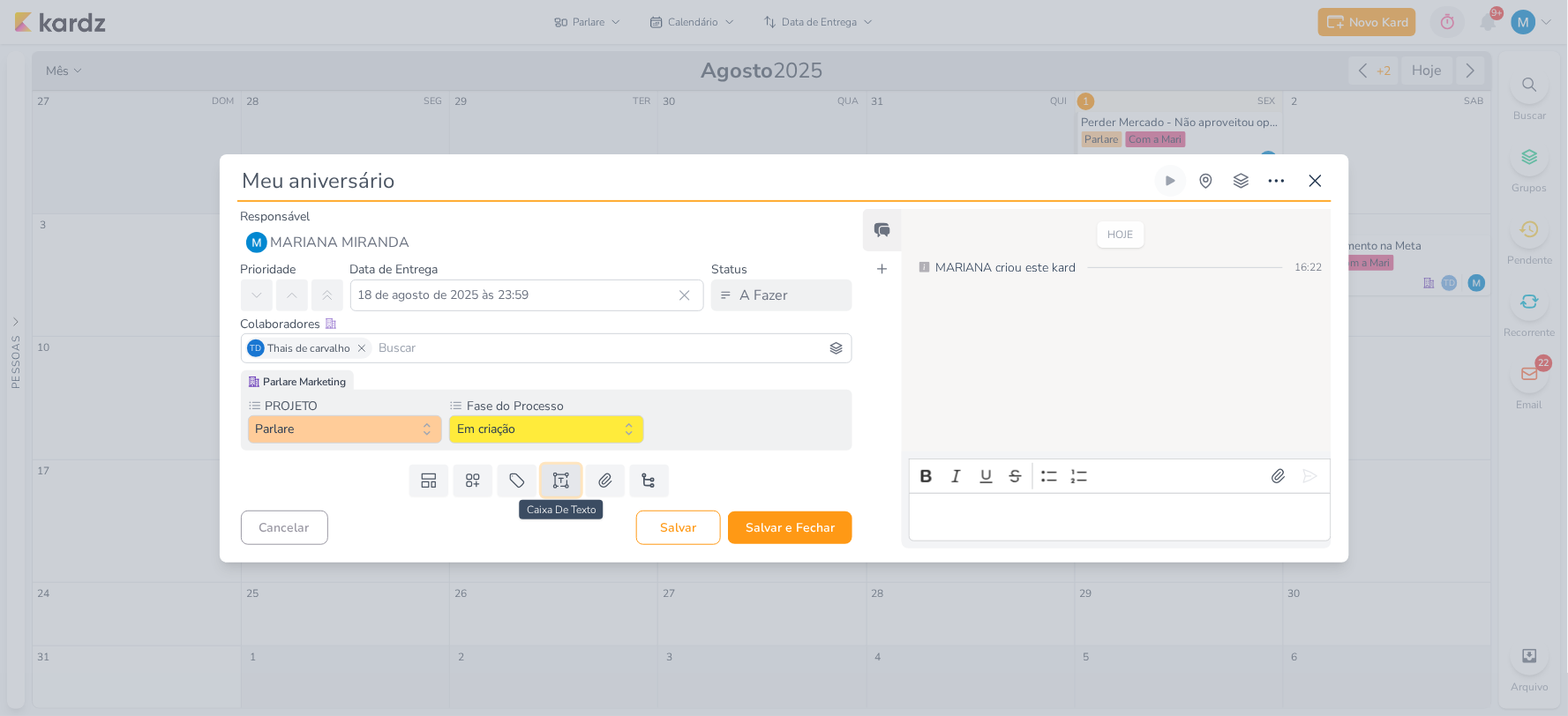 click 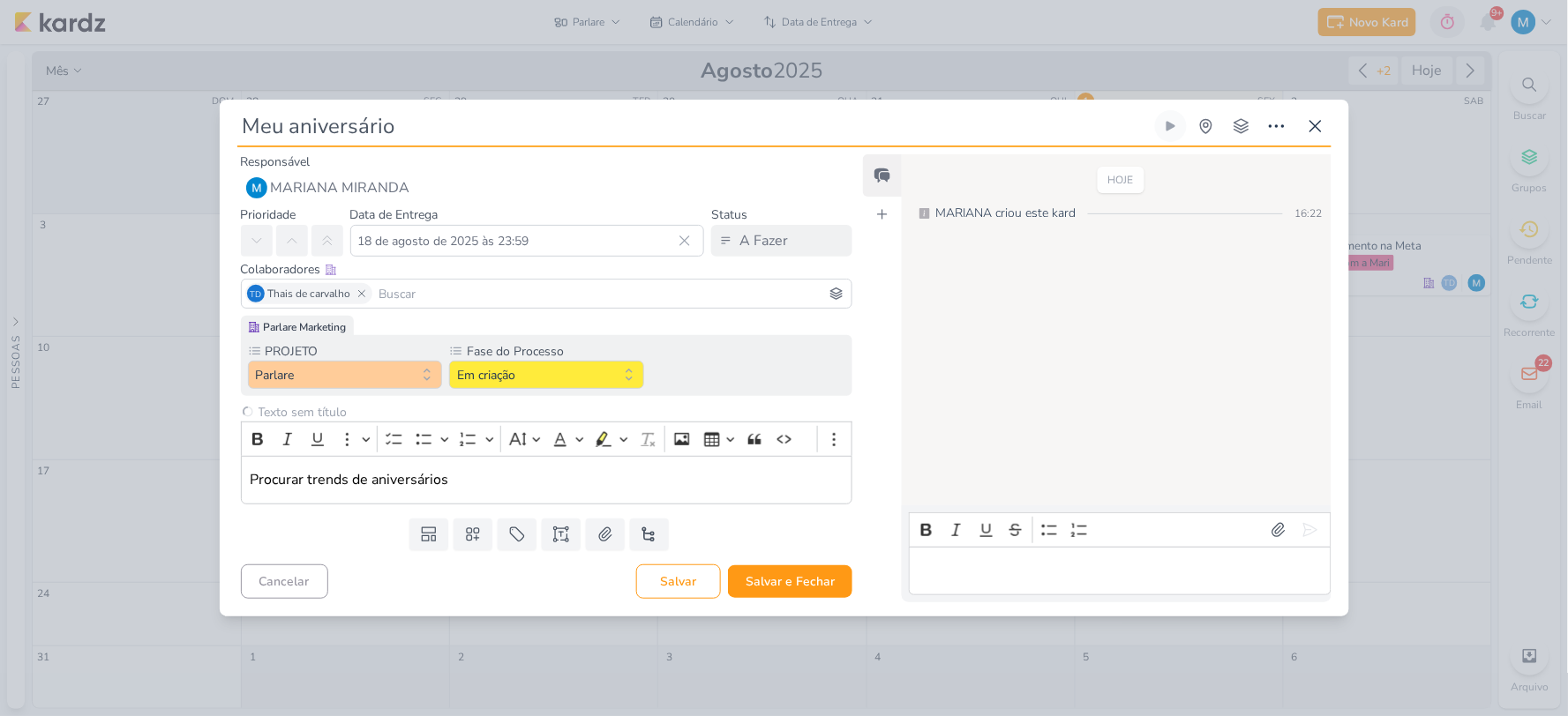 click on "Feed
Atrelar email
Solte o email para atrelar ao kard" at bounding box center [882, 377] 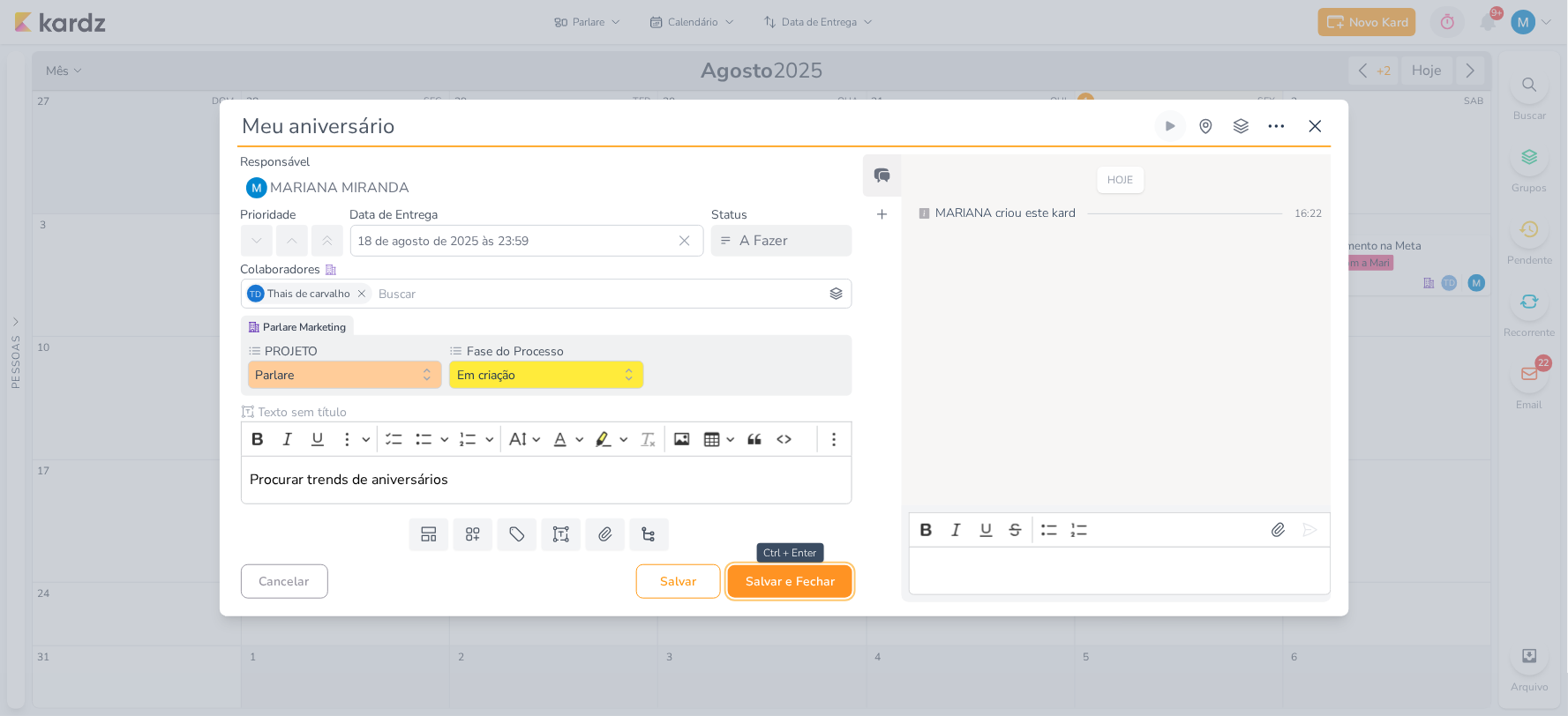 click on "Salvar e Fechar" at bounding box center (790, 581) 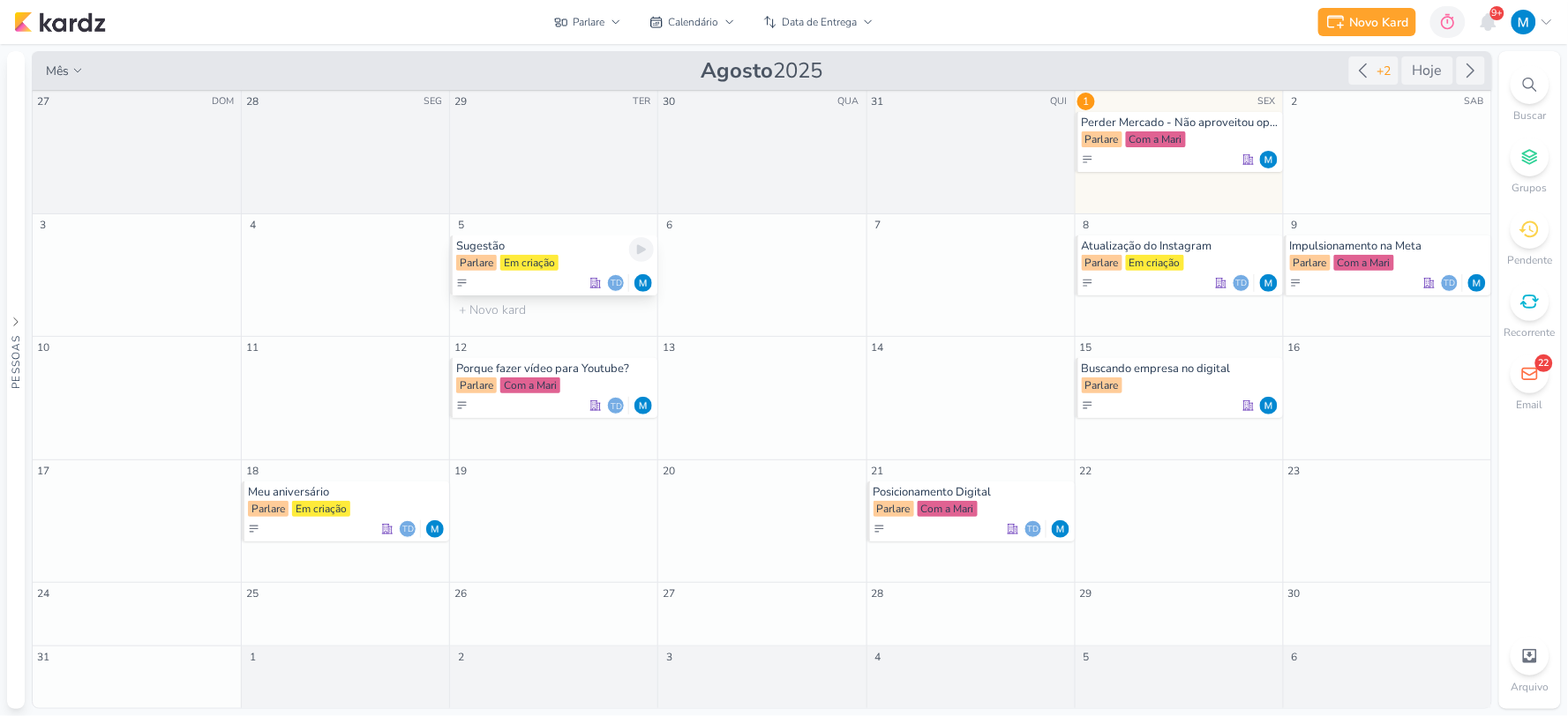 click on "Sugestão" at bounding box center (555, 246) 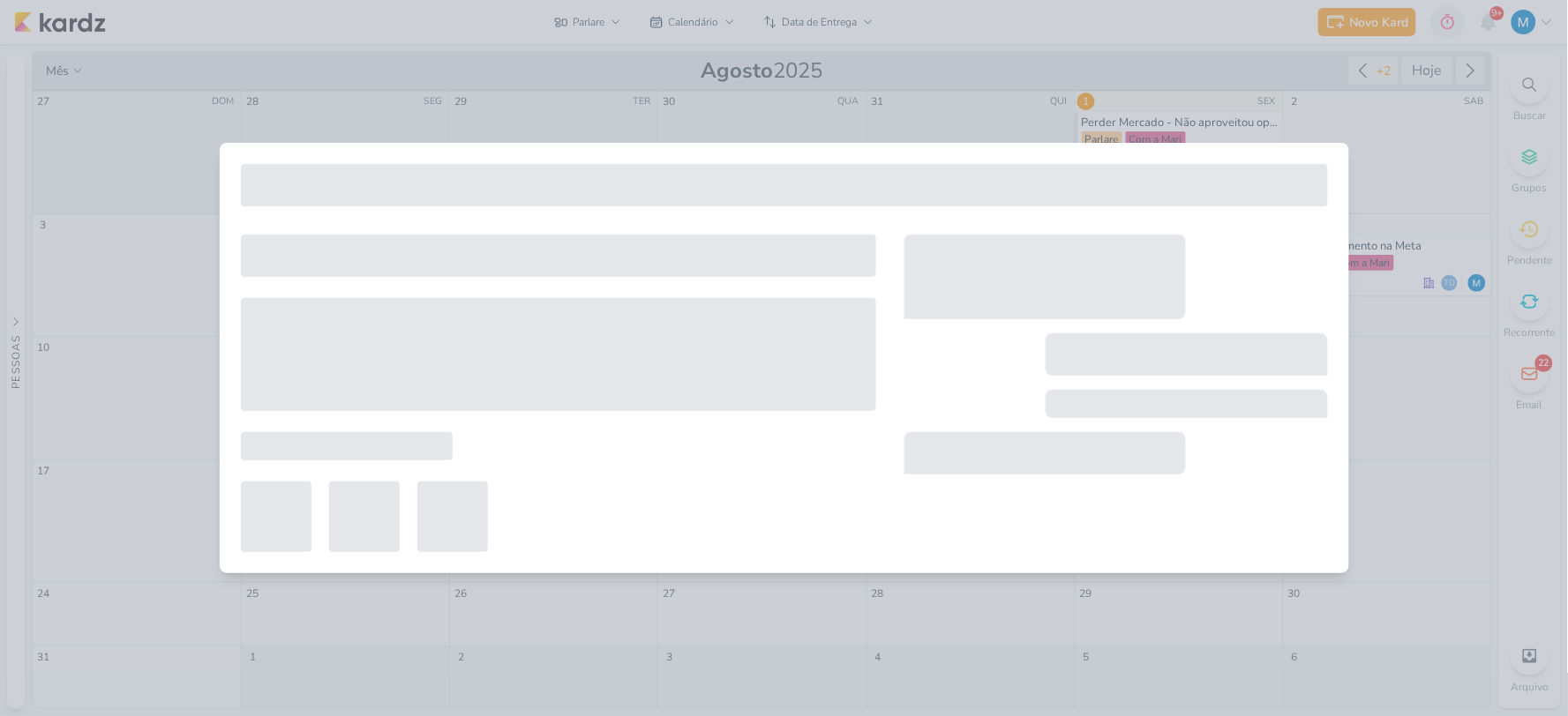 type on "Sugestão" 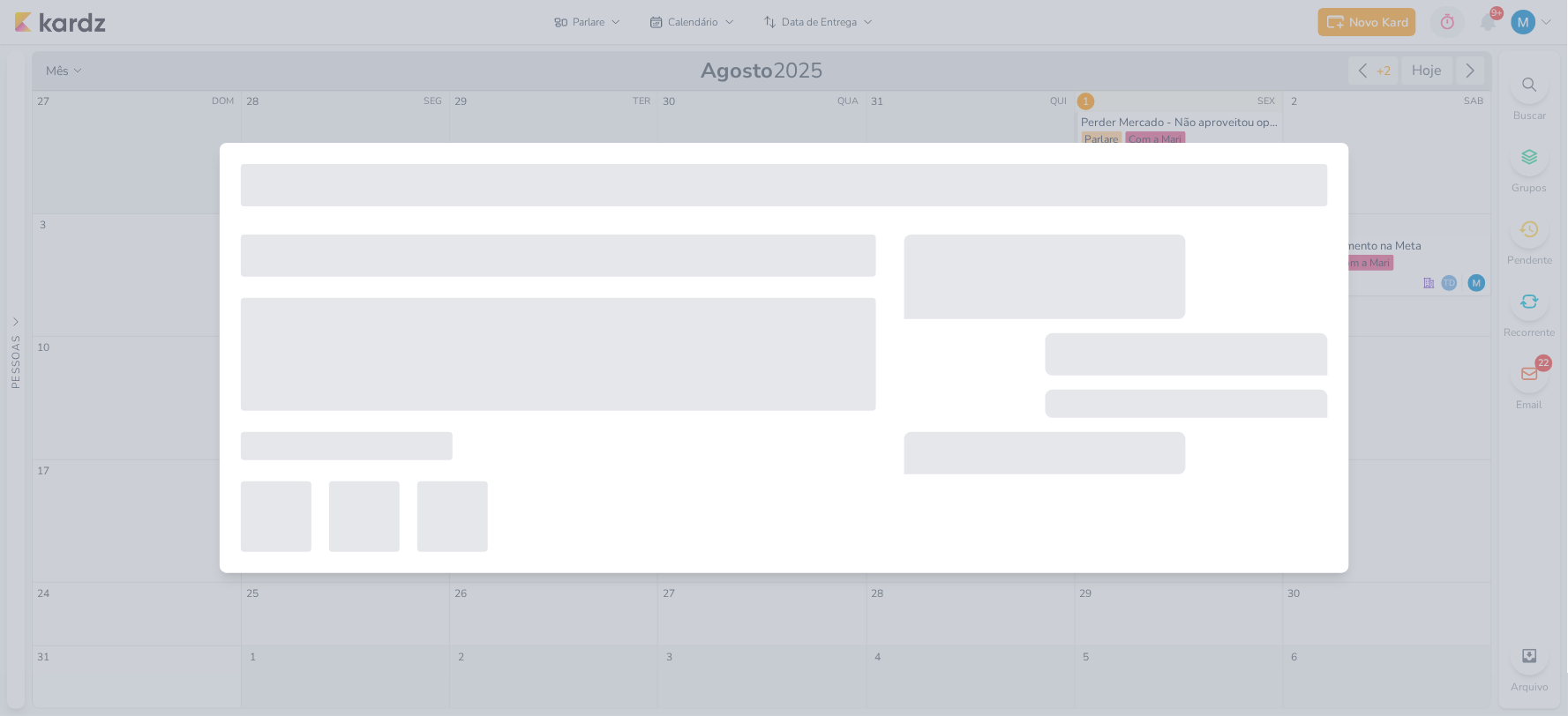 type on "5 de agosto de 2025 às 23:59" 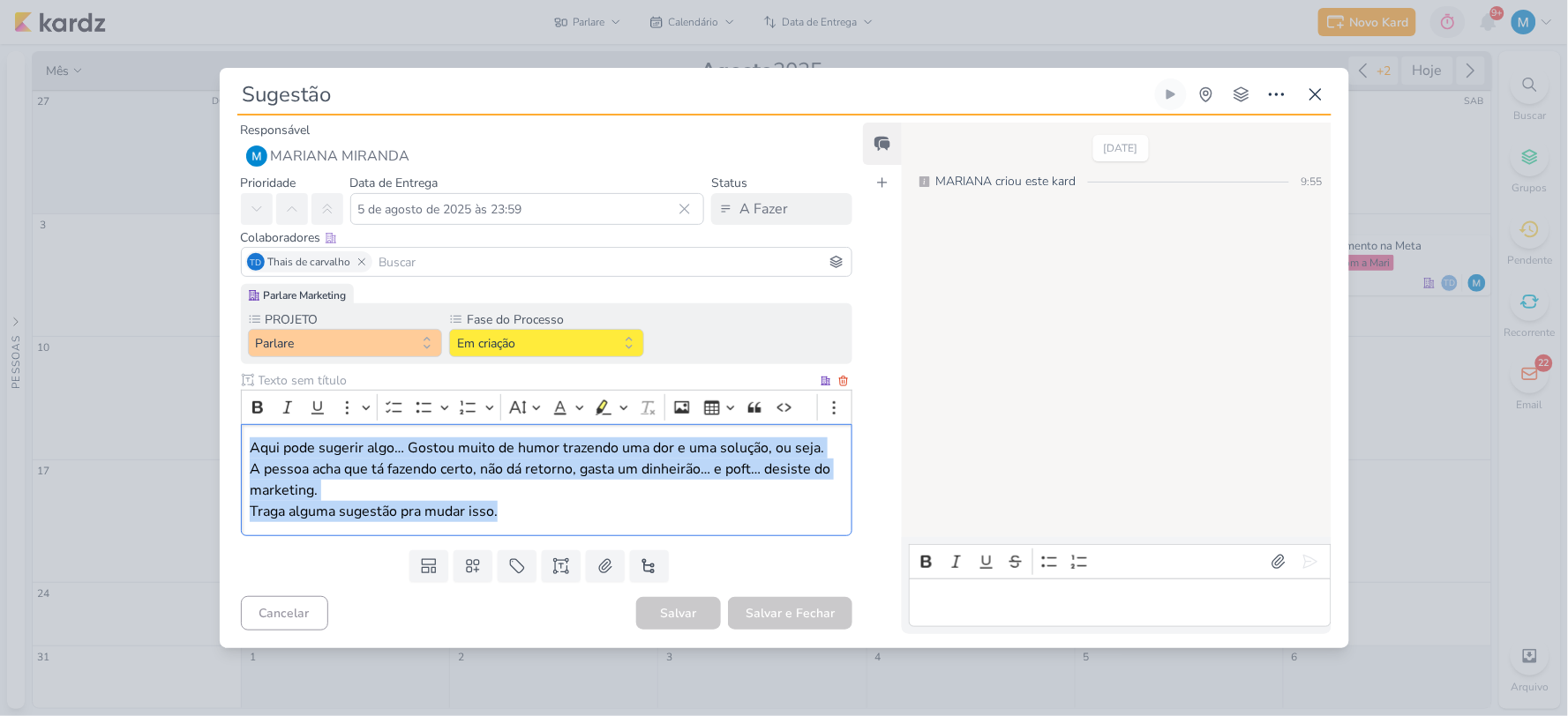 drag, startPoint x: 250, startPoint y: 450, endPoint x: 558, endPoint y: 512, distance: 314.17829 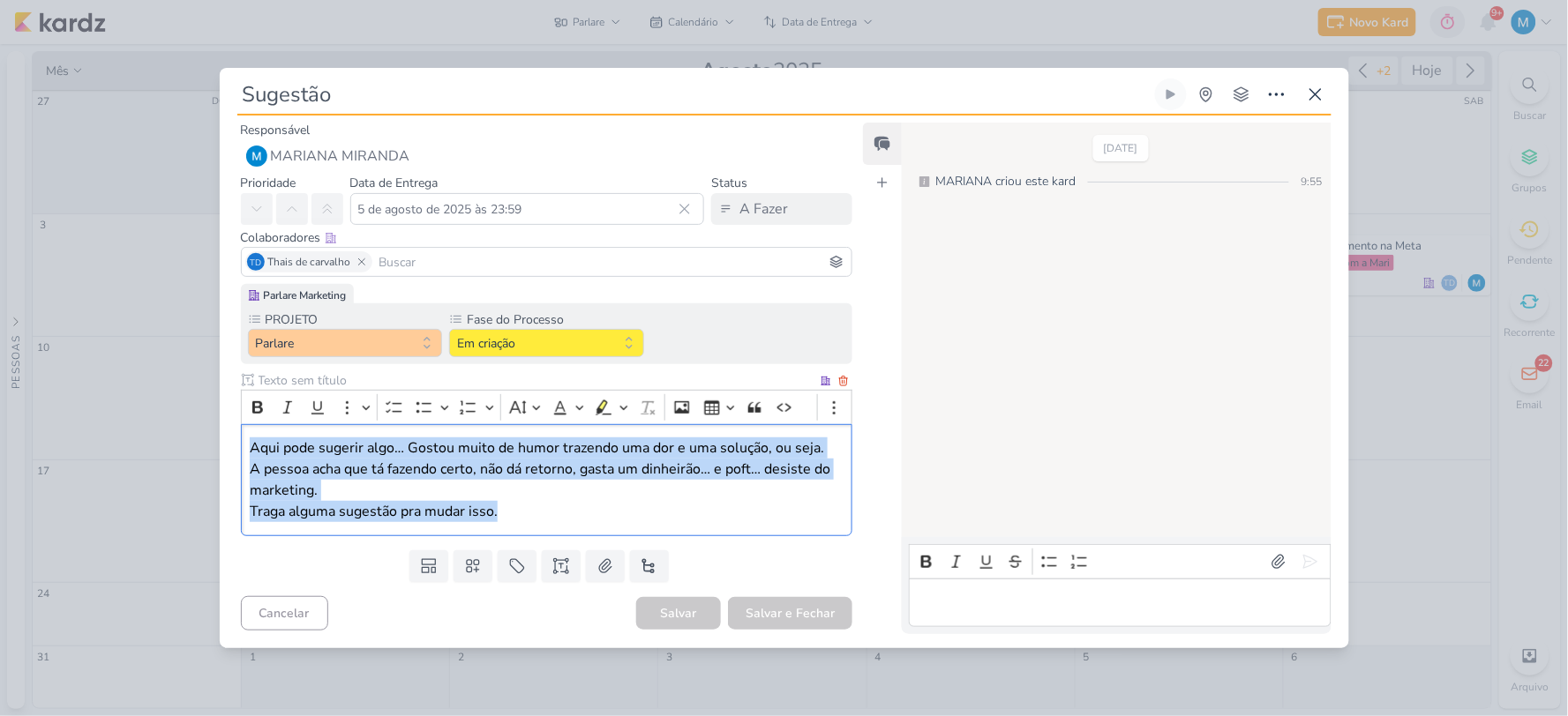 click on "Aqui pode sugerir algo… Gostou muito de humor trazendo uma dor e uma solução, ou seja. A pessoa acha que tá fazendo certo, não dá retorno, gasta um dinheirão… e poft… desiste do marketing. Traga alguma sugestão pra mudar isso." at bounding box center [547, 480] 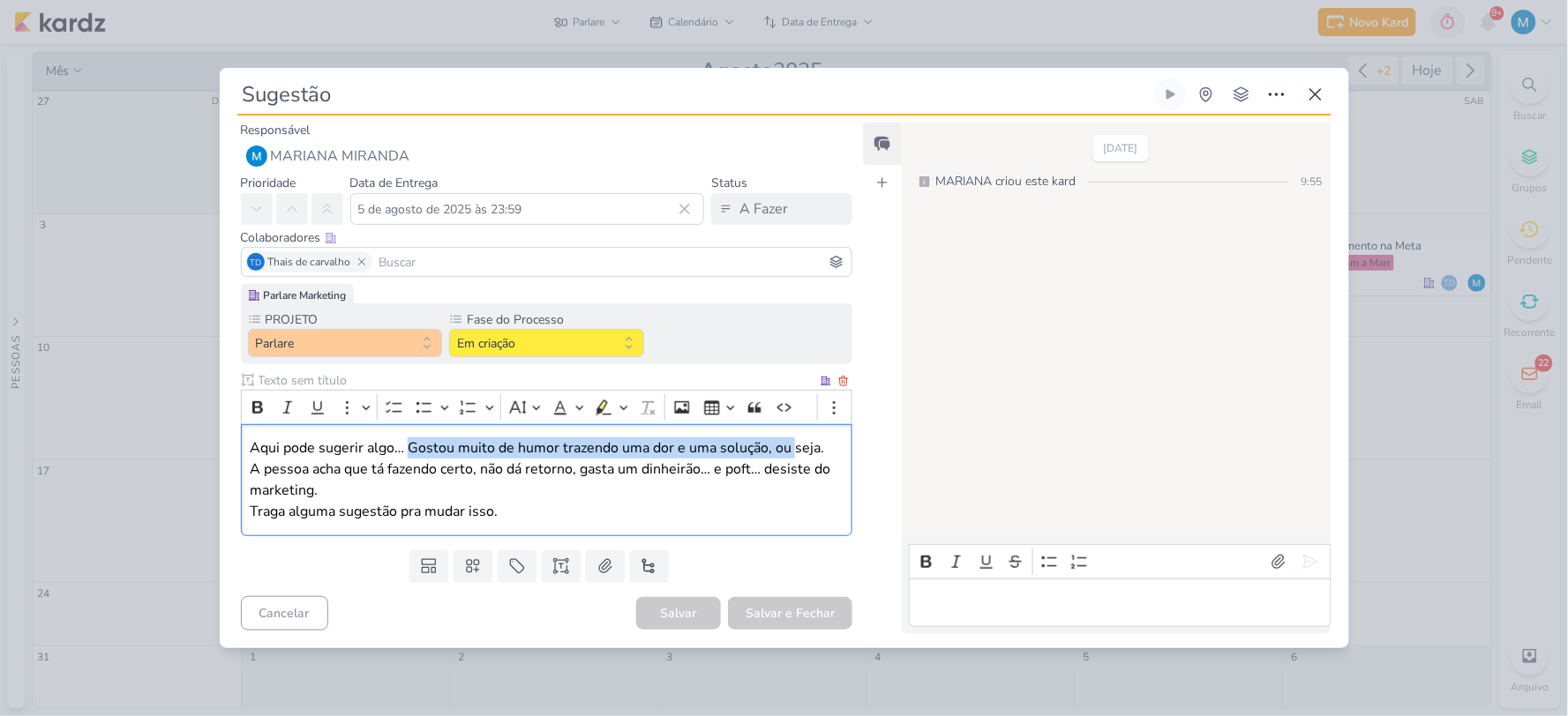 drag, startPoint x: 409, startPoint y: 444, endPoint x: 794, endPoint y: 441, distance: 385.0117 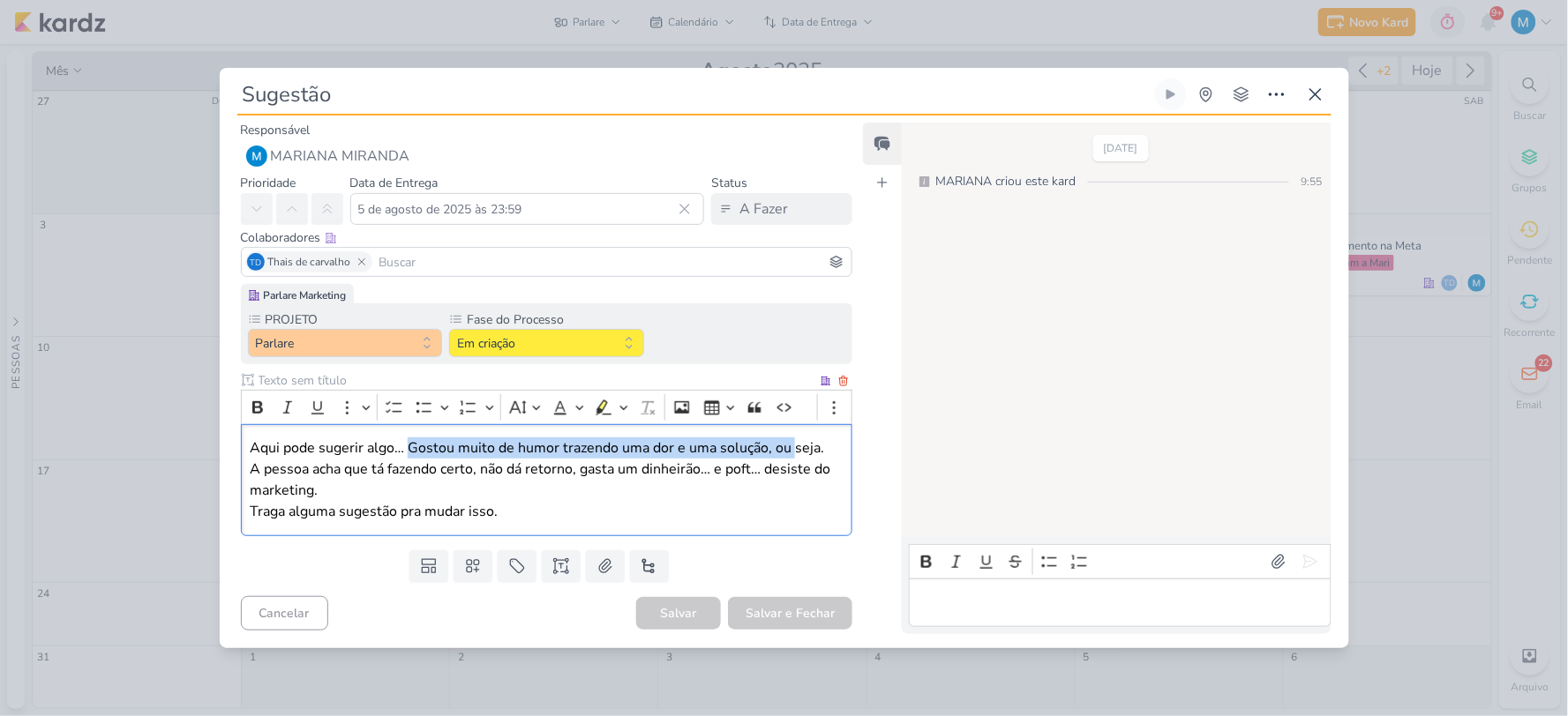 click on "Aqui pode sugerir algo… Gostou muito de humor trazendo uma dor e uma solução, ou seja." at bounding box center (546, 448) 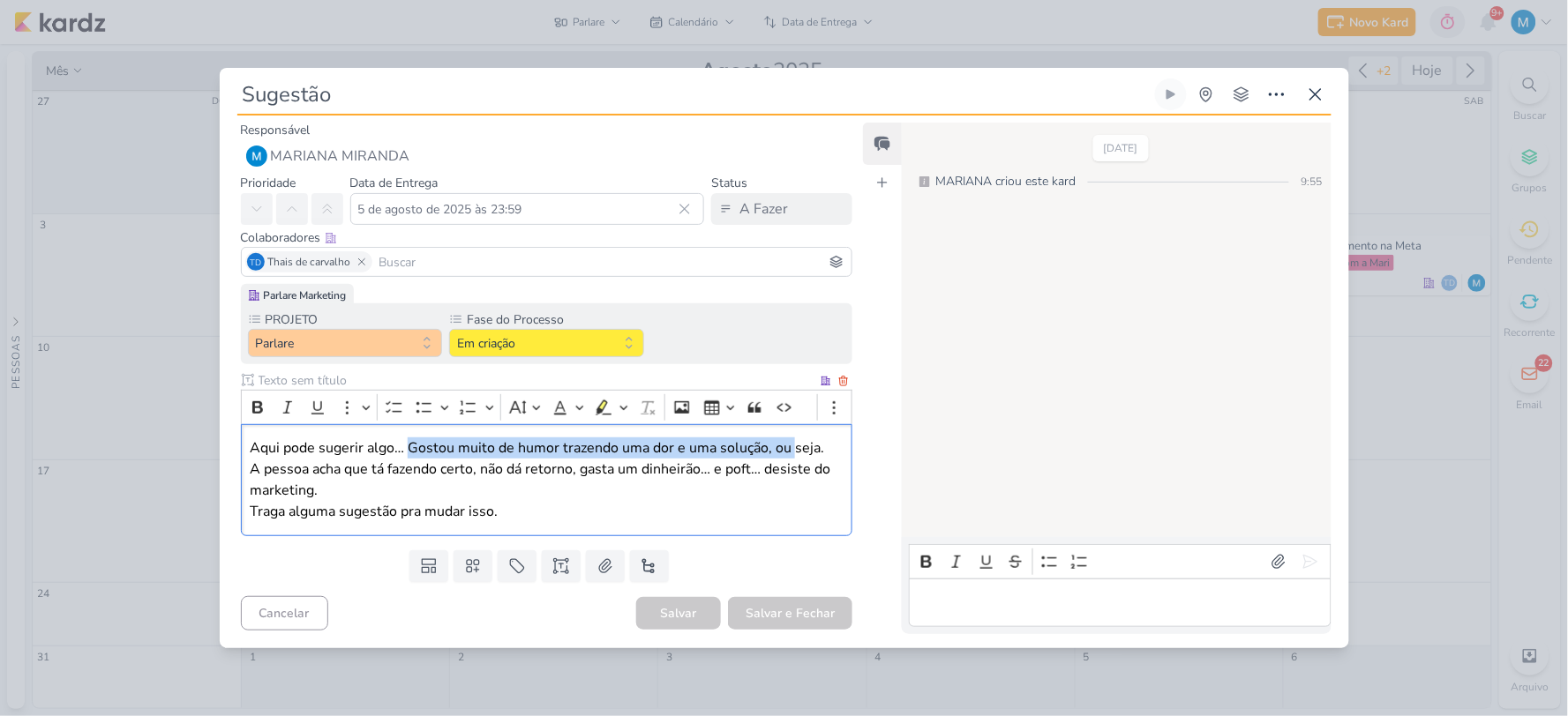 click on "Aqui pode sugerir algo… Gostou muito de humor trazendo uma dor e uma solução, ou seja." at bounding box center [546, 448] 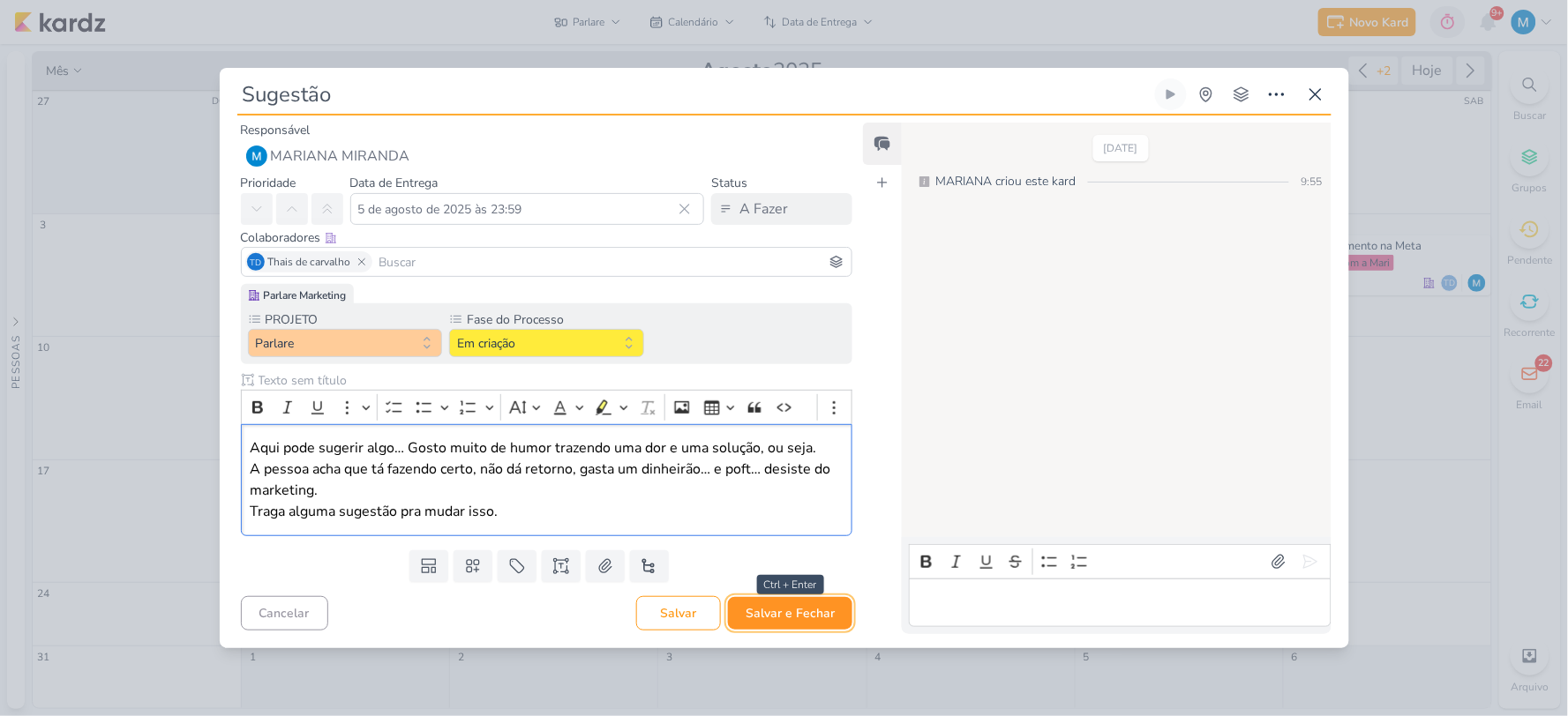 click on "Salvar e Fechar" at bounding box center (790, 613) 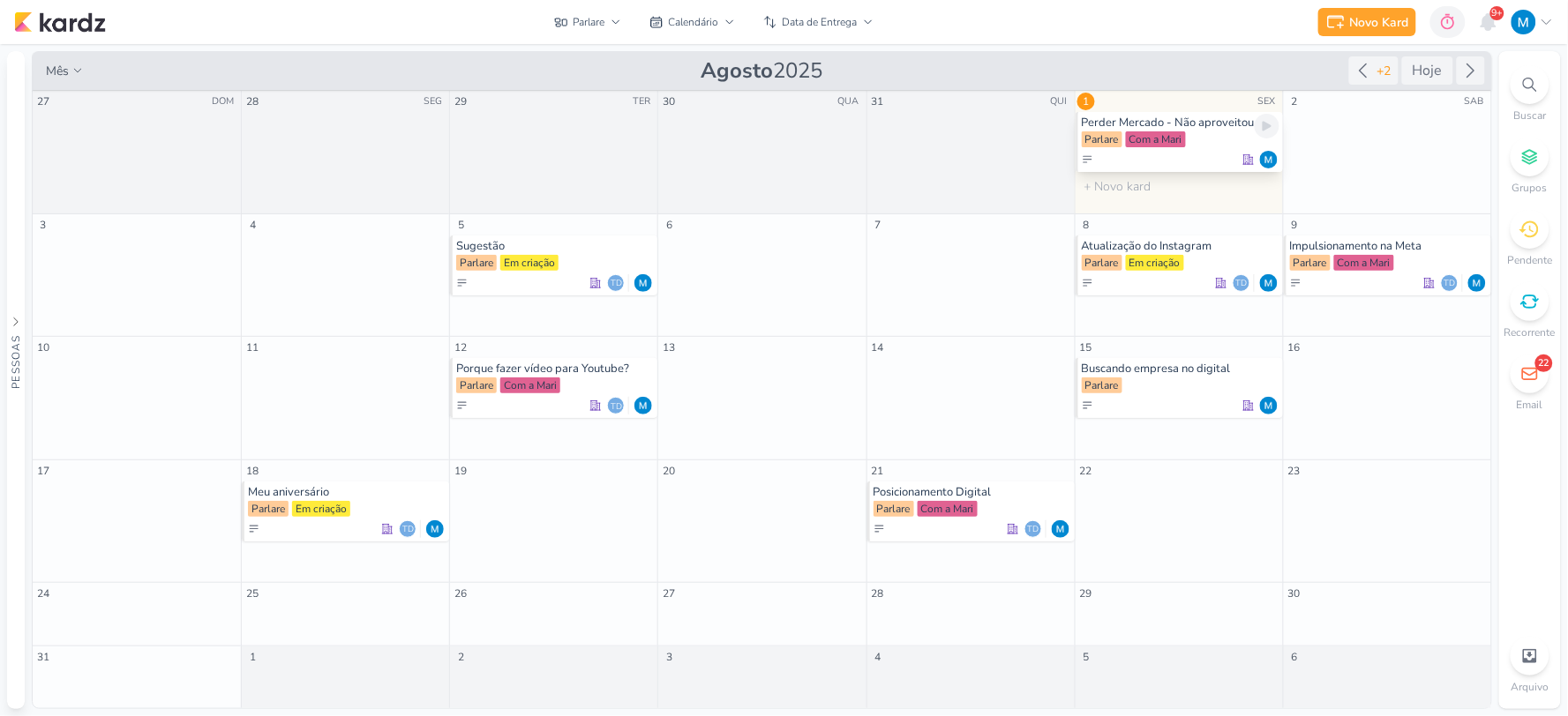 click on "Perder Mercado - Não aproveitou oportunidades" at bounding box center [1181, 123] 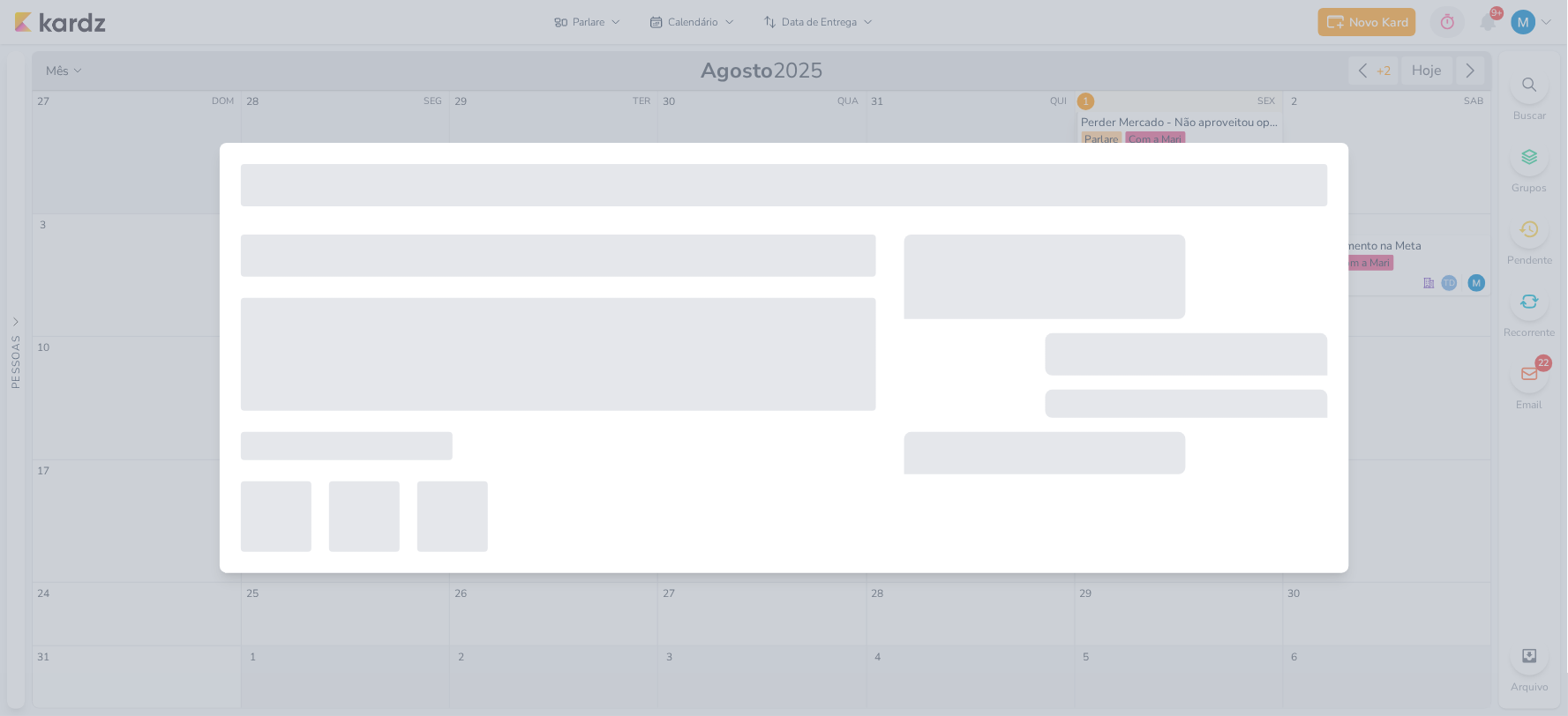 type on "Perder Mercado - Não aproveitou oportunidades" 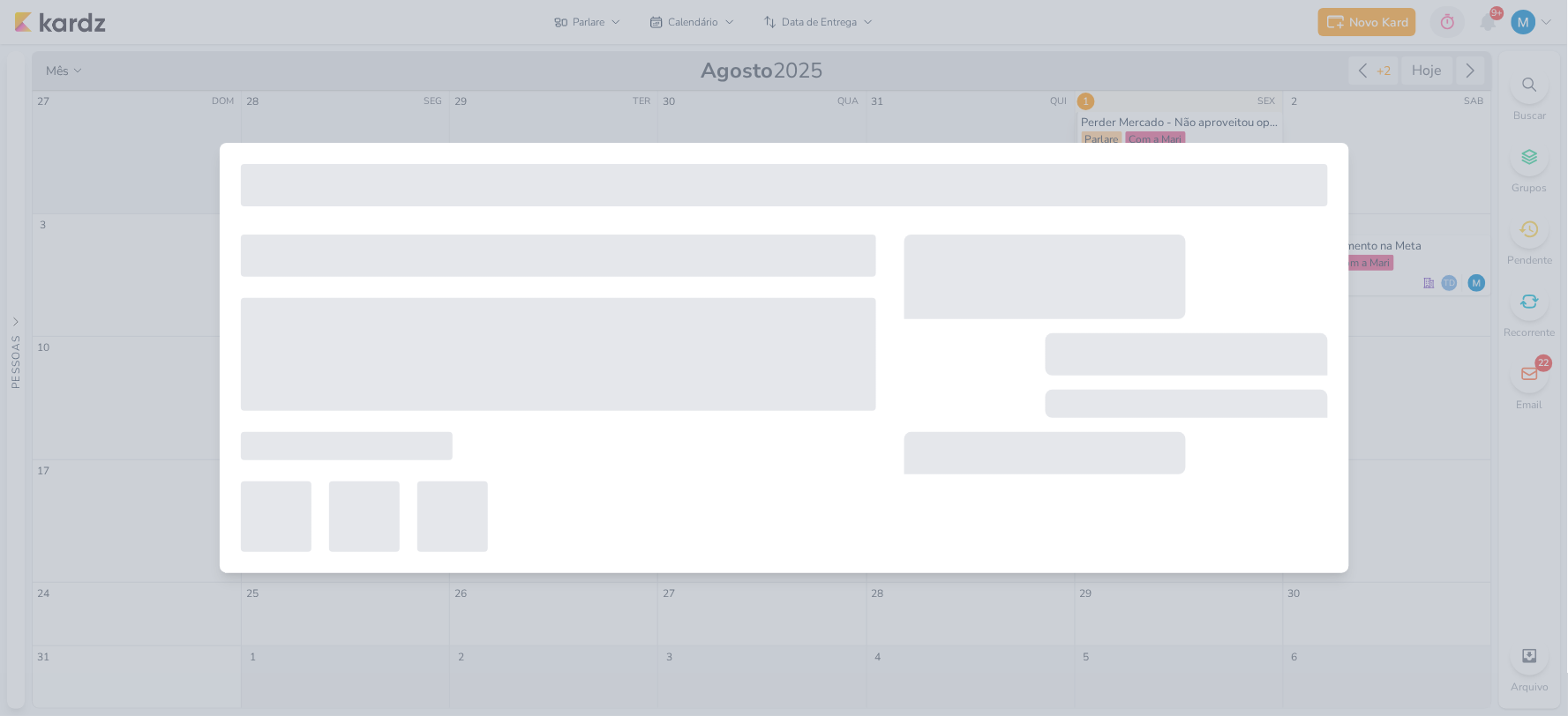 type on "1 de agosto de 2025 às 23:59" 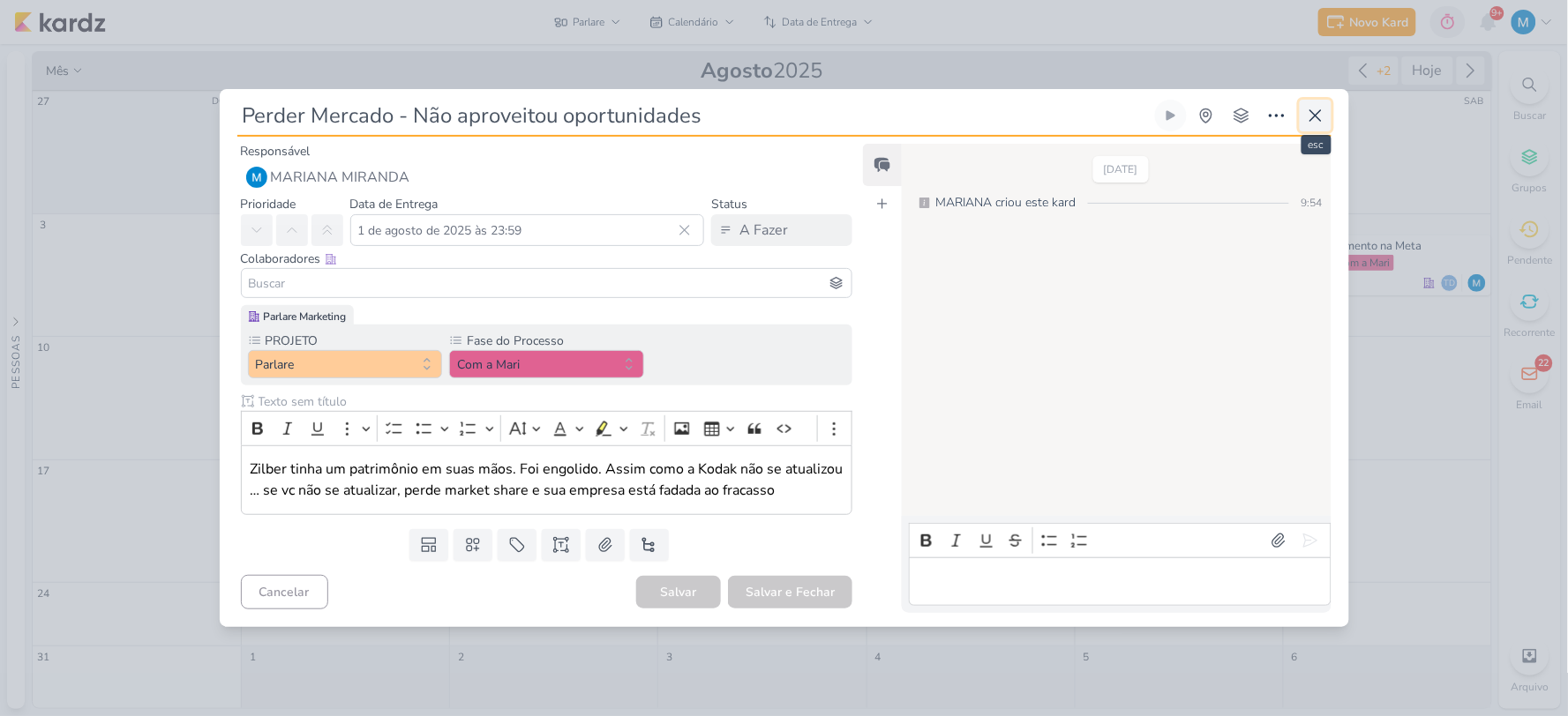 click 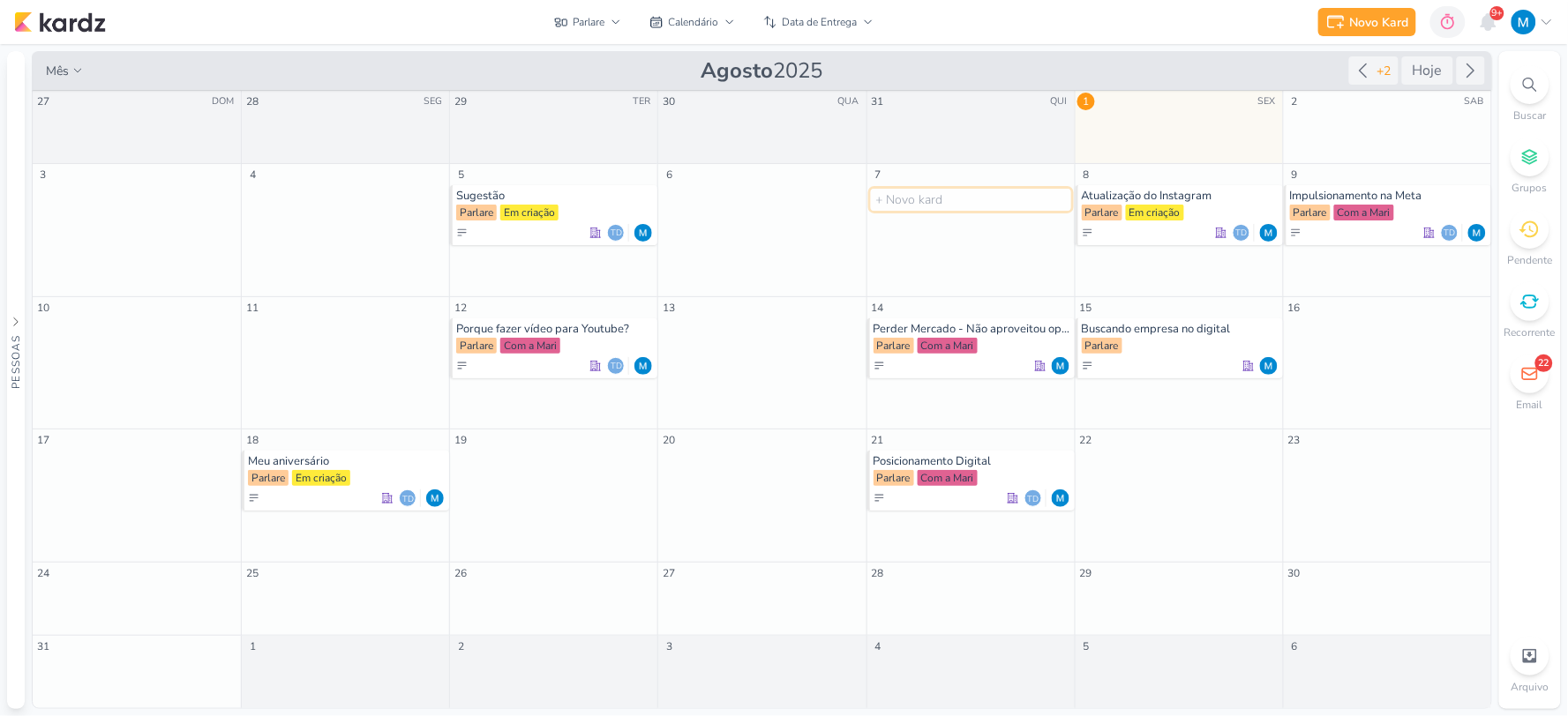 click at bounding box center [971, 199] 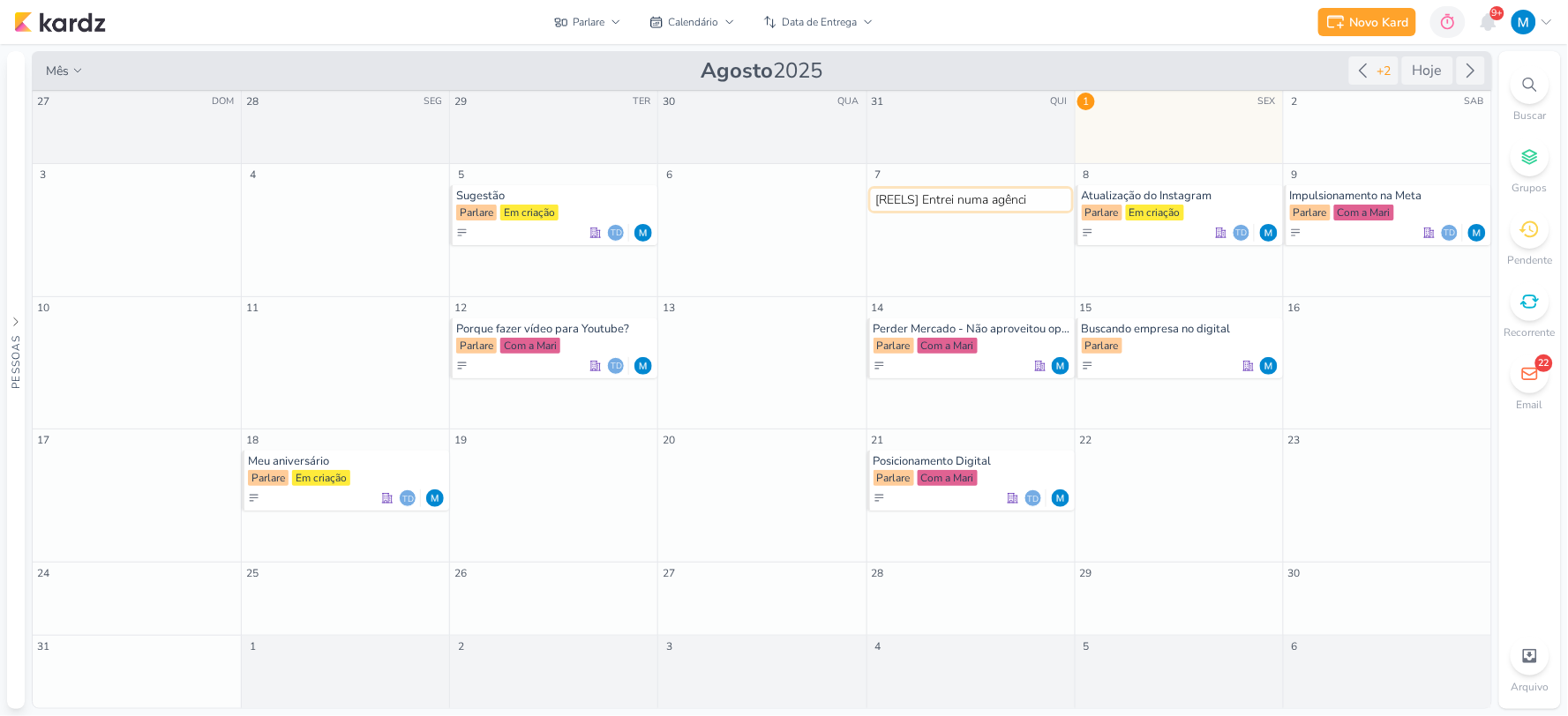 type on "[REELS] Entrei numa agência" 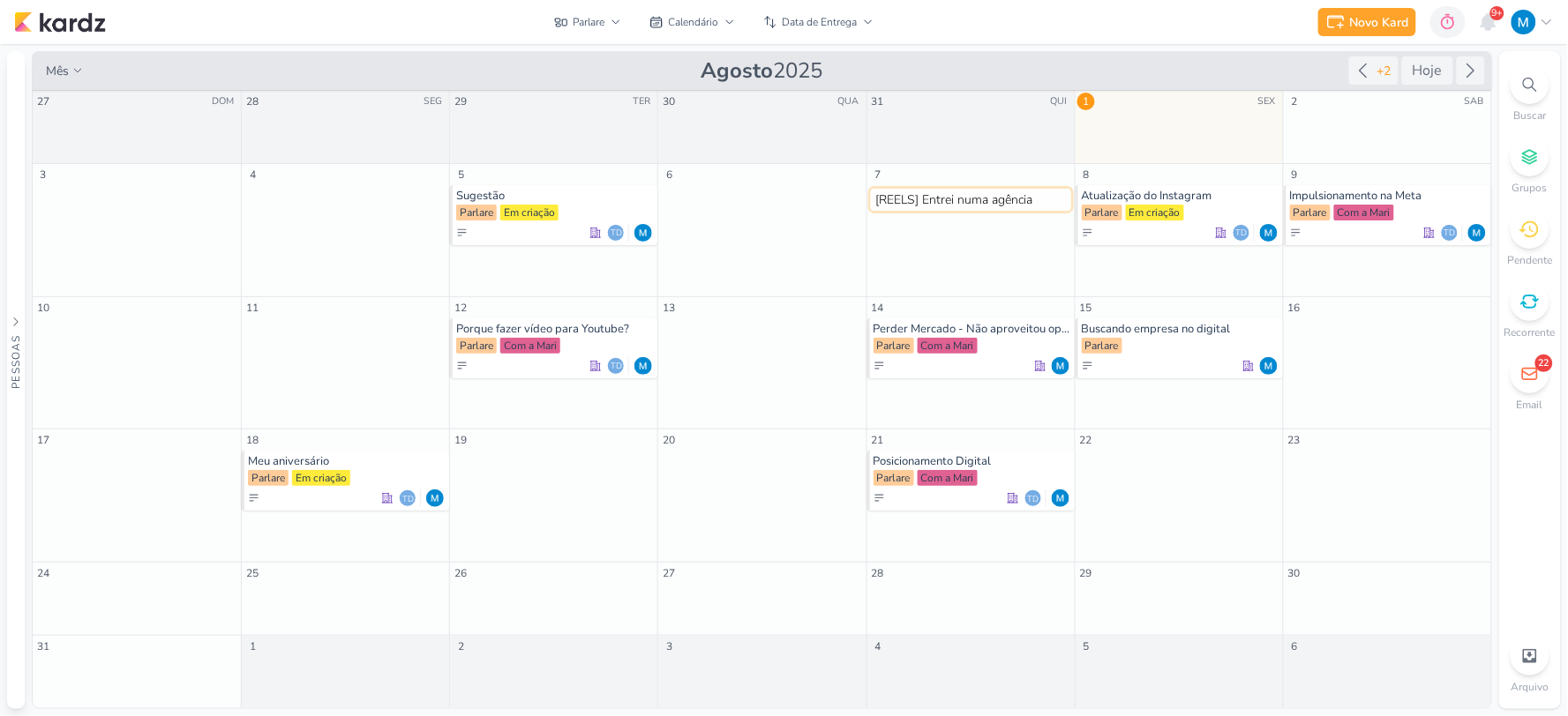 type 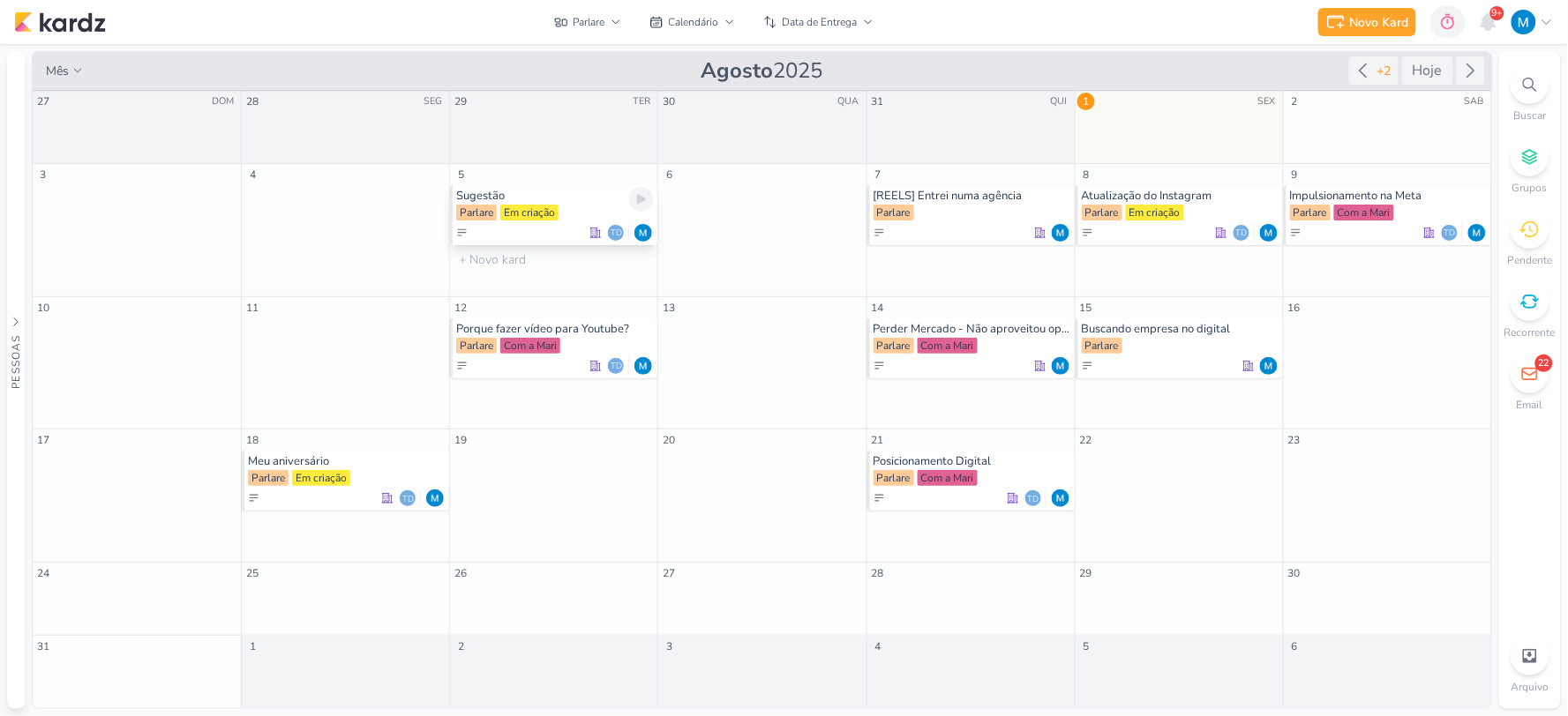 click on "Sugestão" at bounding box center [555, 196] 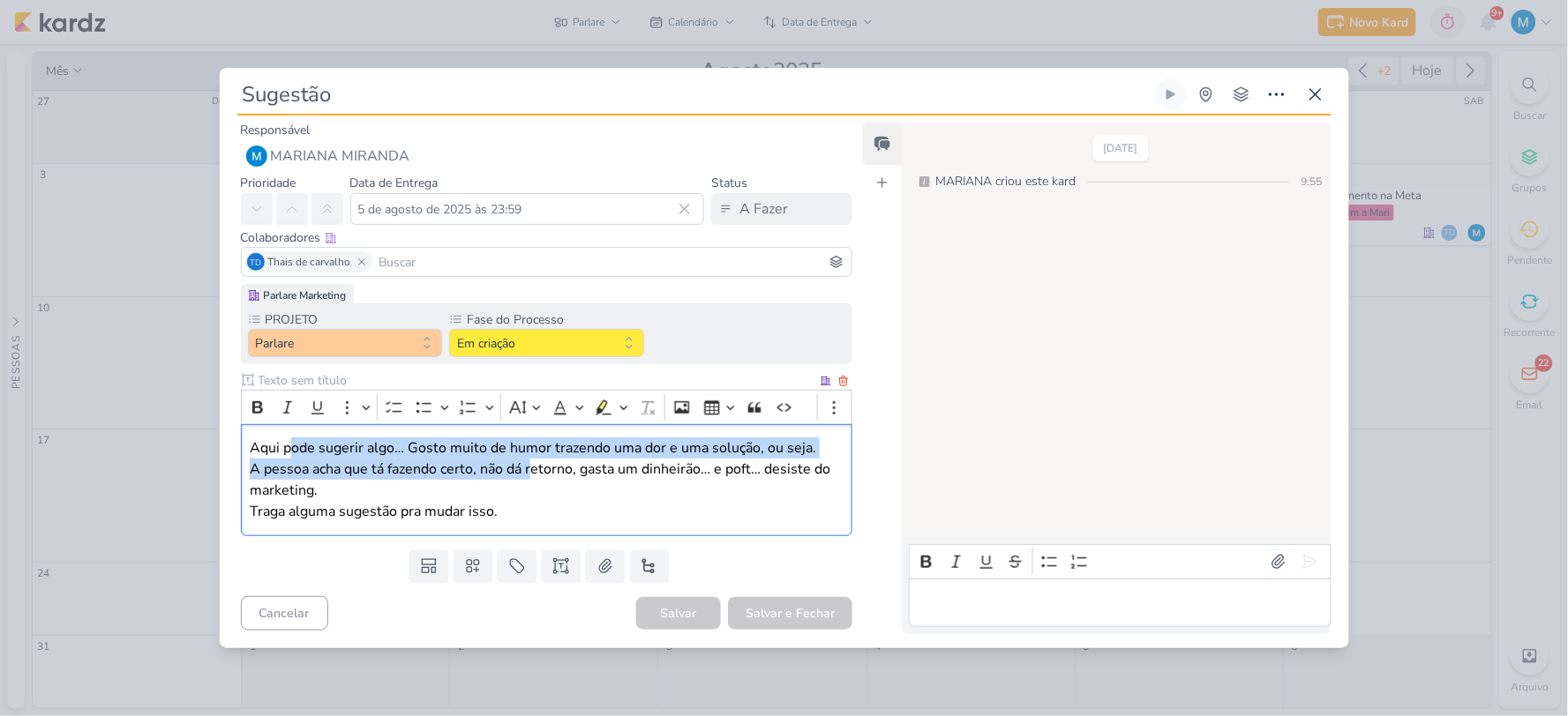 drag, startPoint x: 289, startPoint y: 439, endPoint x: 603, endPoint y: 471, distance: 315.62636 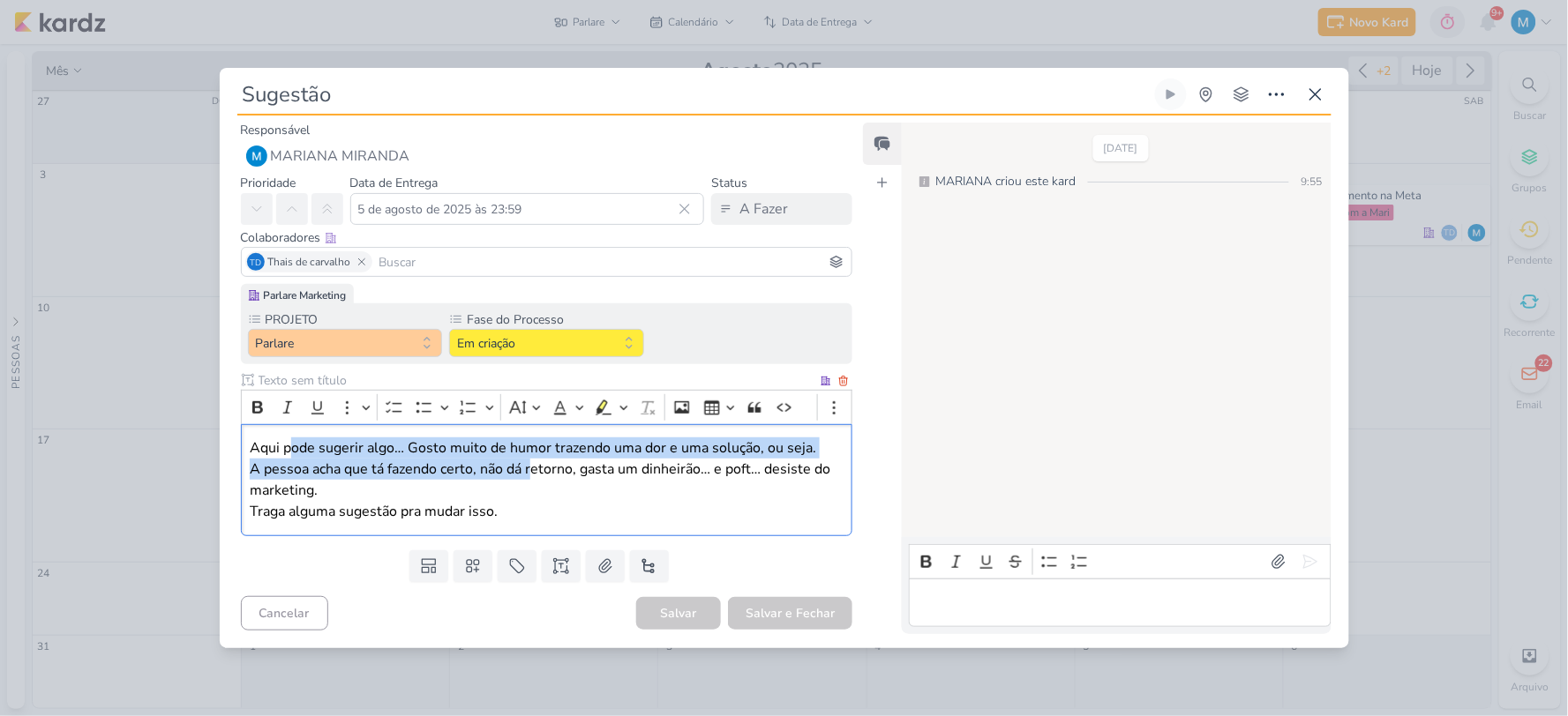 click on "Aqui pode sugerir algo… Gosto muito de humor trazendo uma dor e uma solução, ou seja. A pessoa acha que tá fazendo certo, não dá retorno, gasta um dinheirão… e poft… desiste do marketing. Traga alguma sugestão pra mudar isso." at bounding box center (547, 480) 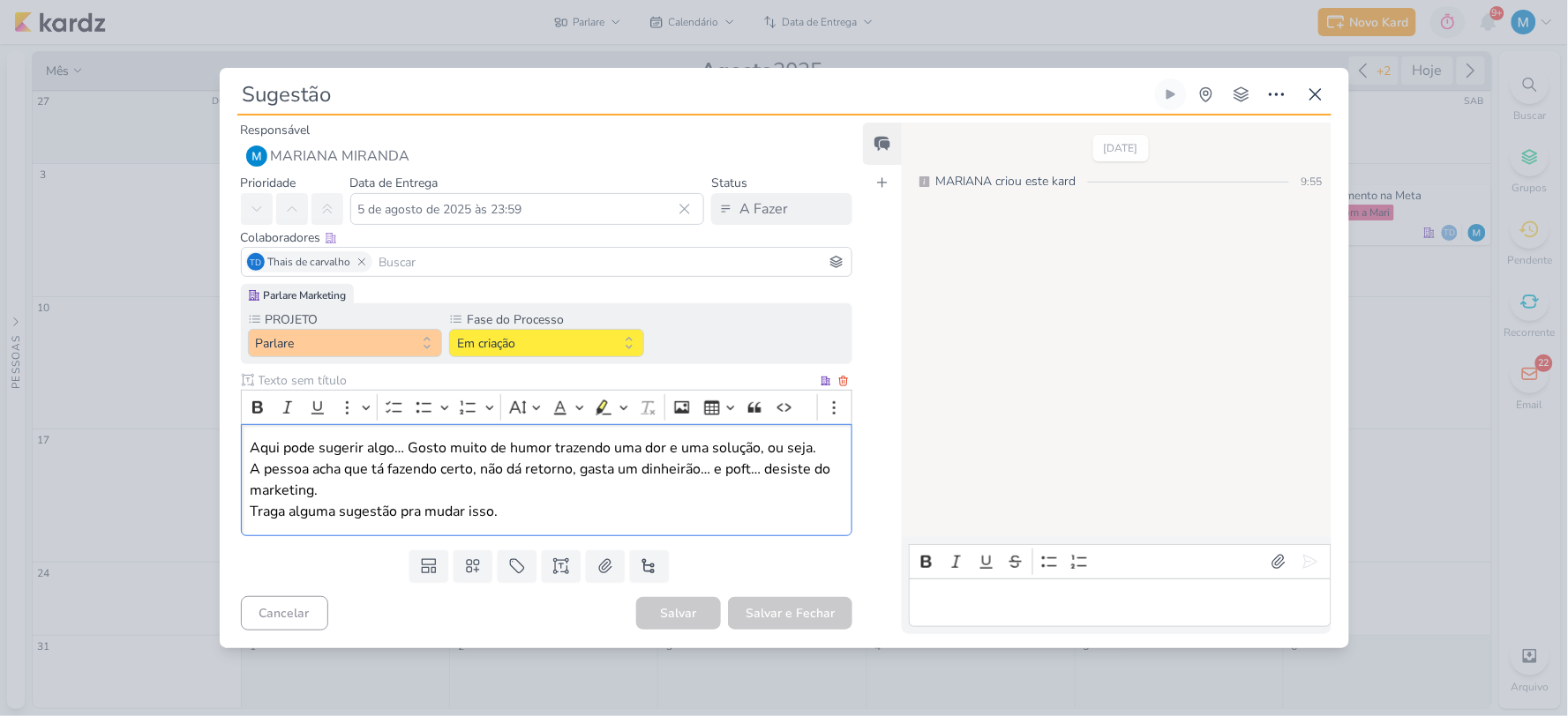 click on "A pessoa acha que tá fazendo certo, não dá retorno, gasta um dinheirão… e poft… desiste do marketing." at bounding box center [546, 480] 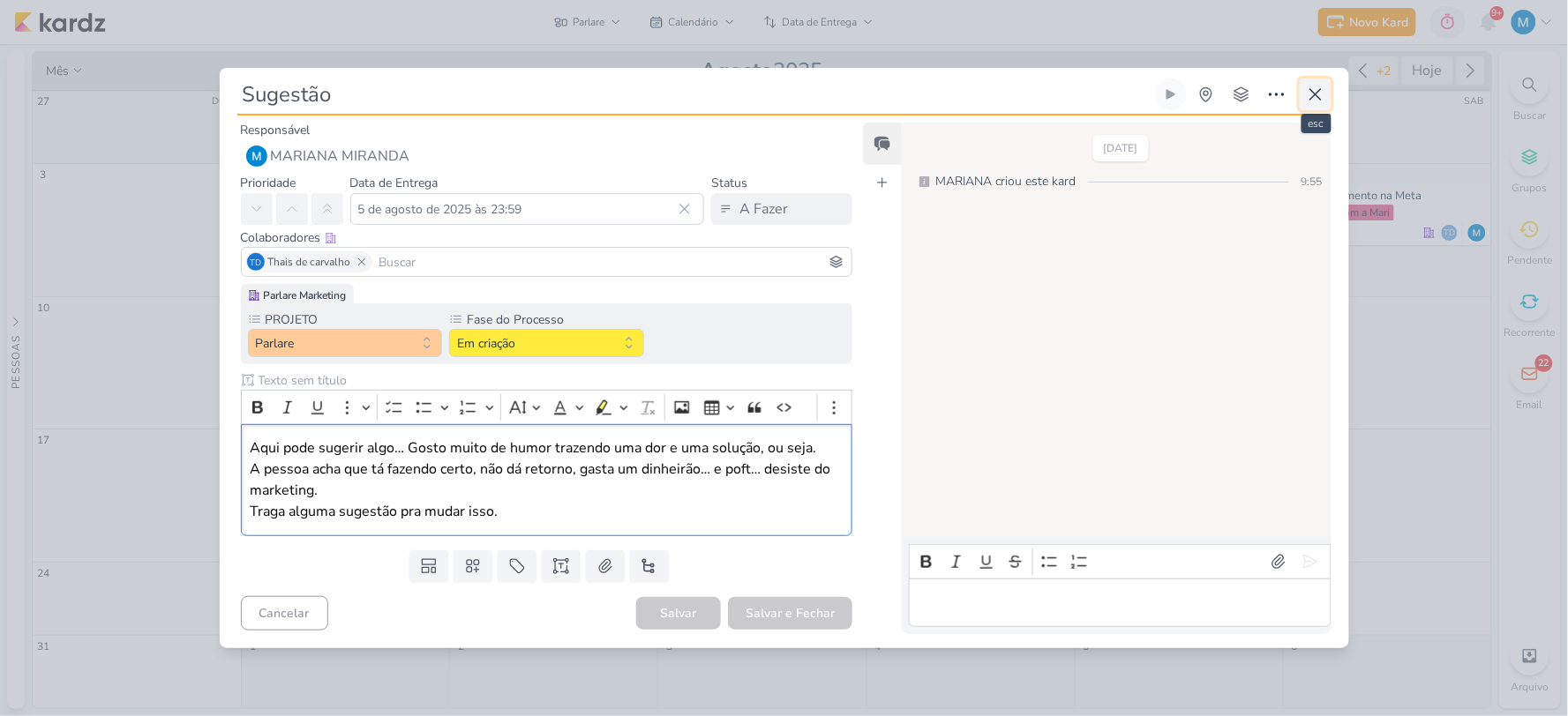 click 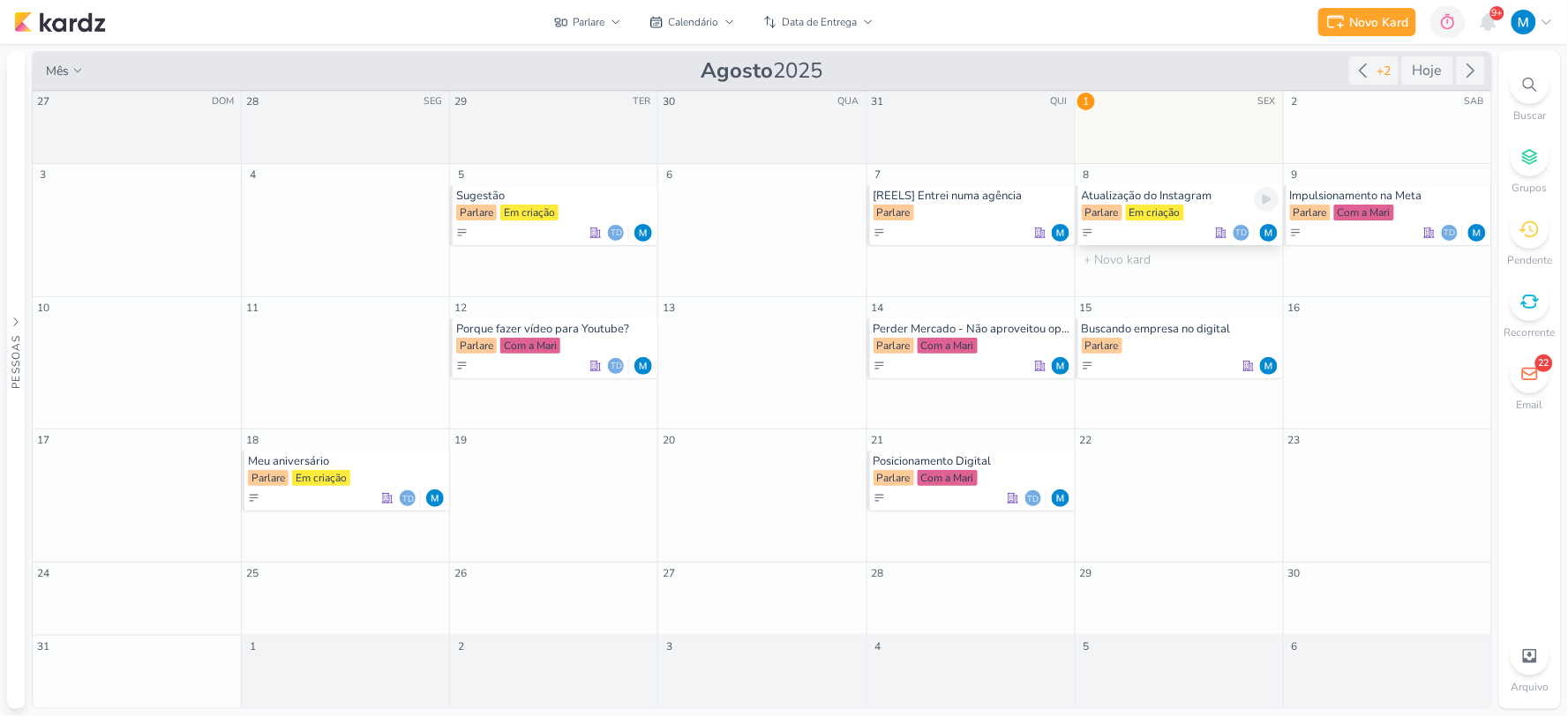 click on "Atualização do Instagram" at bounding box center [1181, 196] 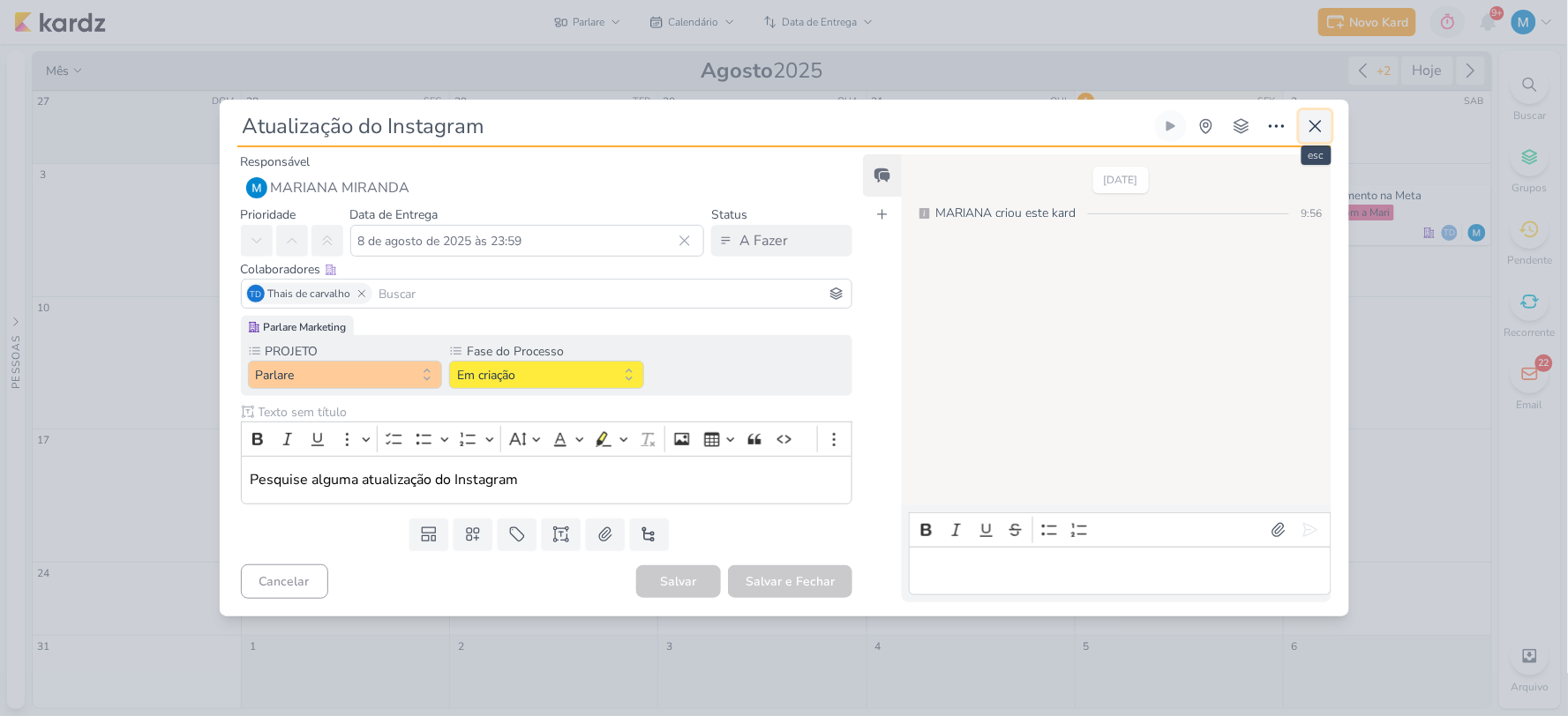 click 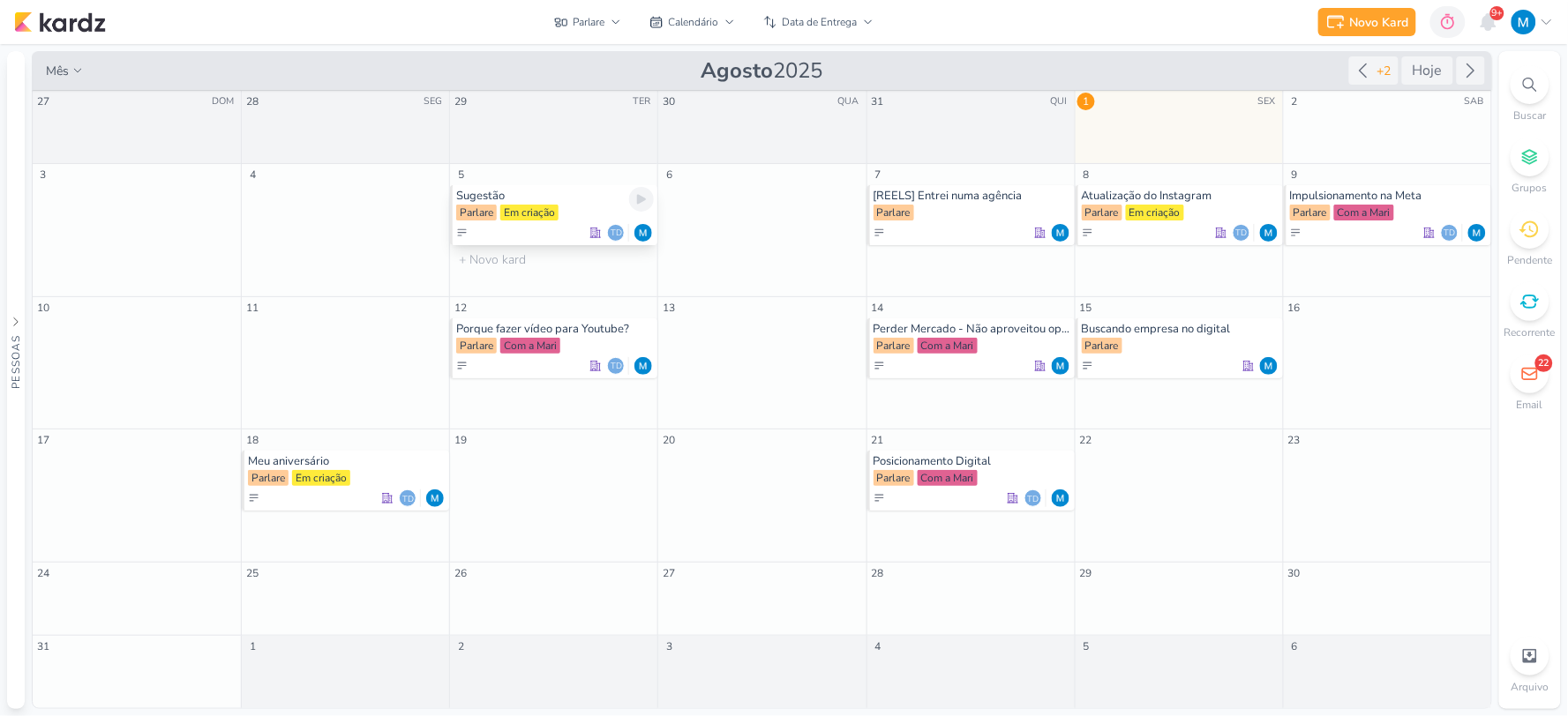 click on "Sugestão" at bounding box center [555, 196] 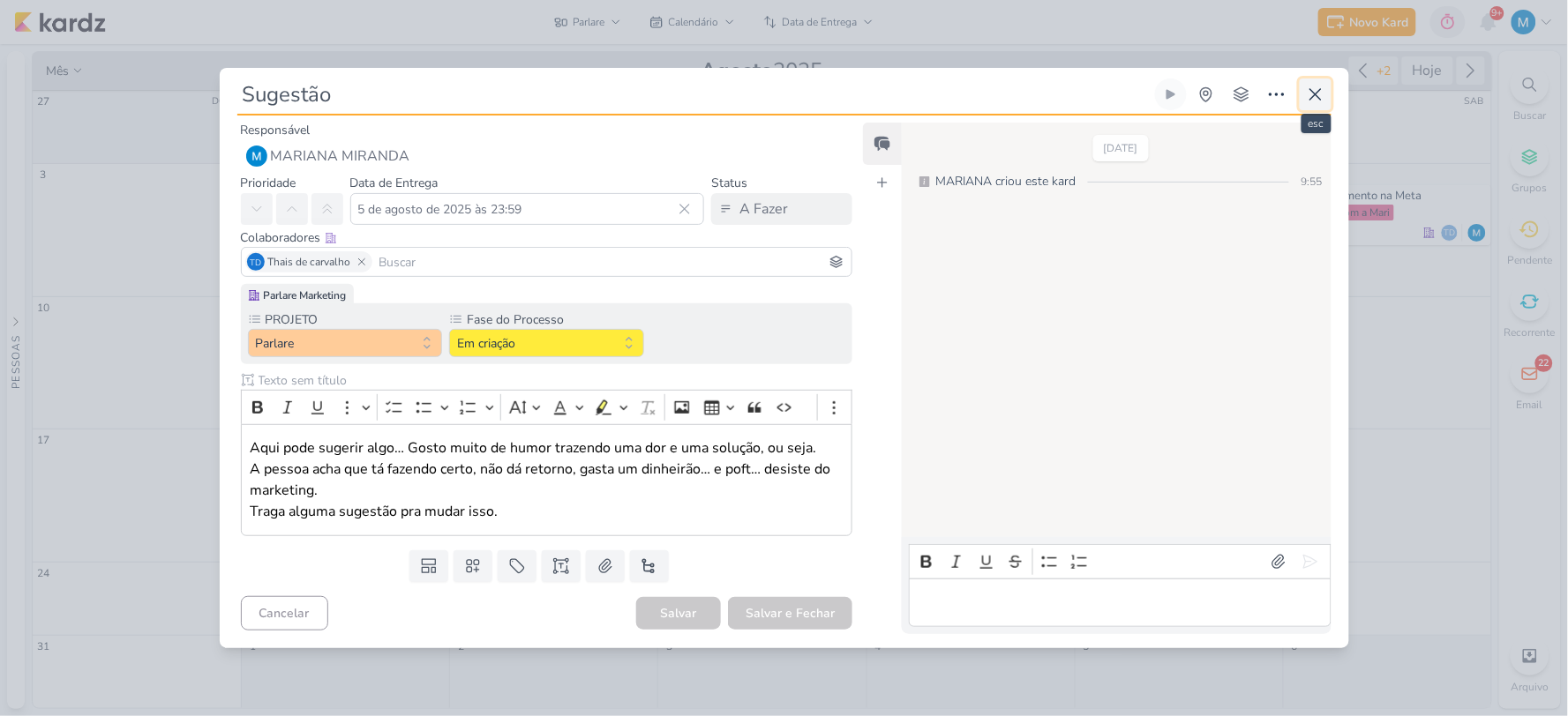 click 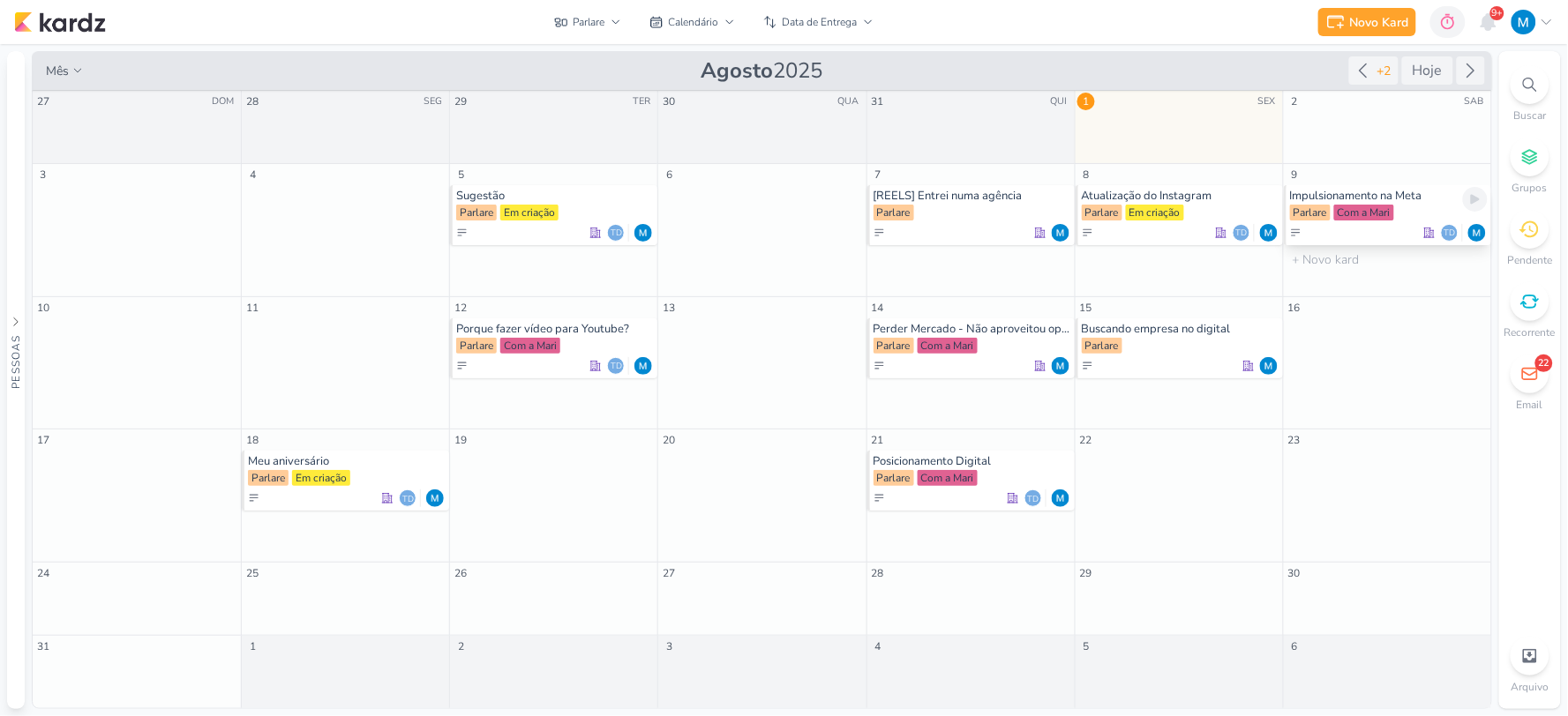 click on "Impulsionamento na Meta" at bounding box center [1389, 196] 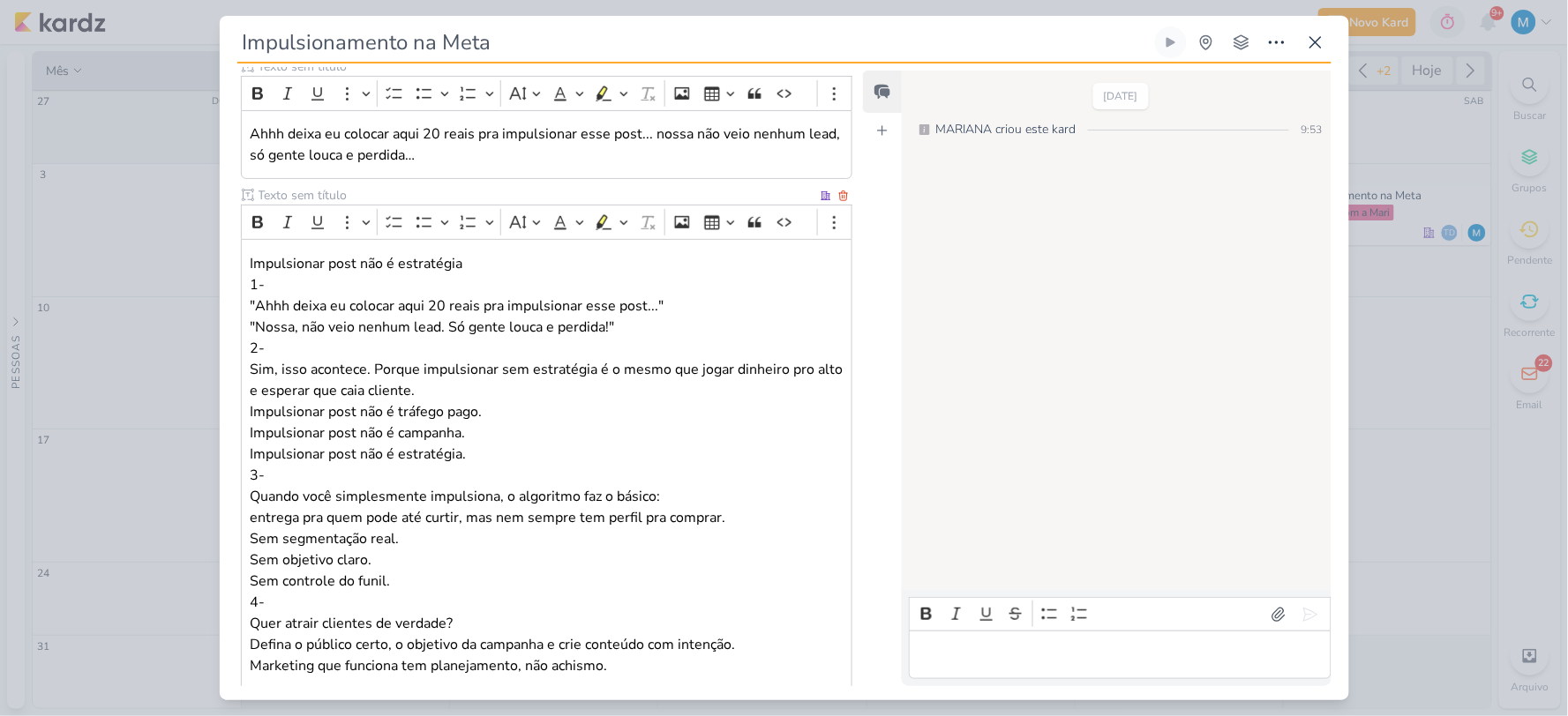 scroll, scrollTop: 210, scrollLeft: 0, axis: vertical 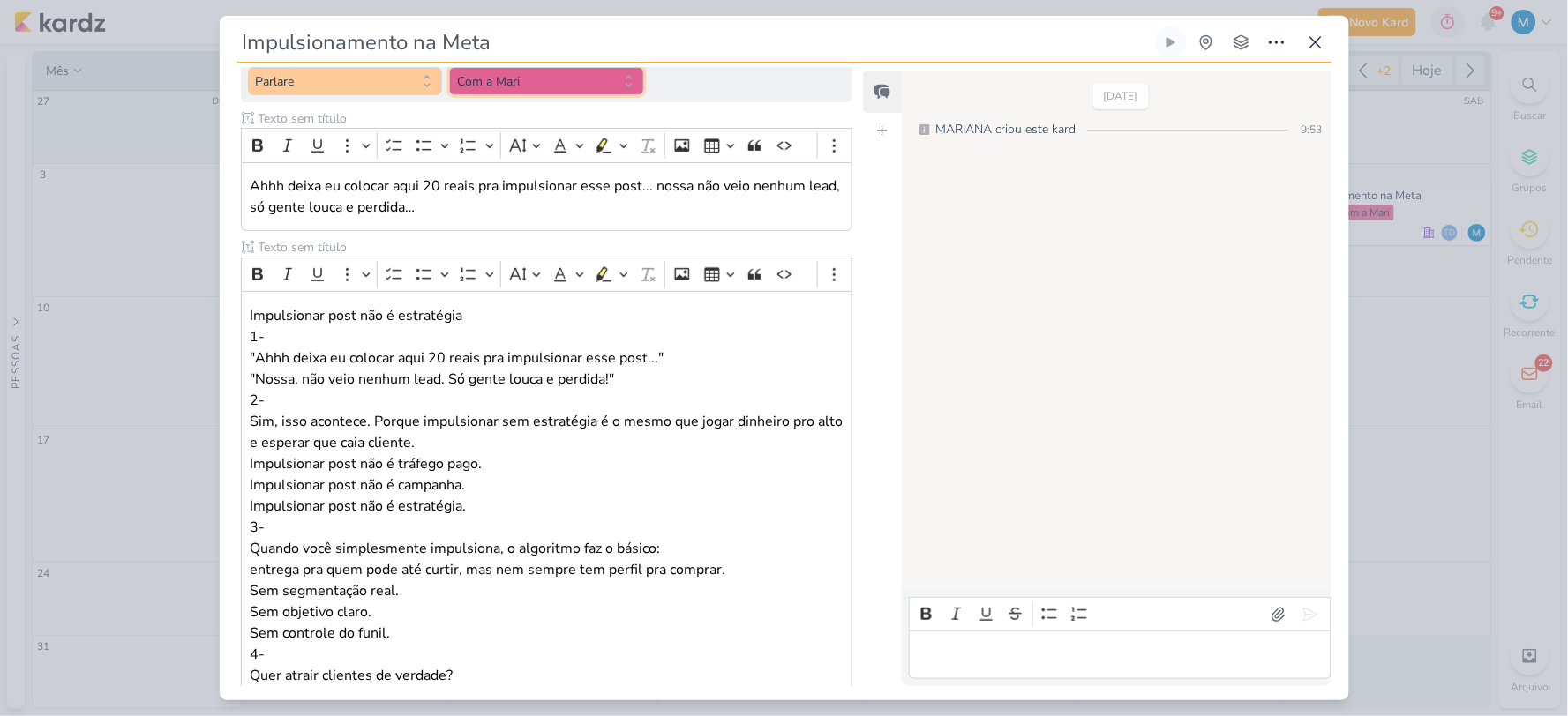 click on "Com a Mari" at bounding box center (546, 81) 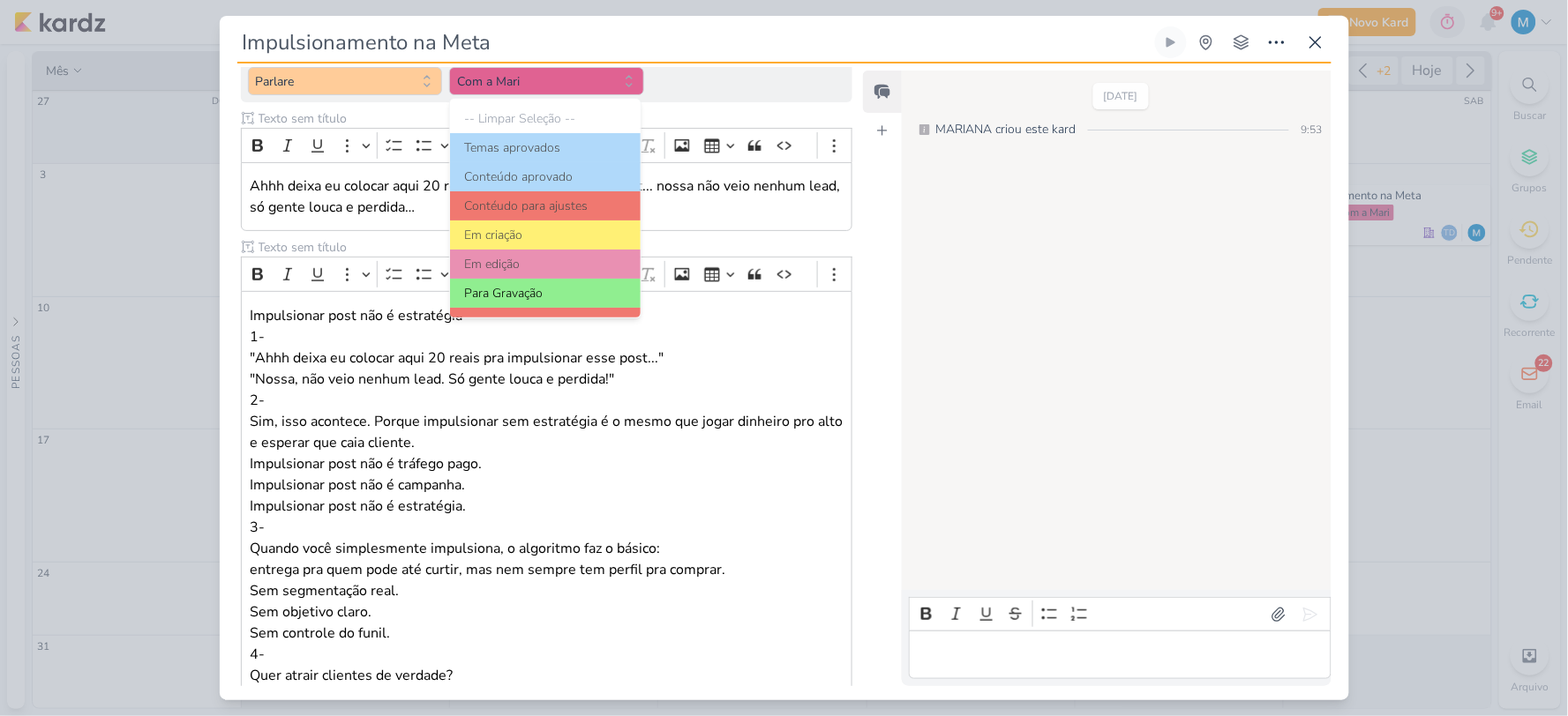 click on "Para Gravação" at bounding box center [545, 293] 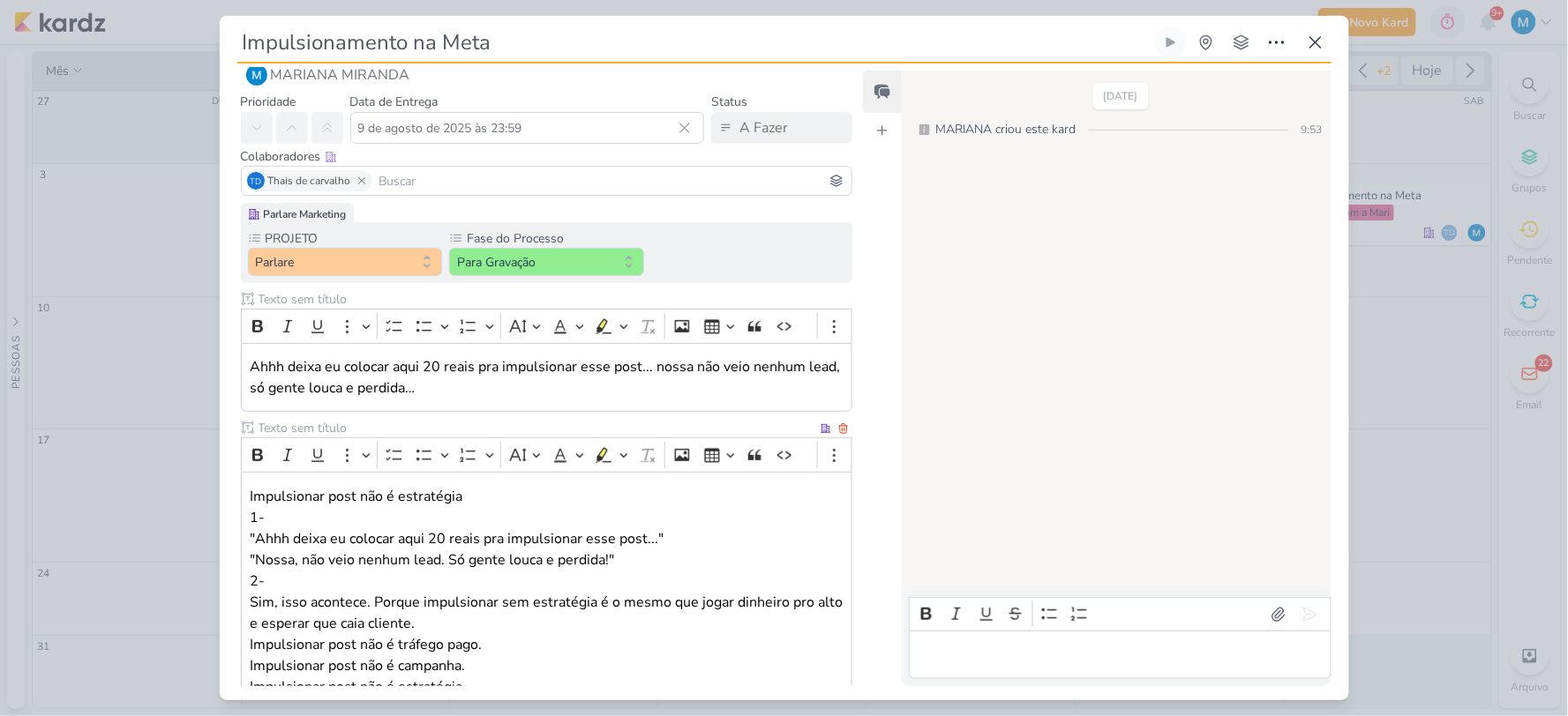 scroll, scrollTop: 0, scrollLeft: 0, axis: both 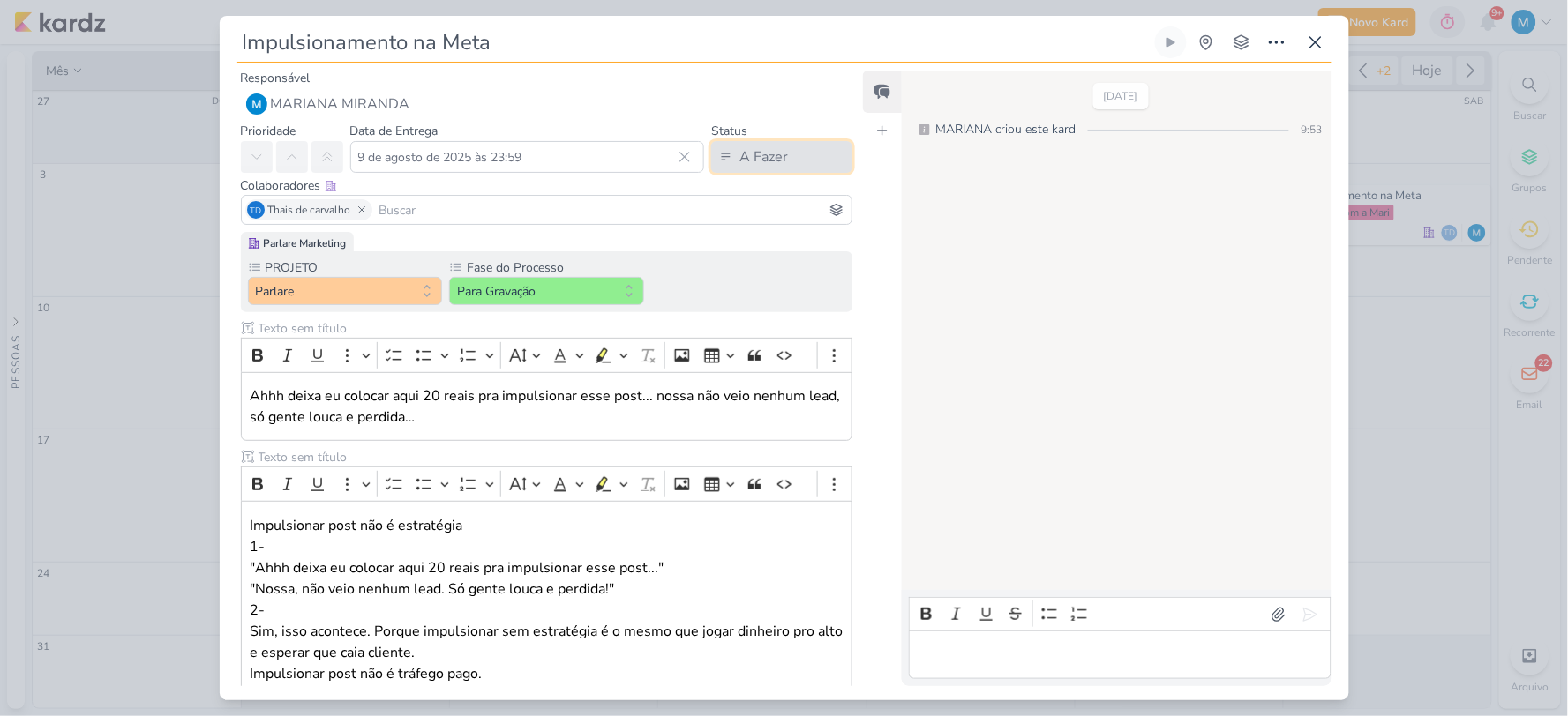 click on "A Fazer" at bounding box center (763, 157) 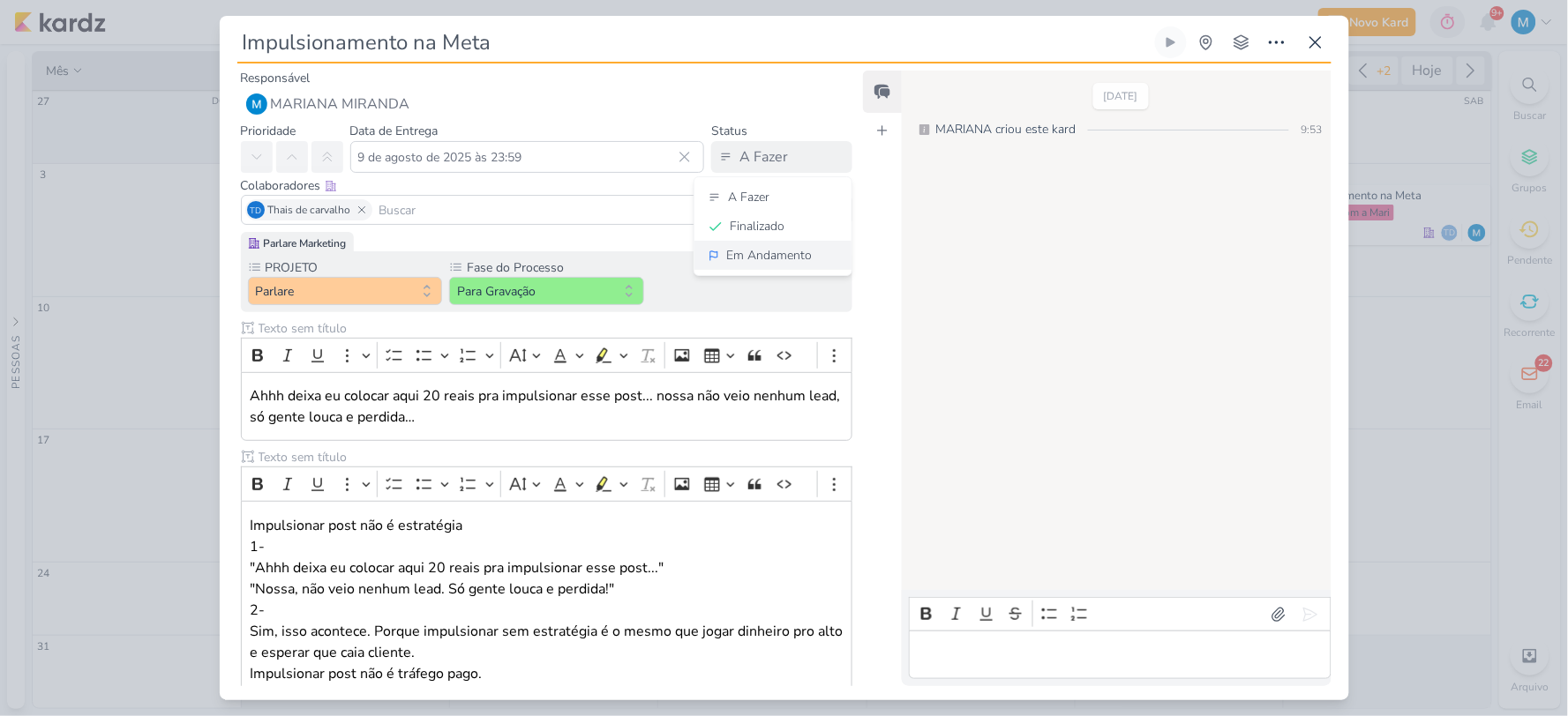 click on "Em Andamento" at bounding box center [769, 255] 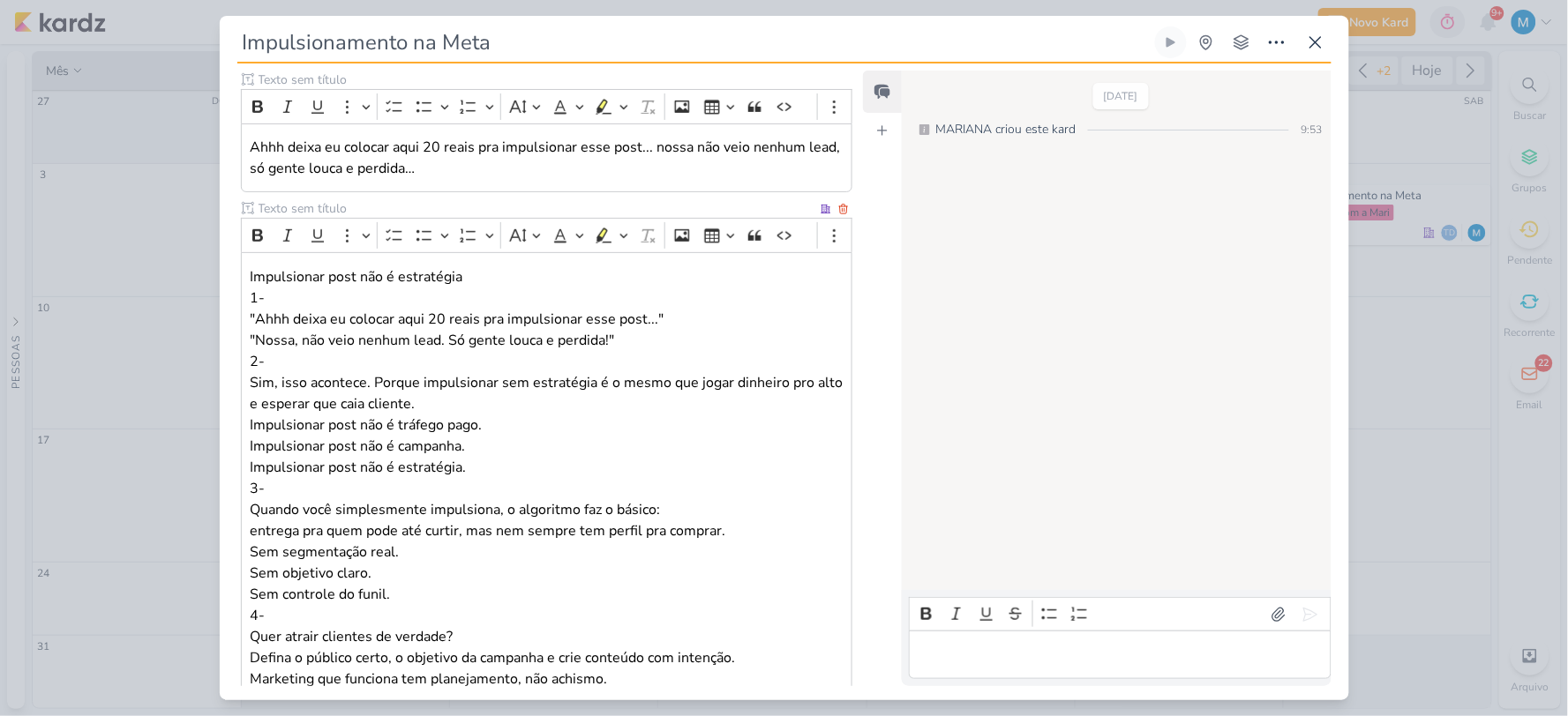 scroll, scrollTop: 0, scrollLeft: 0, axis: both 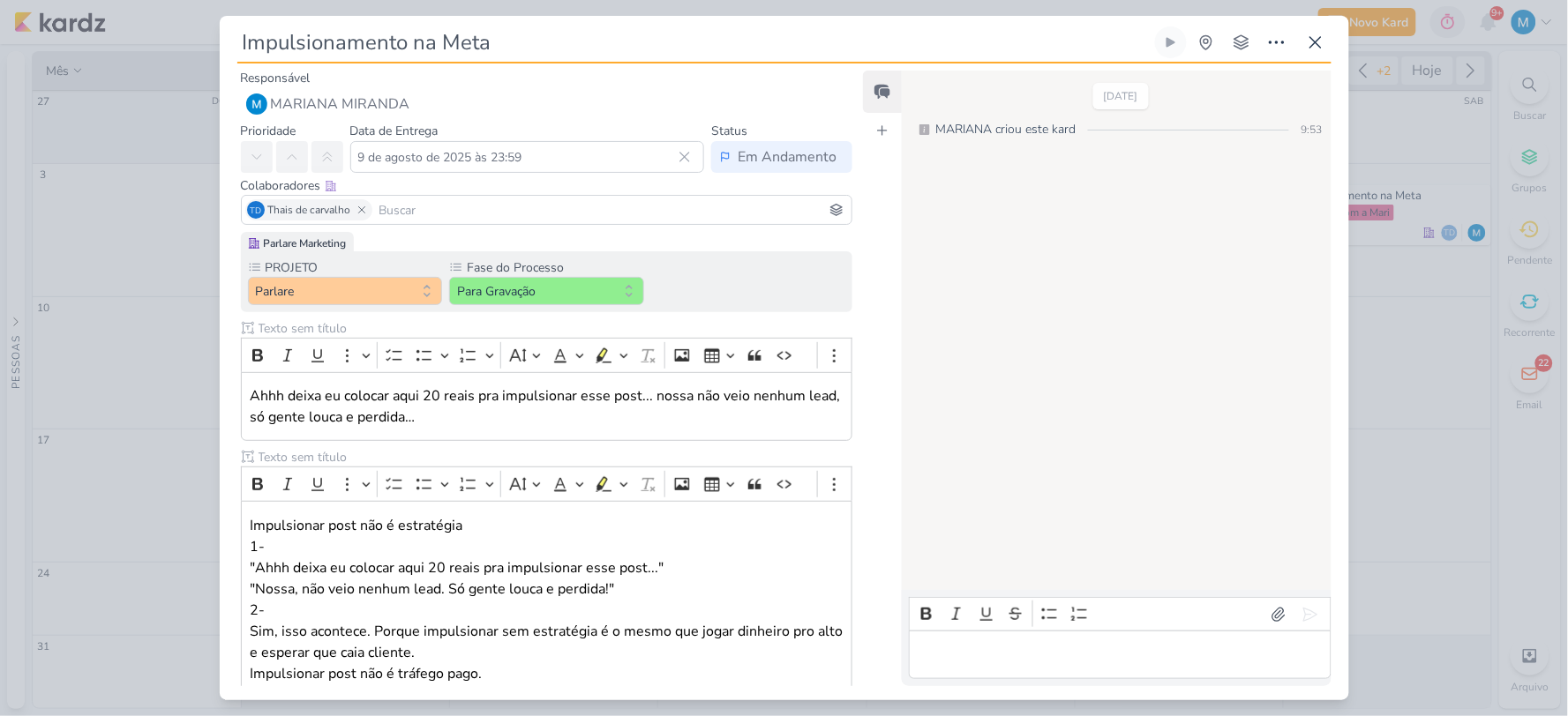 click at bounding box center (1120, 655) 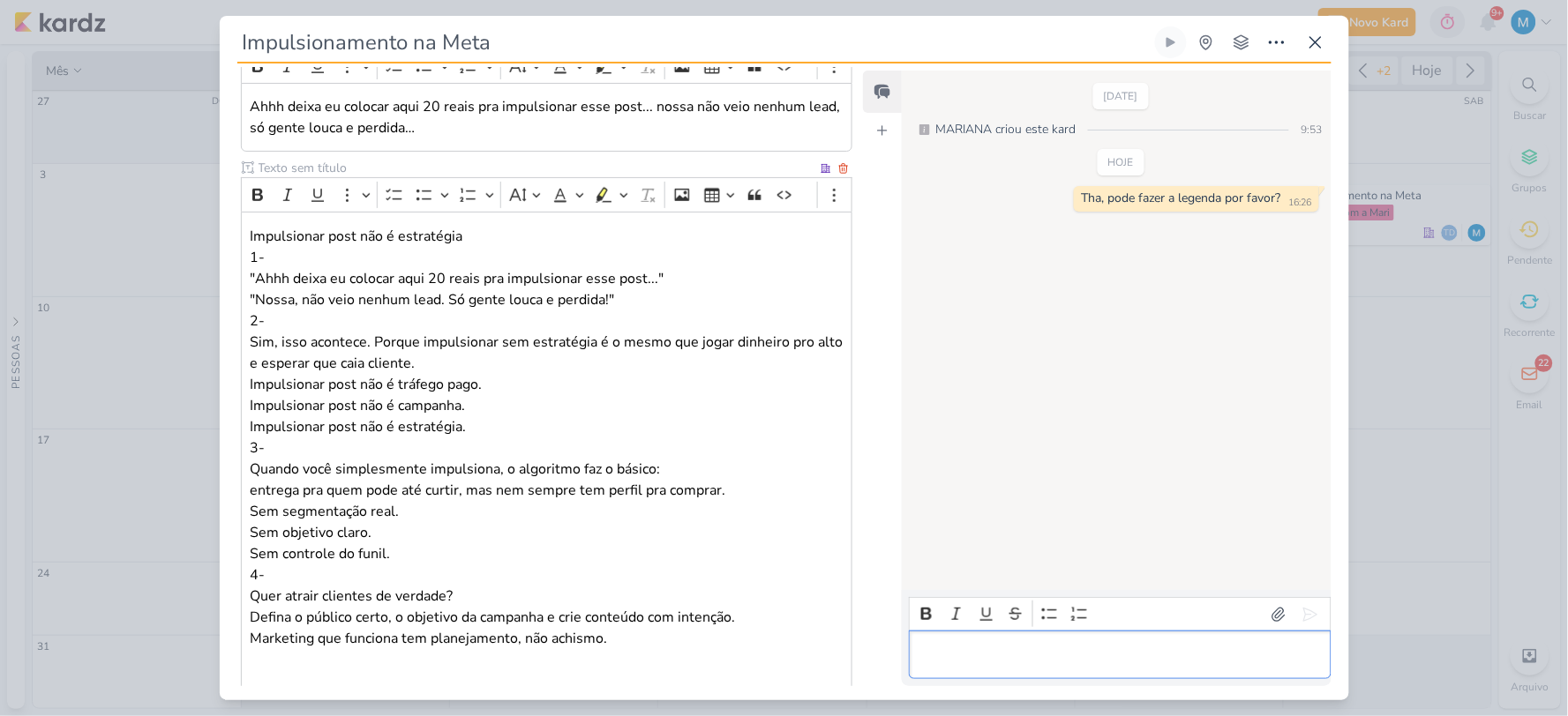 scroll, scrollTop: 406, scrollLeft: 0, axis: vertical 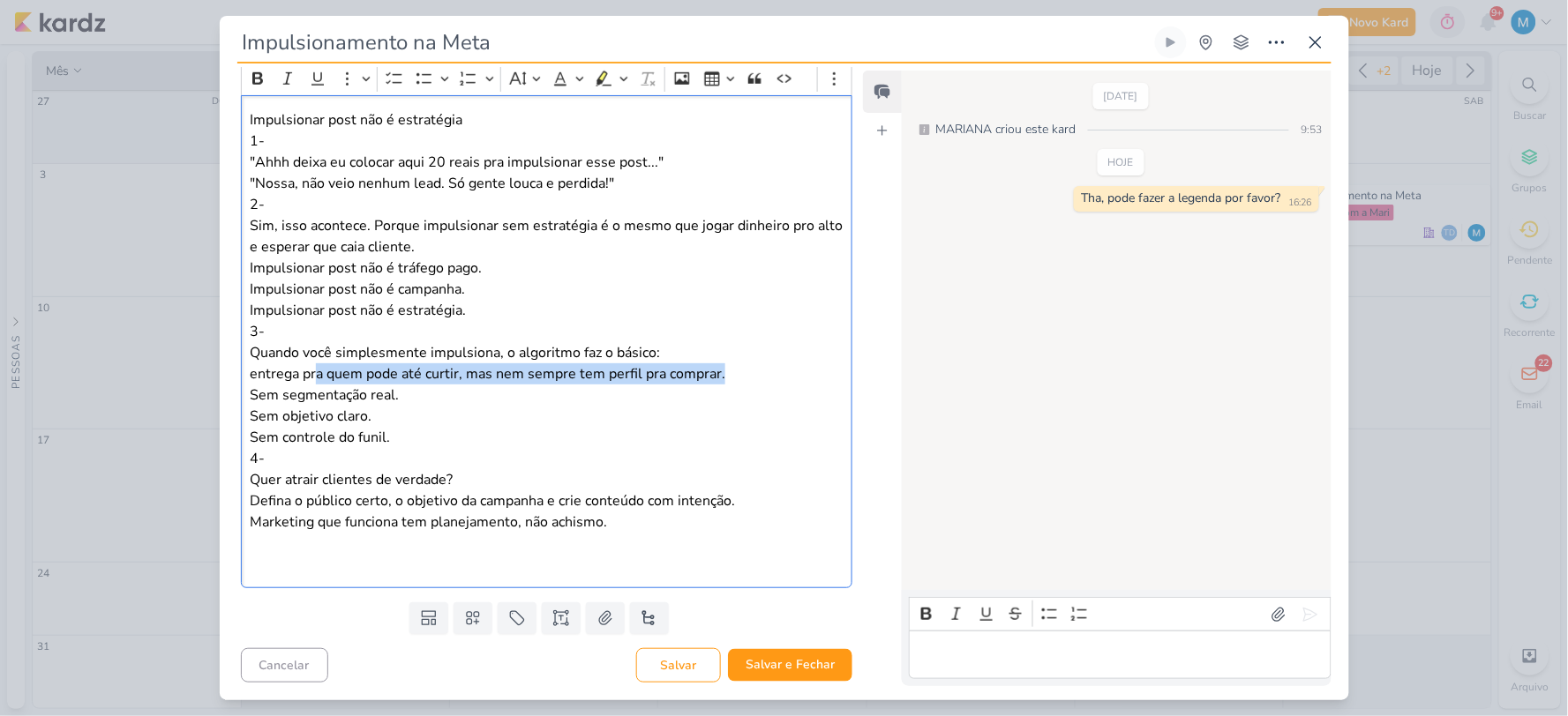 drag, startPoint x: 313, startPoint y: 372, endPoint x: 769, endPoint y: 365, distance: 456.054 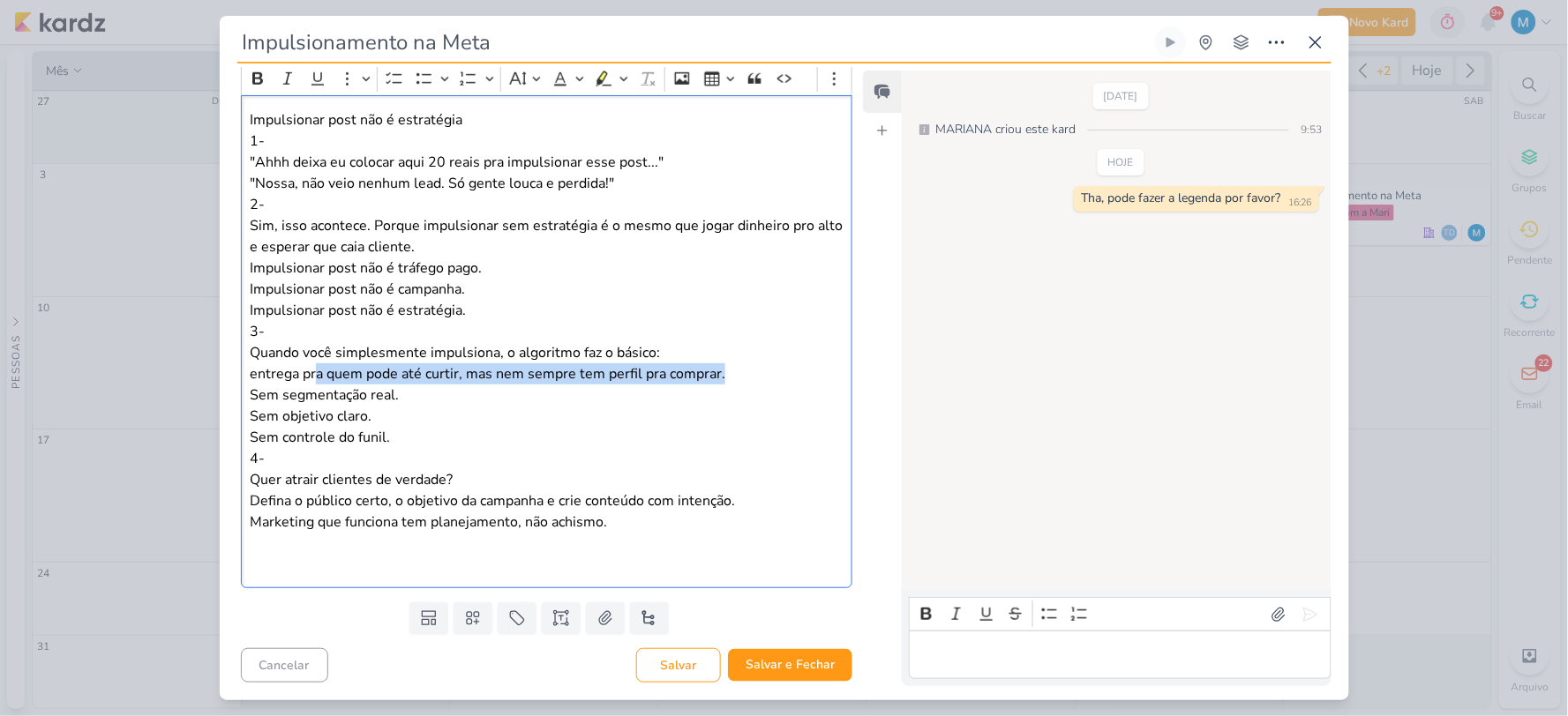click on "3- Quando você simplesmente impulsiona, o algoritmo faz o básico: entrega pra quem pode até curtir, mas nem sempre tem perfil pra comprar." at bounding box center (546, 353) 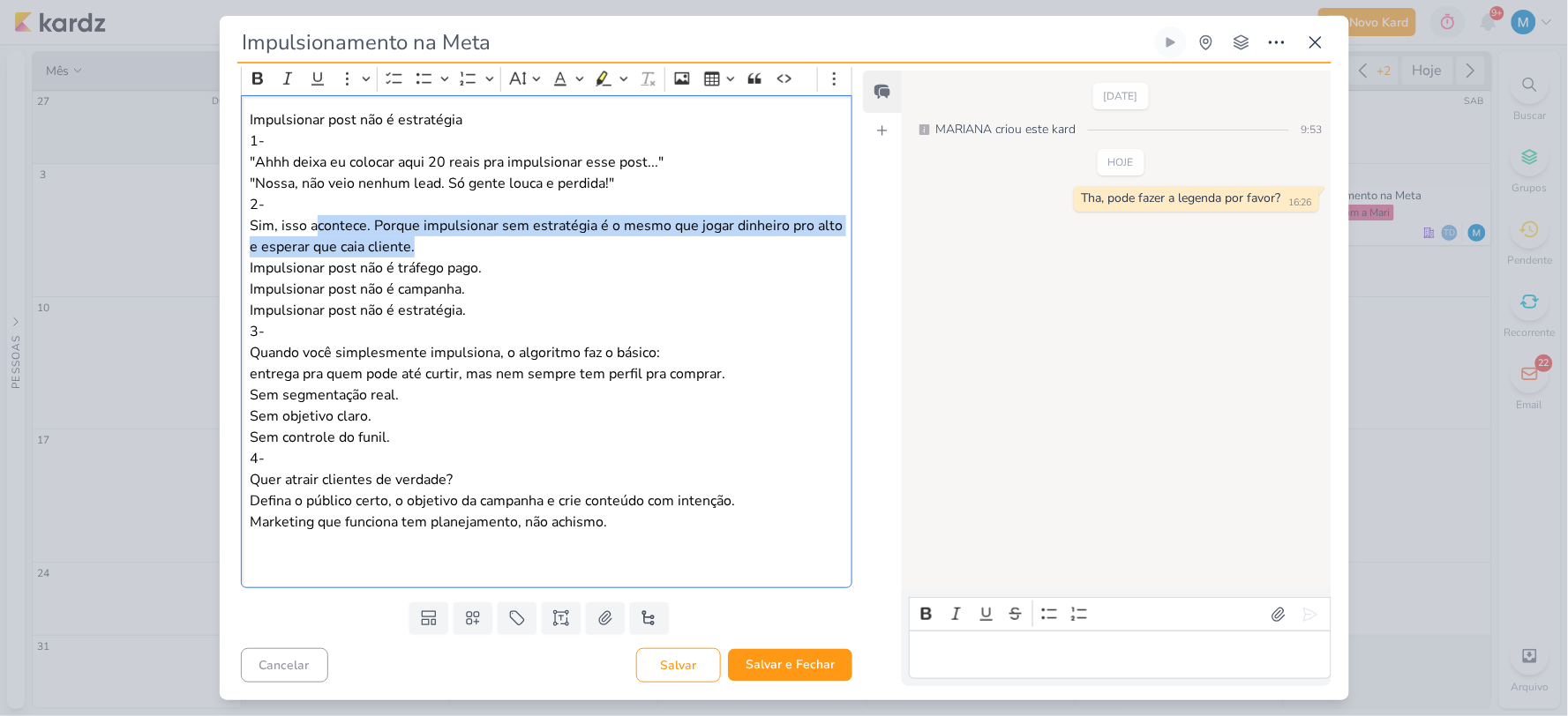 drag, startPoint x: 318, startPoint y: 221, endPoint x: 830, endPoint y: 243, distance: 512.4724 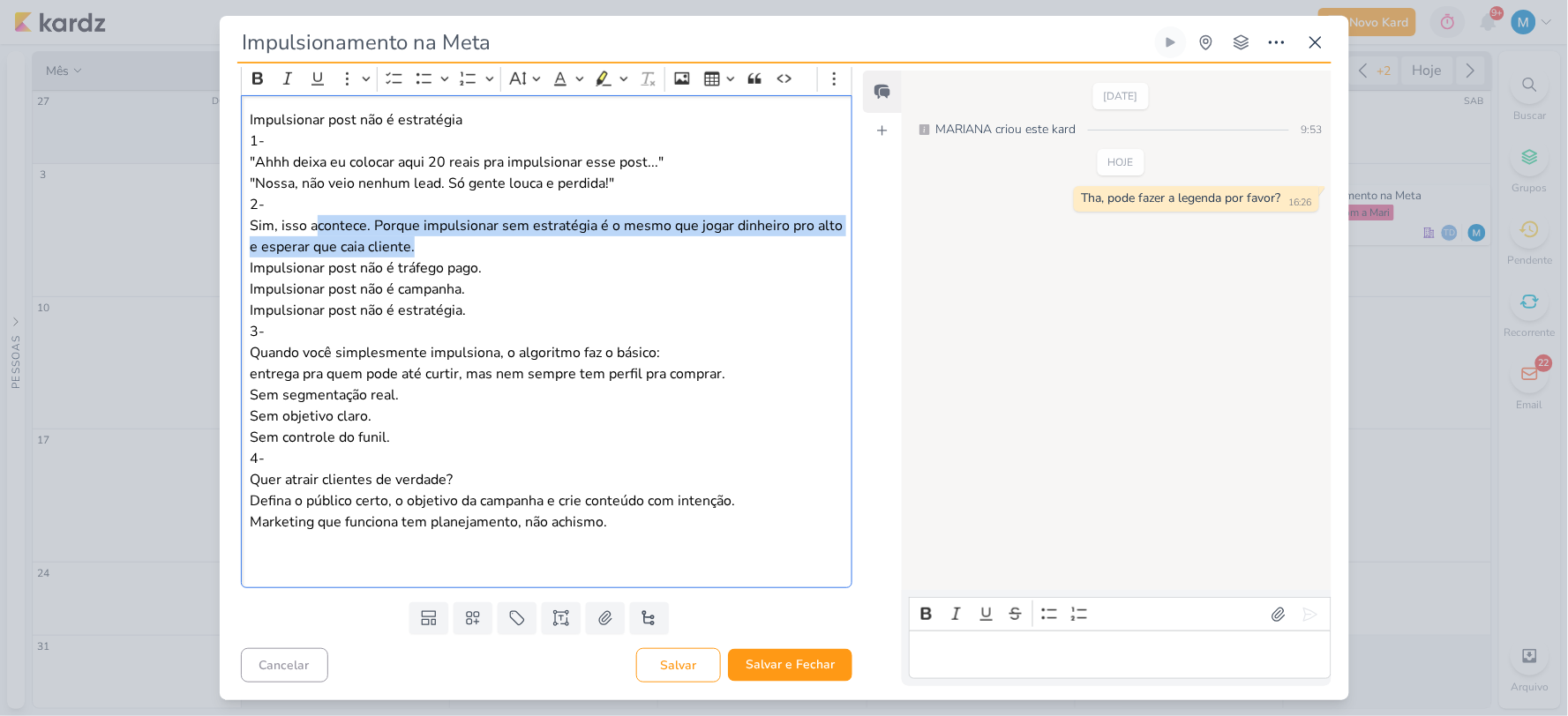 click on "2- Sim, isso acontece. Porque impulsionar sem estratégia é o mesmo que jogar dinheiro pro alto e esperar que caia cliente." at bounding box center [546, 226] 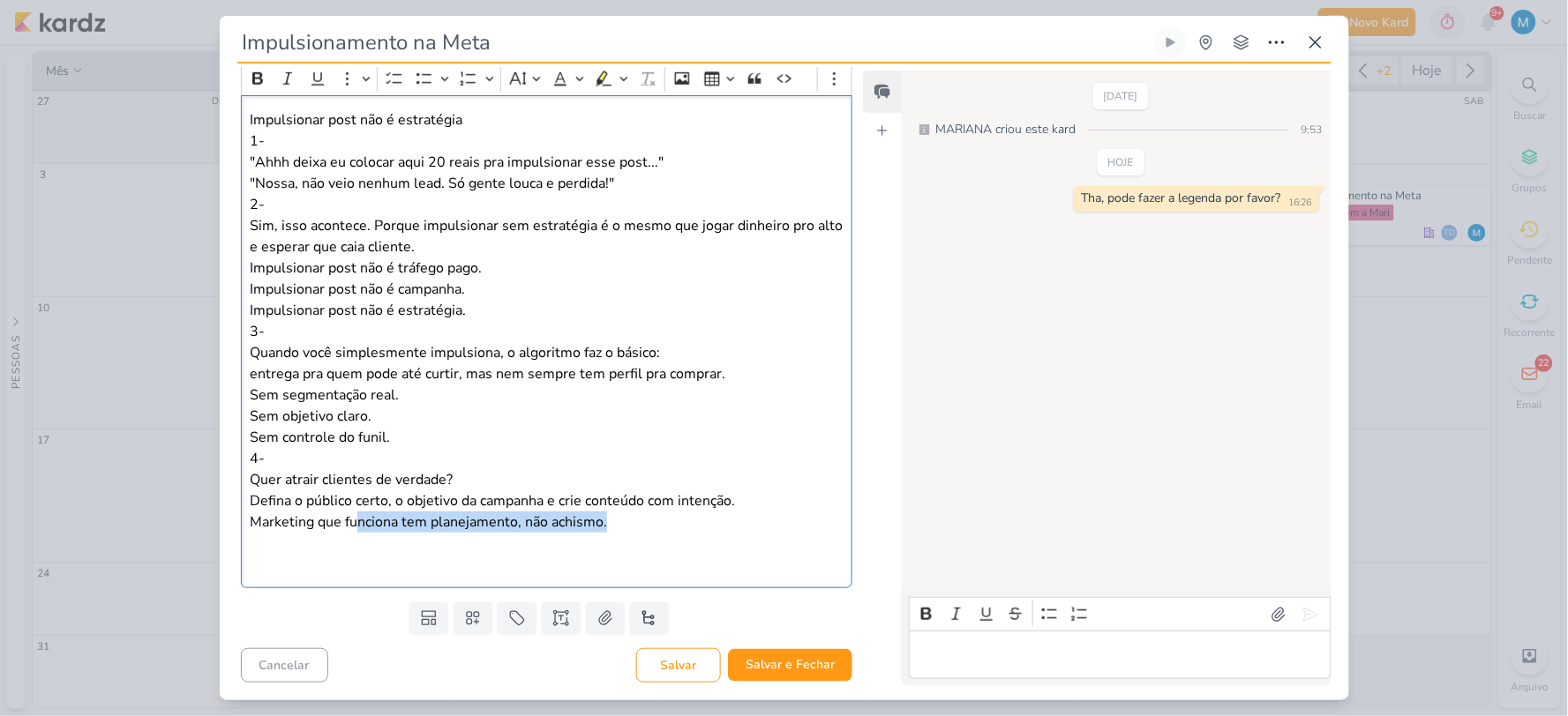drag, startPoint x: 365, startPoint y: 520, endPoint x: 650, endPoint y: 516, distance: 285.0281 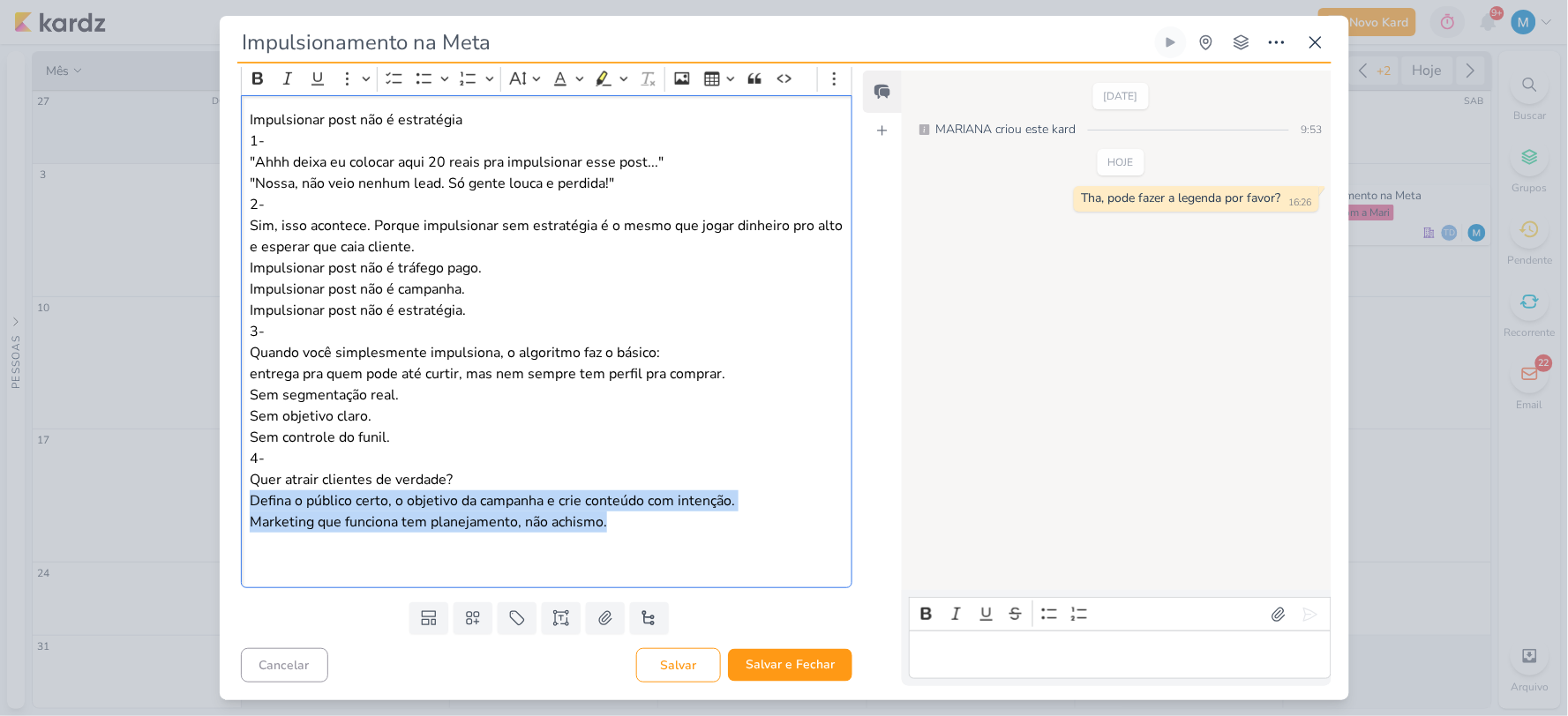 drag, startPoint x: 692, startPoint y: 530, endPoint x: 252, endPoint y: 499, distance: 441.0907 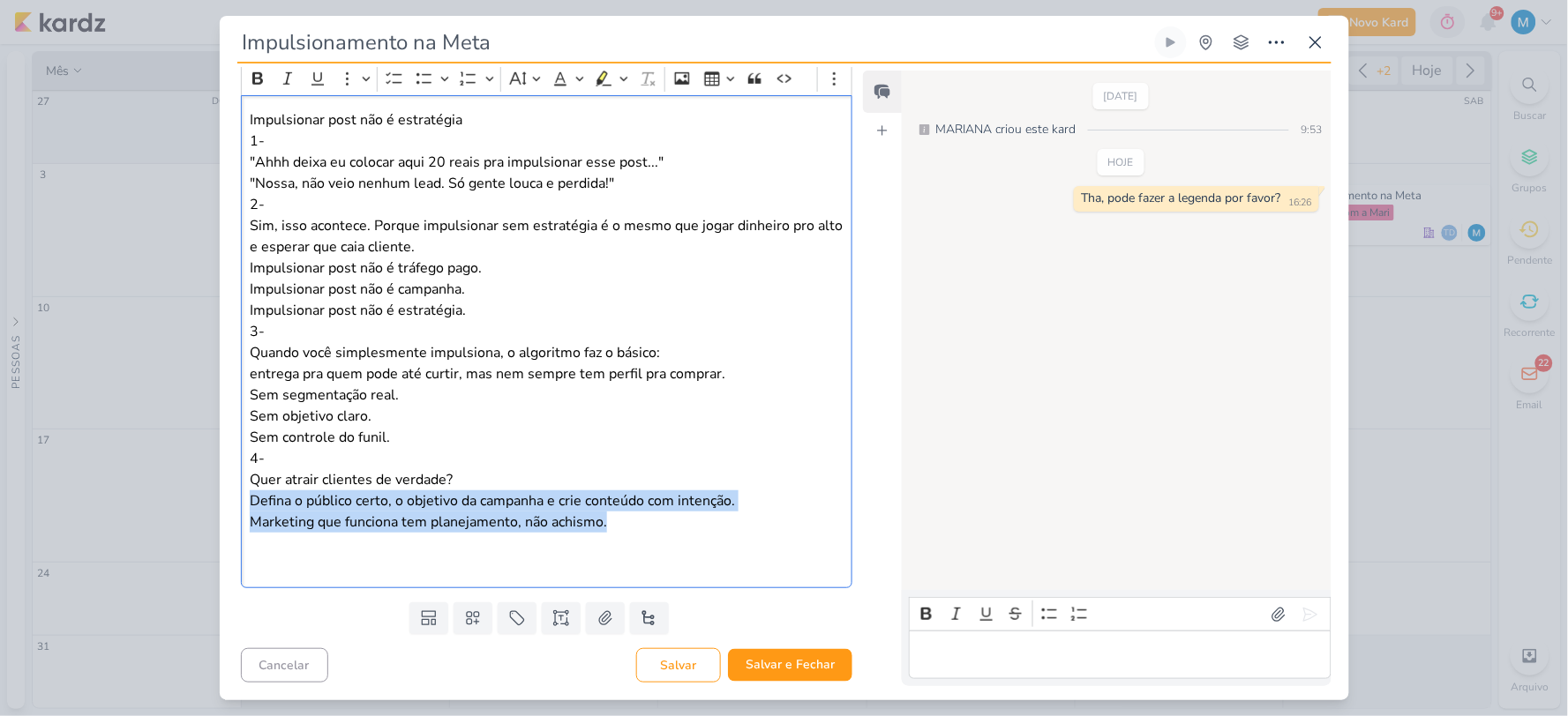click on "Impulsionar post não é estratégia 1- "Ahhh deixa eu colocar aqui 20 reais pra impulsionar esse post..." "Nossa, não veio nenhum lead. Só gente louca e perdida!" 2- Sim, isso acontece. Porque impulsionar sem estratégia é o mesmo que jogar dinheiro pro alto e esperar que caia cliente. Impulsionar post não é tráfego pago. Impulsionar post não é campanha. Impulsionar post não é estratégia. 3- Quando você simplesmente impulsiona, o algoritmo faz o básico: entrega pra quem pode até curtir, mas nem sempre tem perfil pra comprar. Sem segmentação real. Sem objetivo claro. Sem controle do funil. 4- Quer atrair clientes de verdade? Defina o público certo, o objetivo da campanha e crie conteúdo com intenção. Marketing que funciona tem planejamento, não achismo." at bounding box center [547, 341] 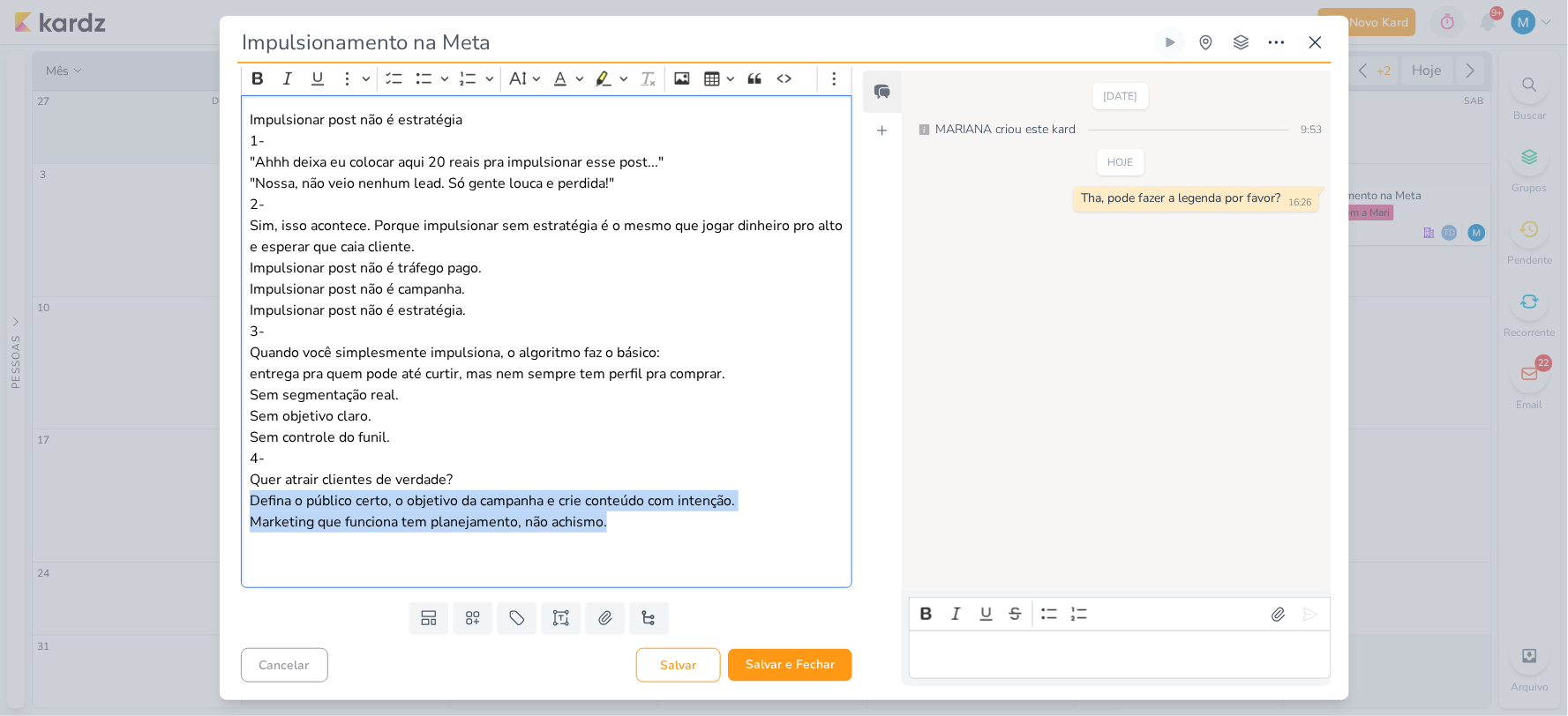 click on "4- Quer atrair clientes de verdade? Defina o público certo, o objetivo da campanha e crie conteúdo com intenção." at bounding box center [546, 480] 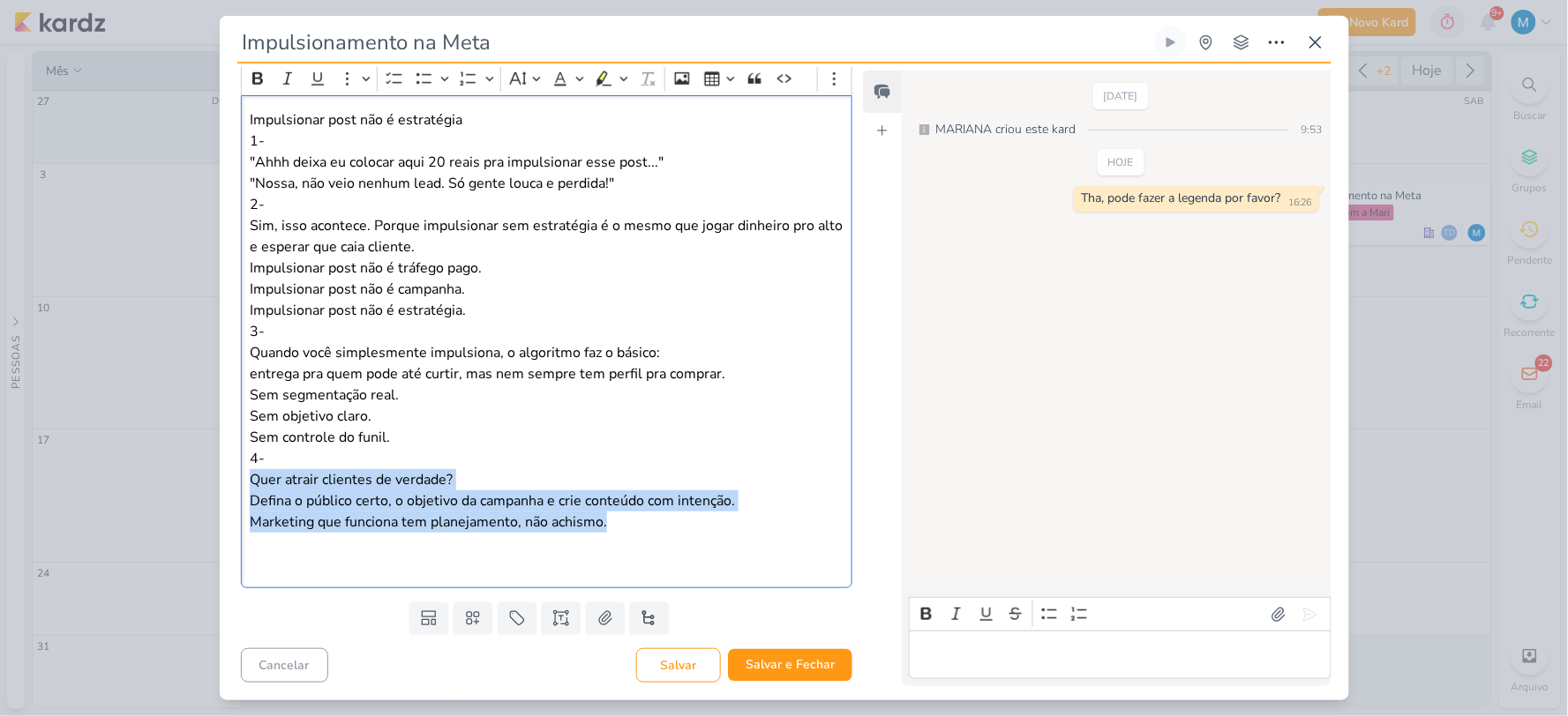 drag, startPoint x: 619, startPoint y: 517, endPoint x: 236, endPoint y: 480, distance: 384.78306 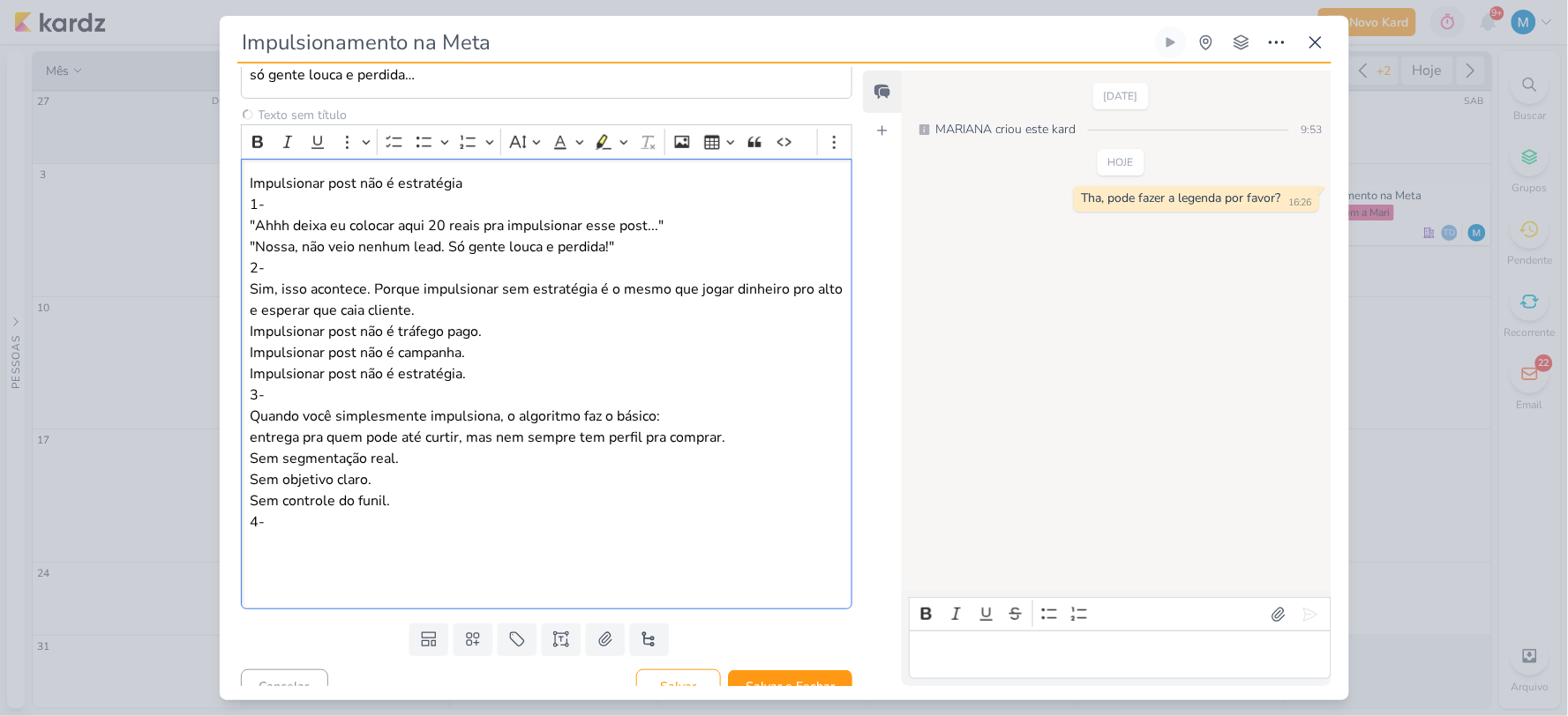 scroll, scrollTop: 363, scrollLeft: 0, axis: vertical 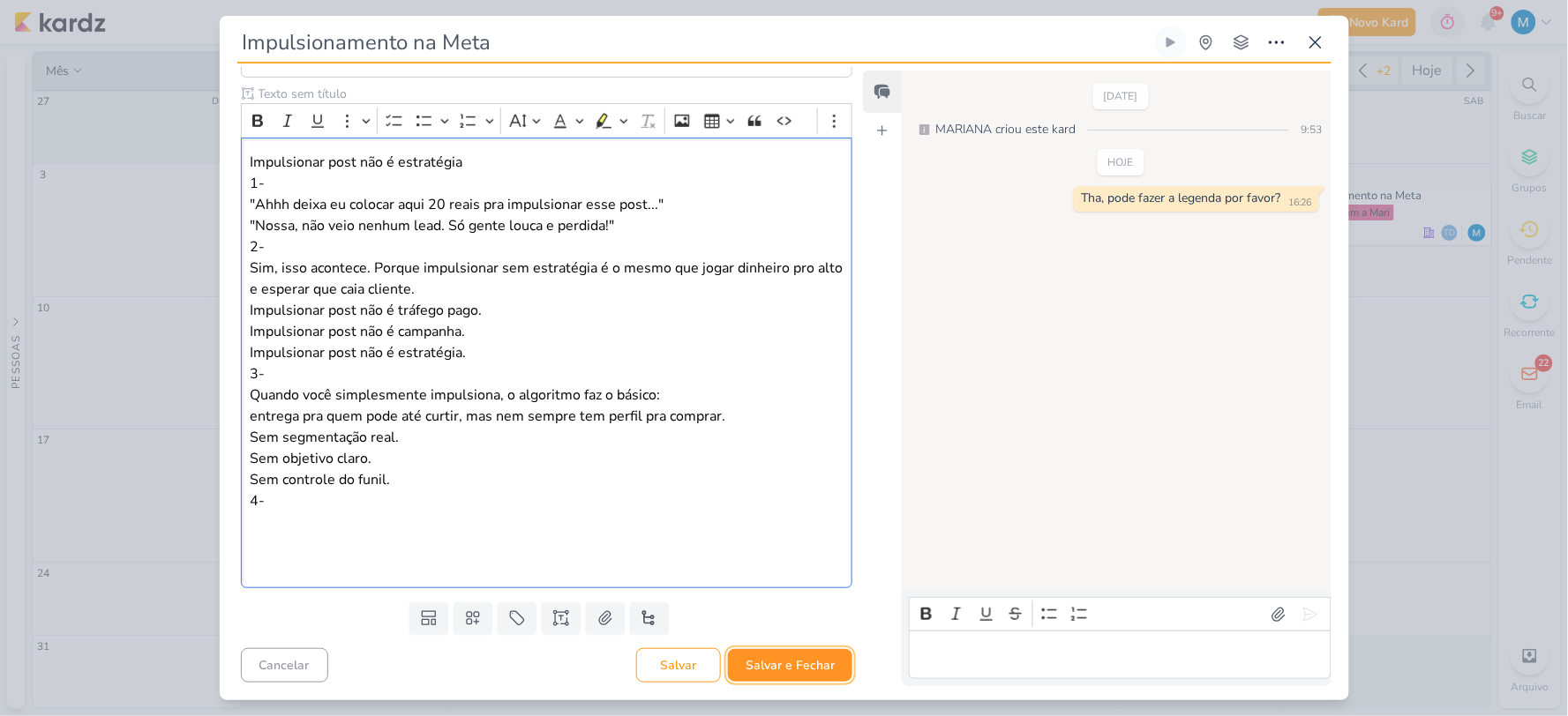 click on "Salvar e Fechar" at bounding box center [790, 665] 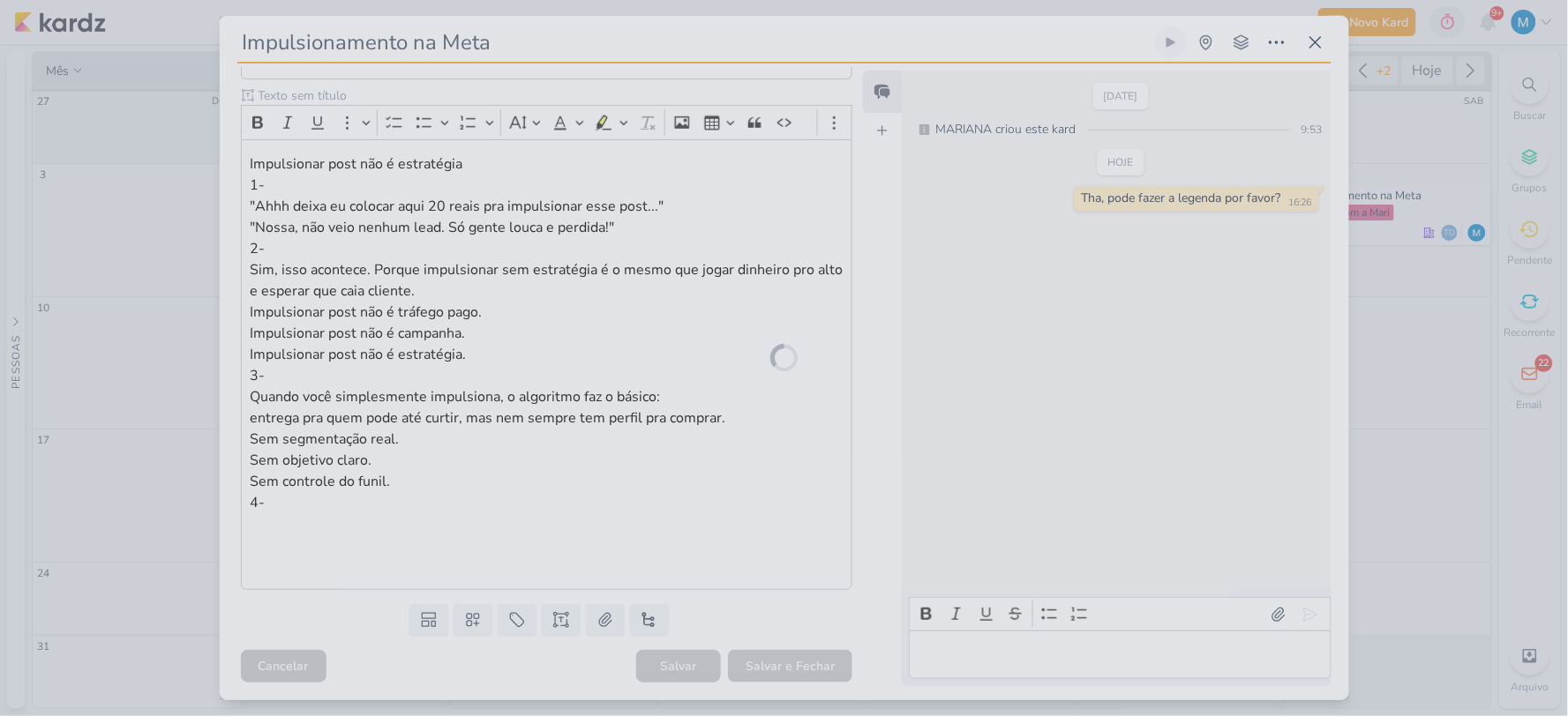 scroll, scrollTop: 362, scrollLeft: 0, axis: vertical 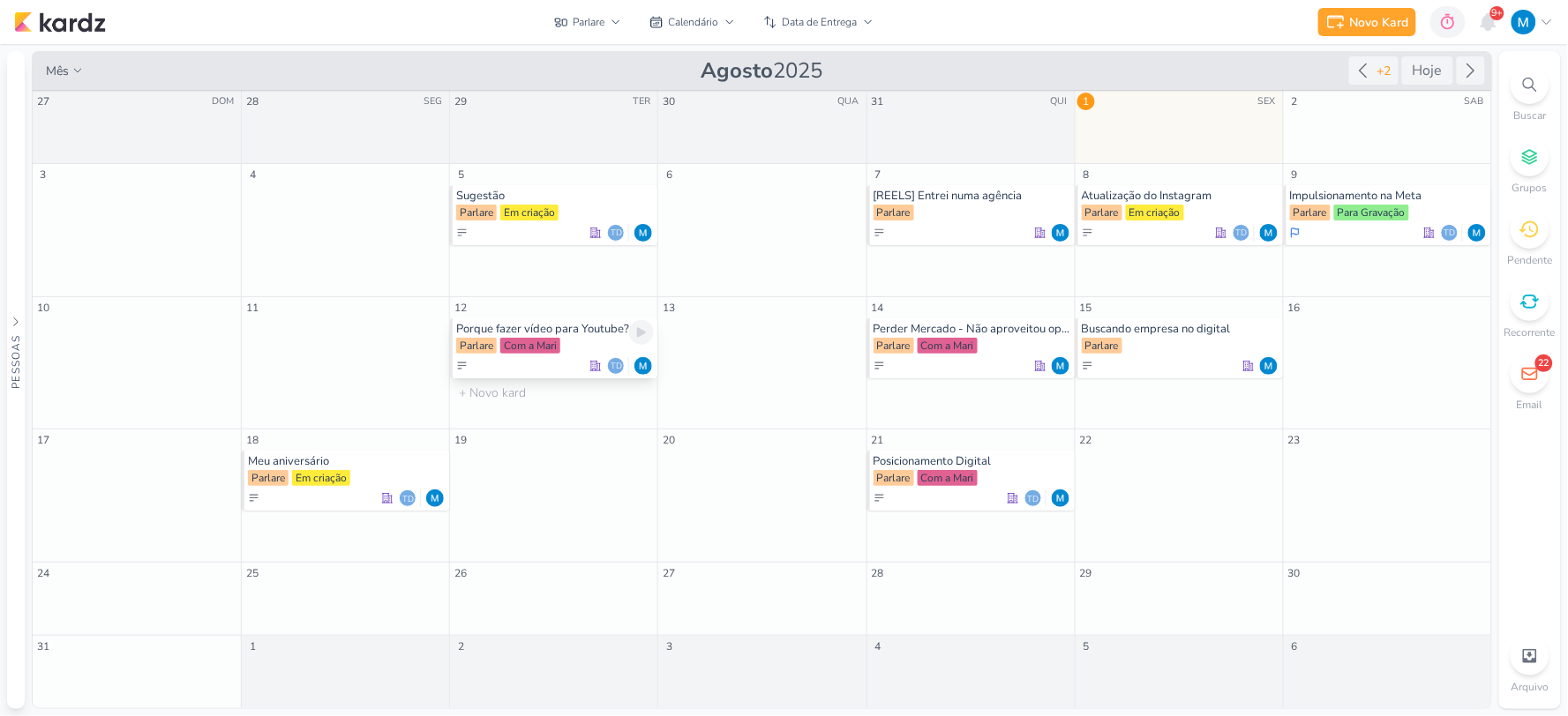 click on "Porque fazer vídeo para Youtube?" at bounding box center [555, 329] 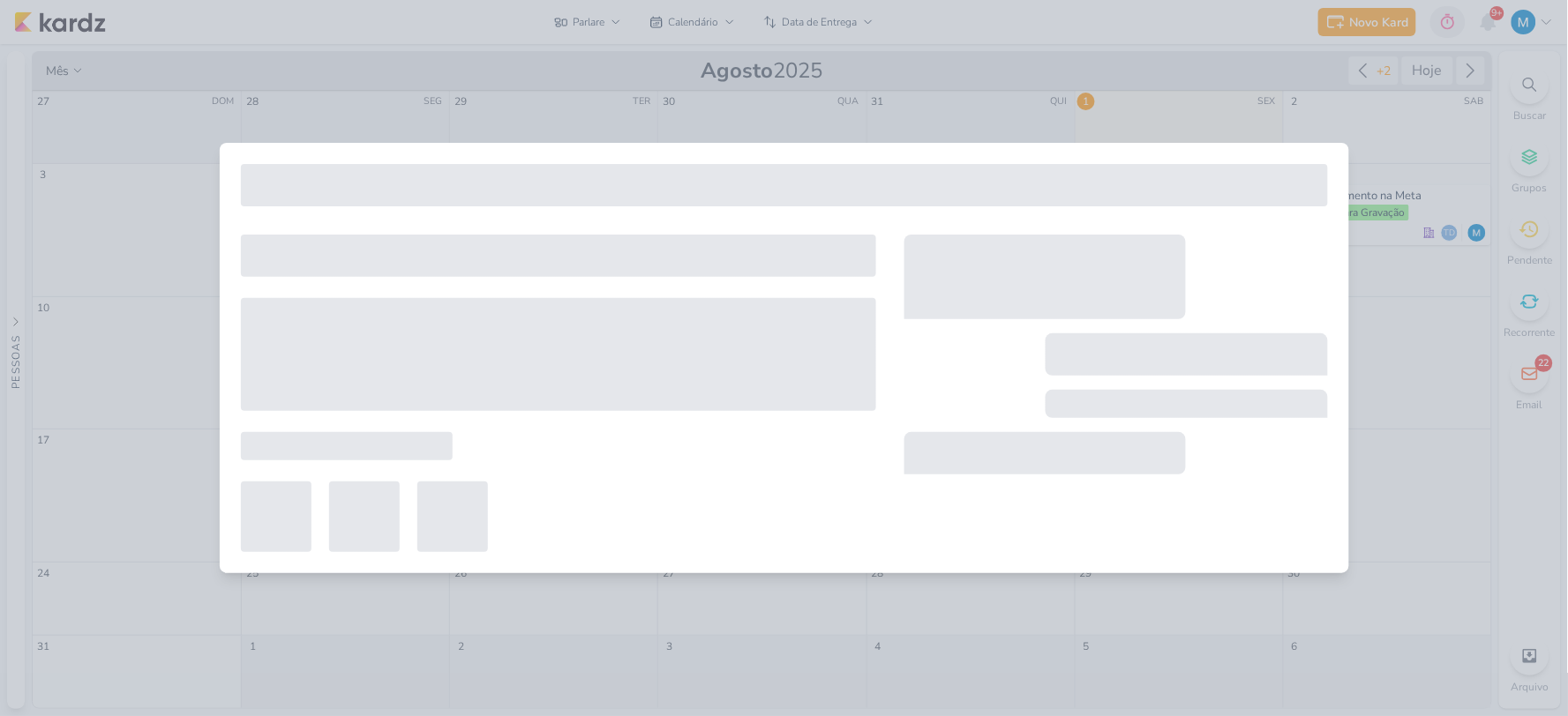 type on "Porque fazer vídeo para Youtube?" 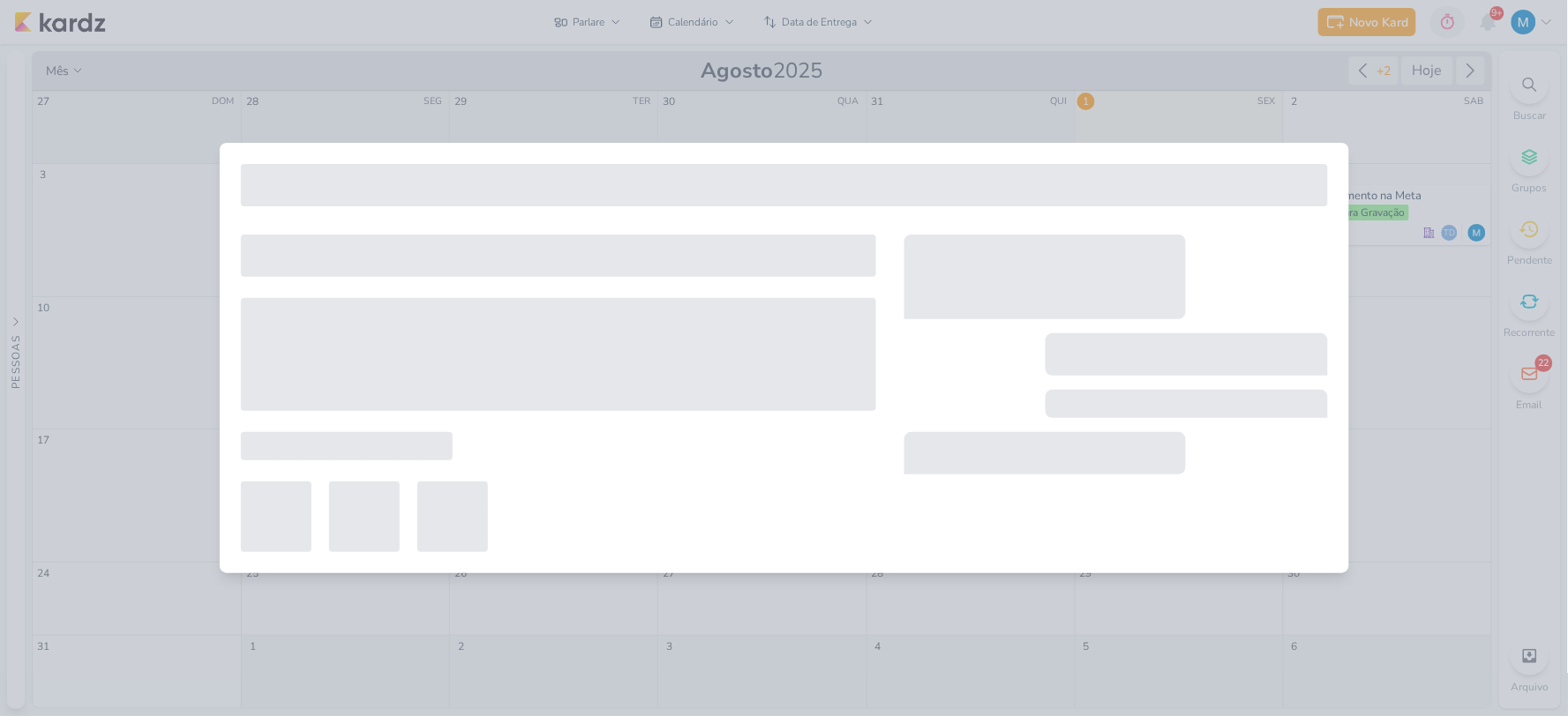 type on "12 de agosto de 2025 às 23:59" 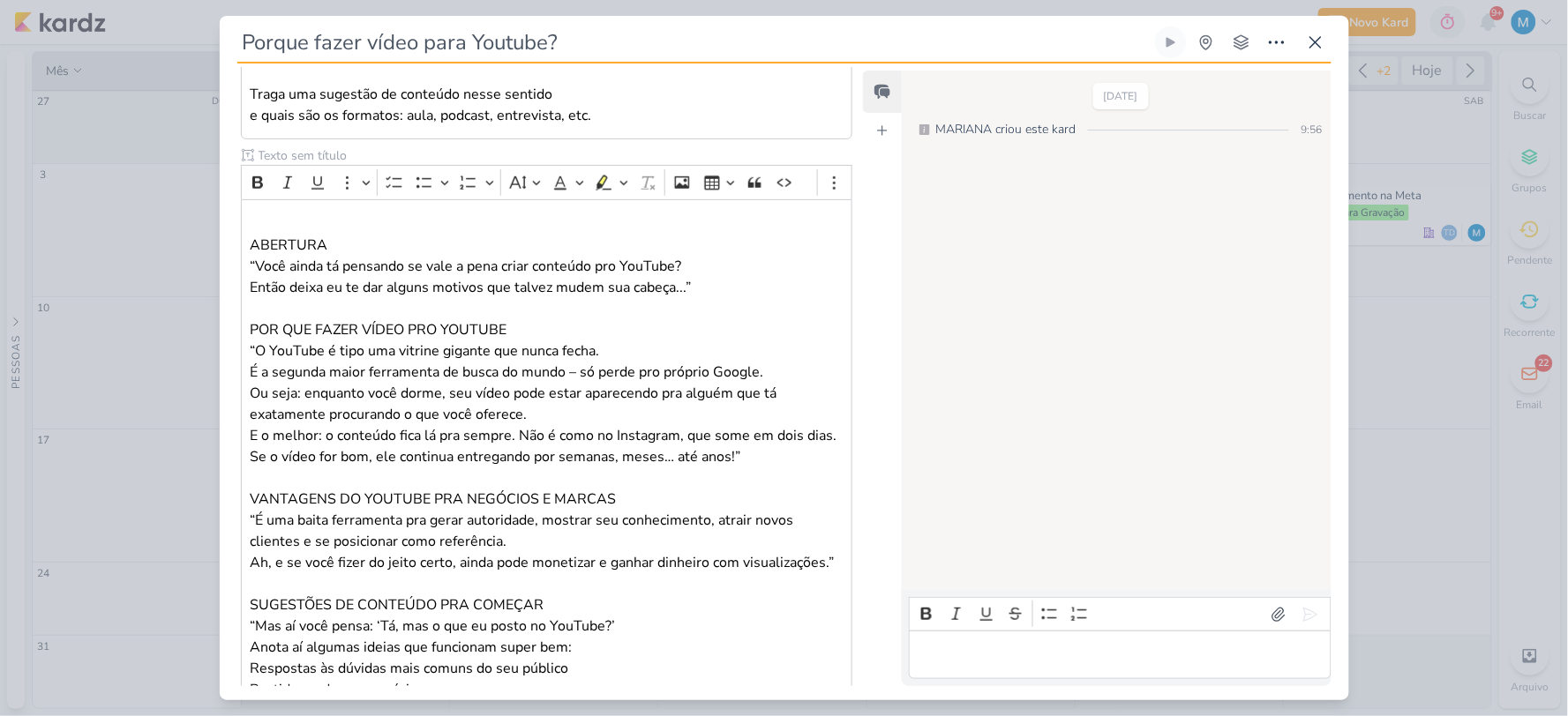 scroll, scrollTop: 392, scrollLeft: 0, axis: vertical 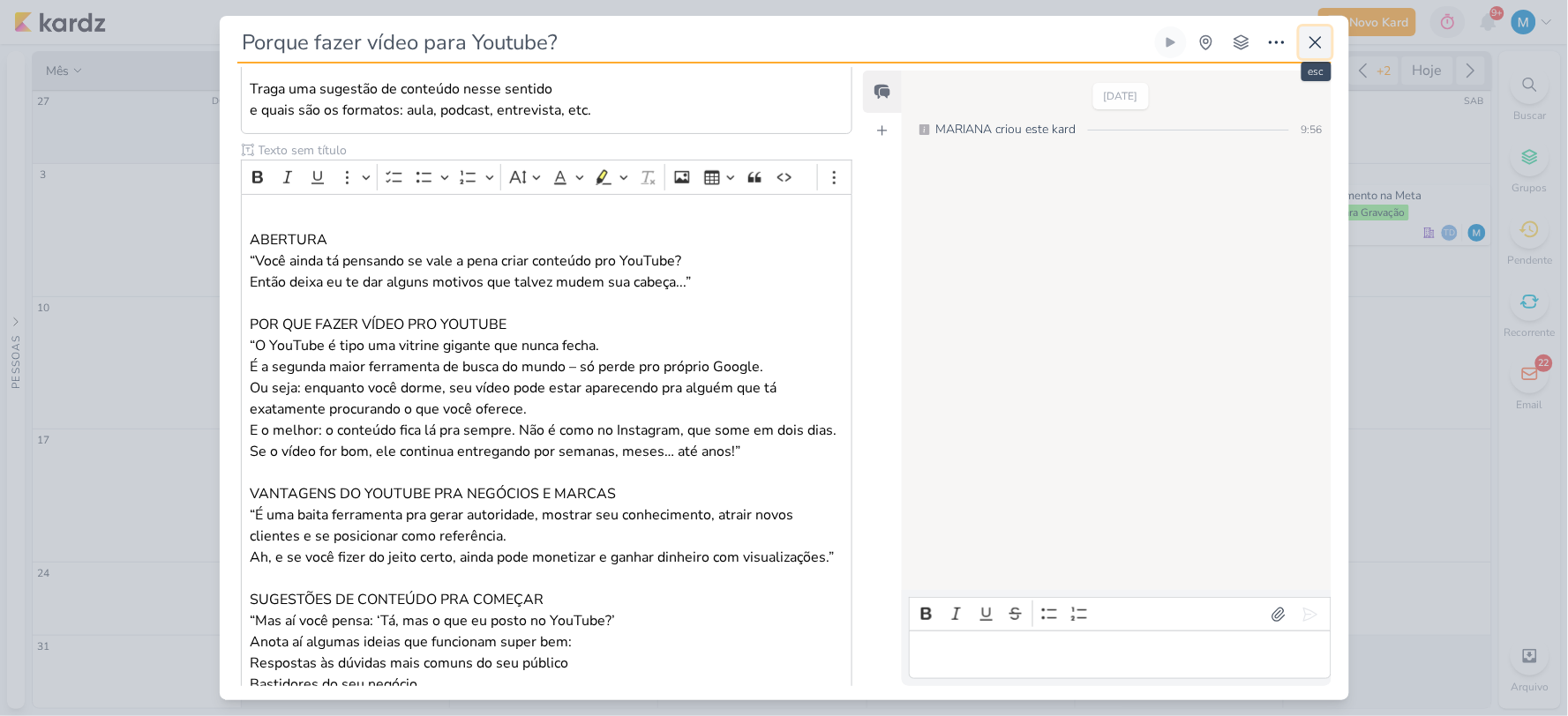 click 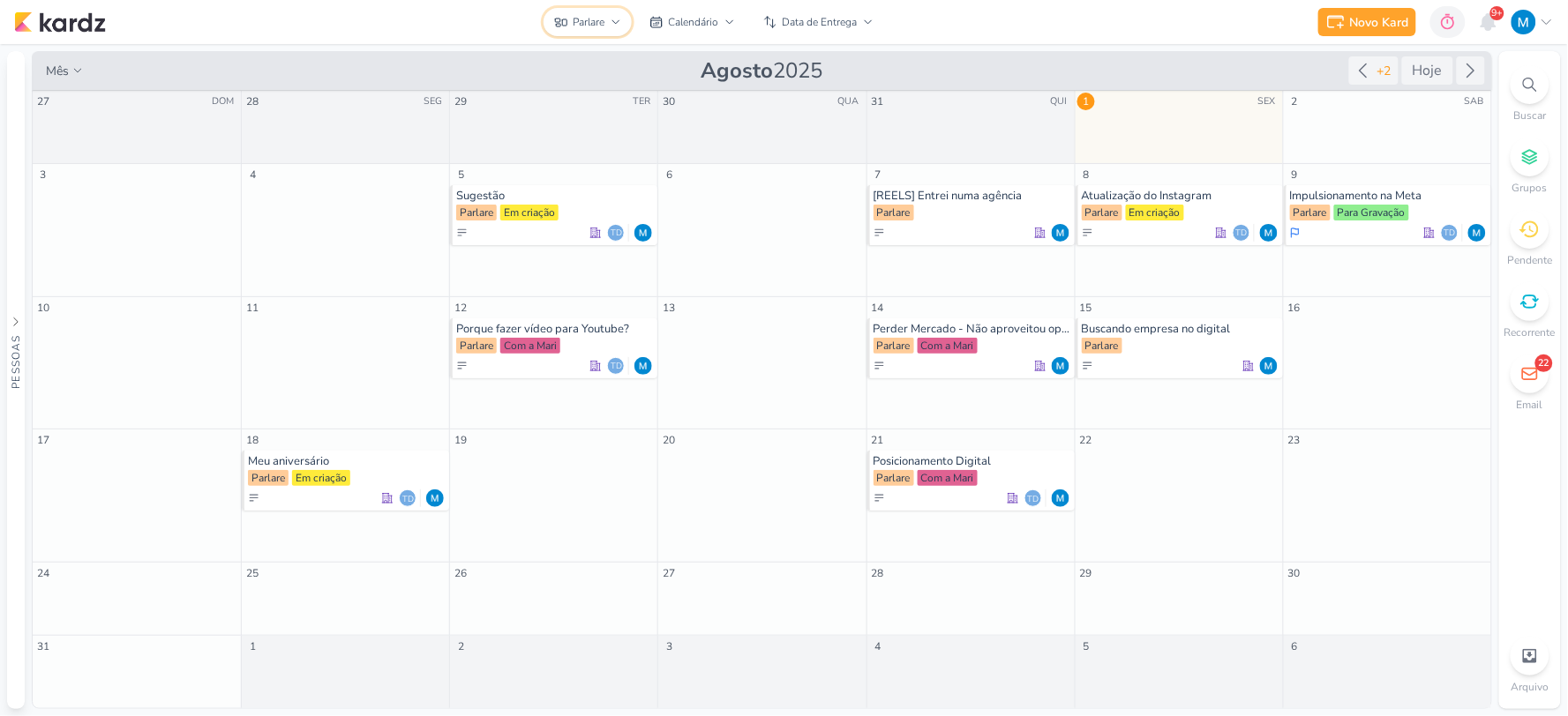 click on "Parlare" at bounding box center (588, 22) 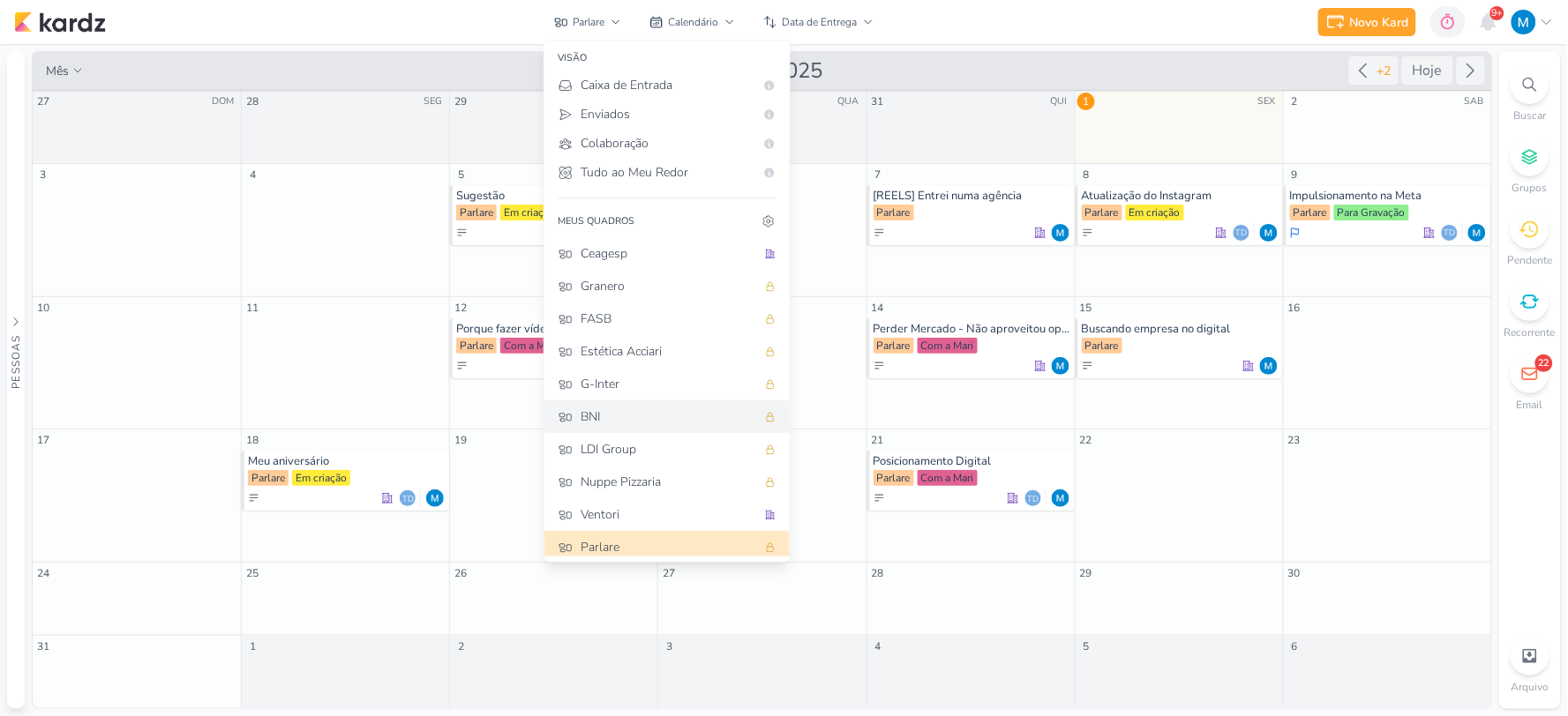 click on "BNI" at bounding box center [669, 416] 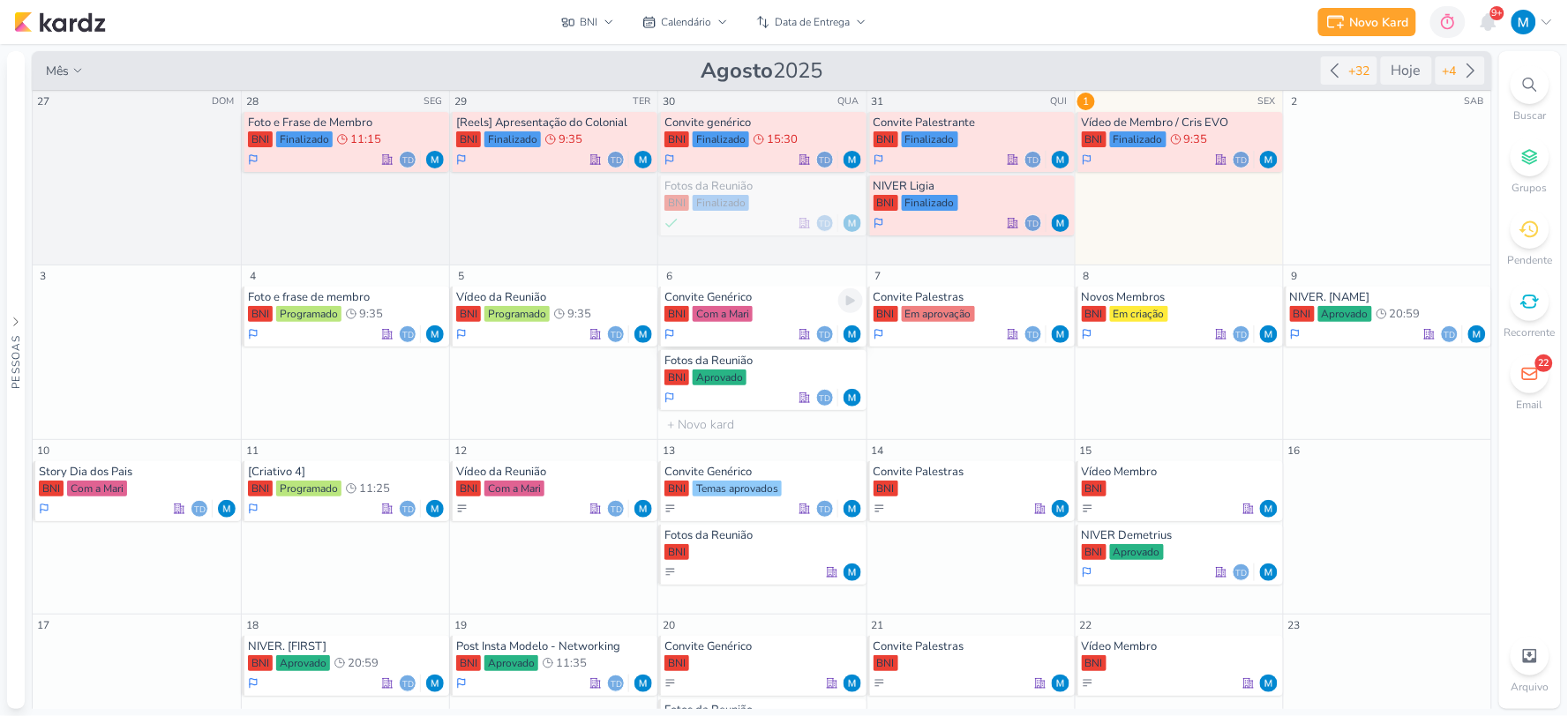 click on "Convite Genérico" at bounding box center [763, 297] 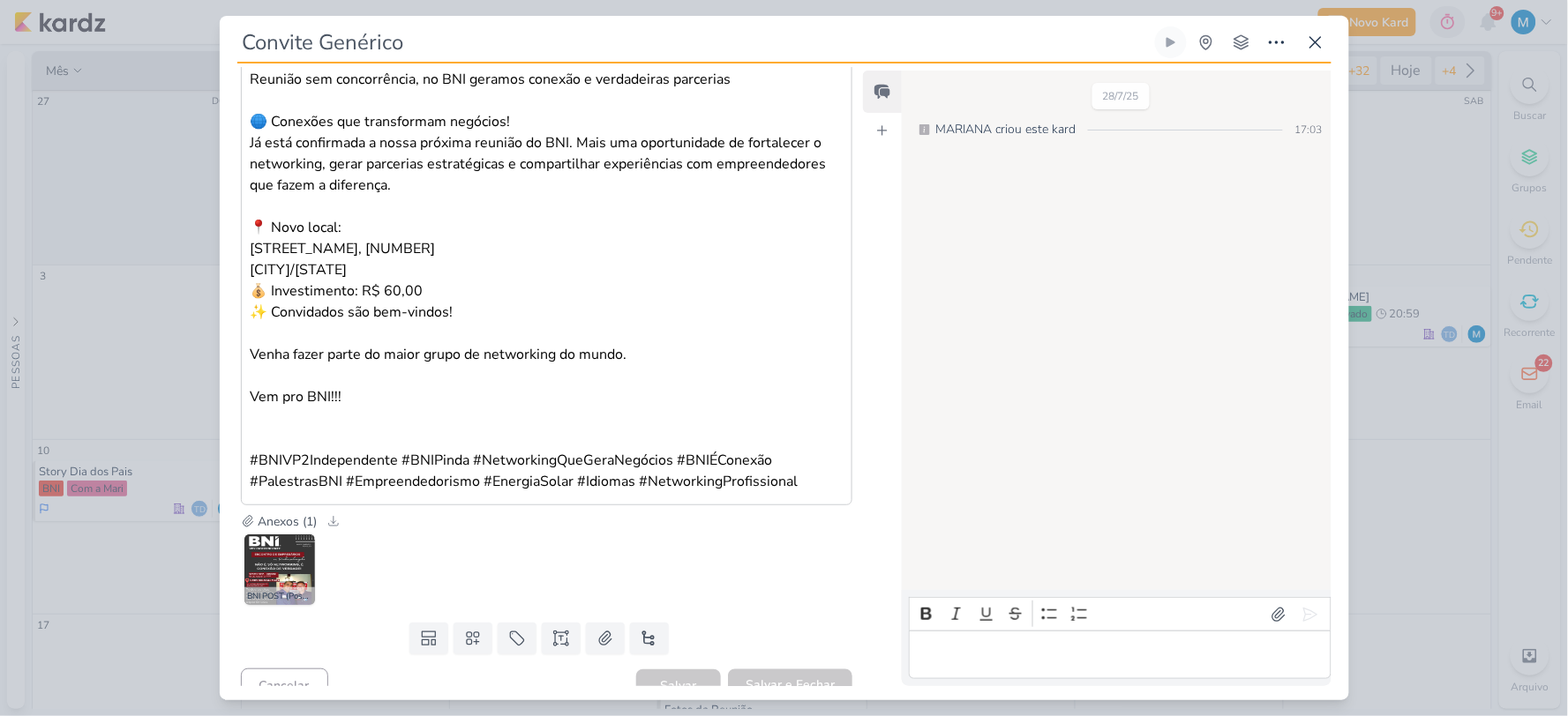 scroll, scrollTop: 531, scrollLeft: 0, axis: vertical 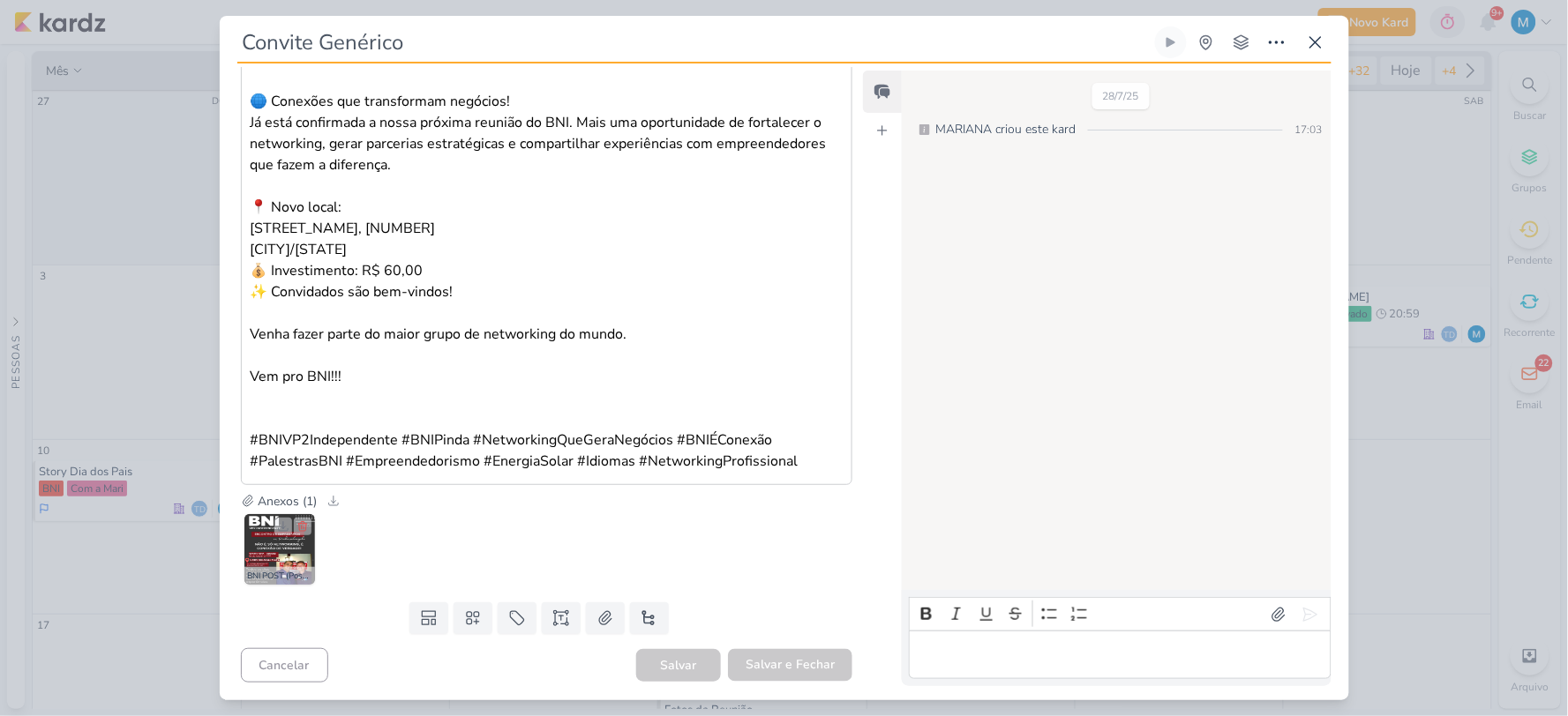 click at bounding box center (280, 549) 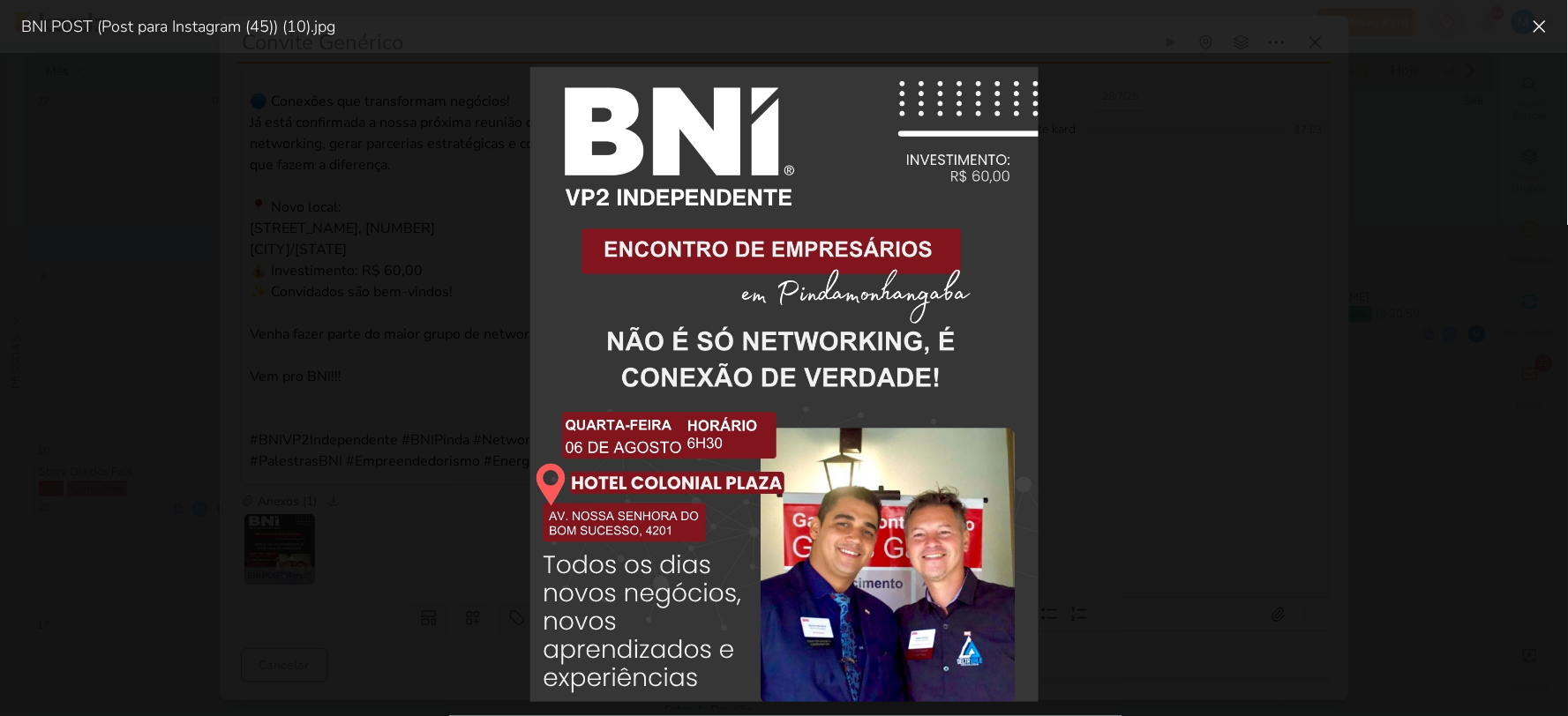 click at bounding box center (784, 384) 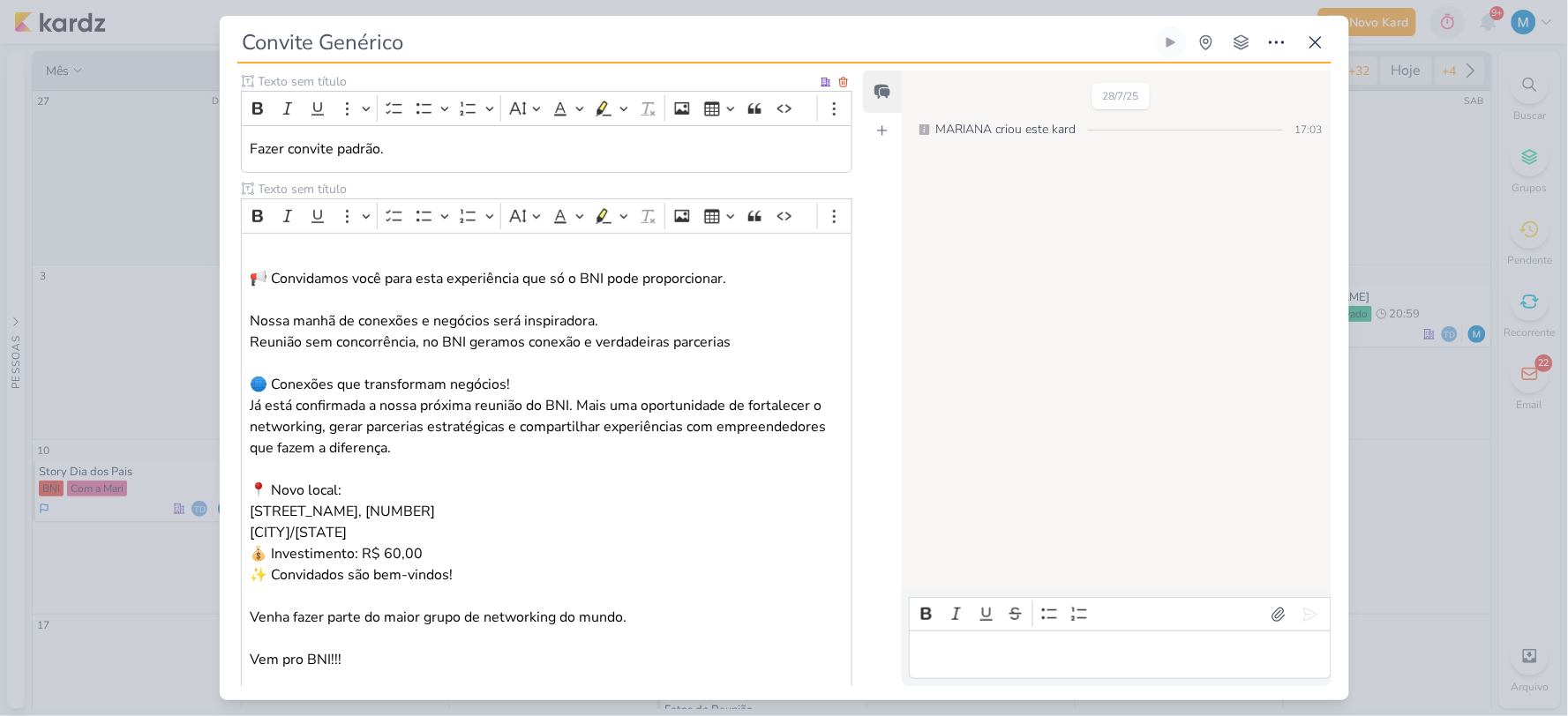 scroll, scrollTop: 531, scrollLeft: 0, axis: vertical 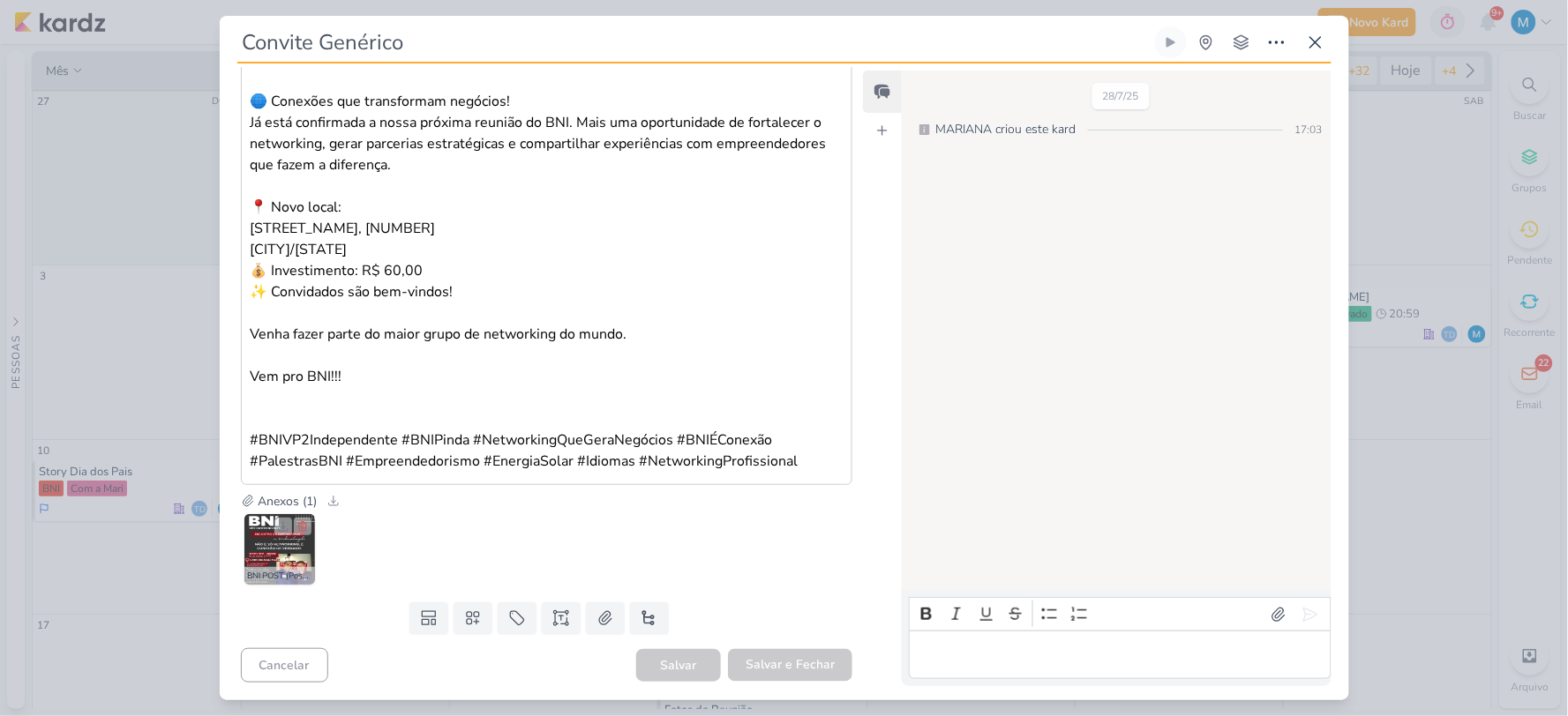 click at bounding box center (280, 549) 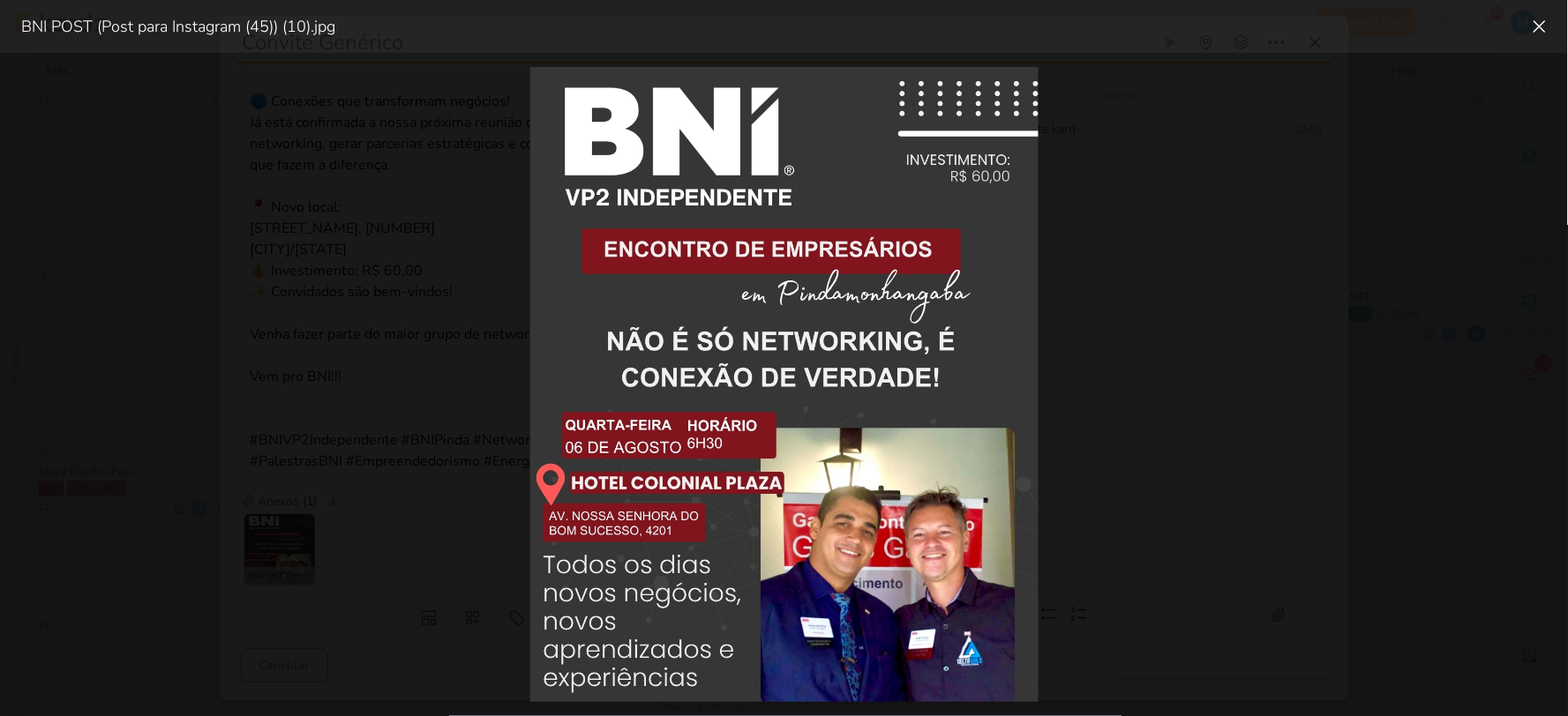 click at bounding box center [784, 384] 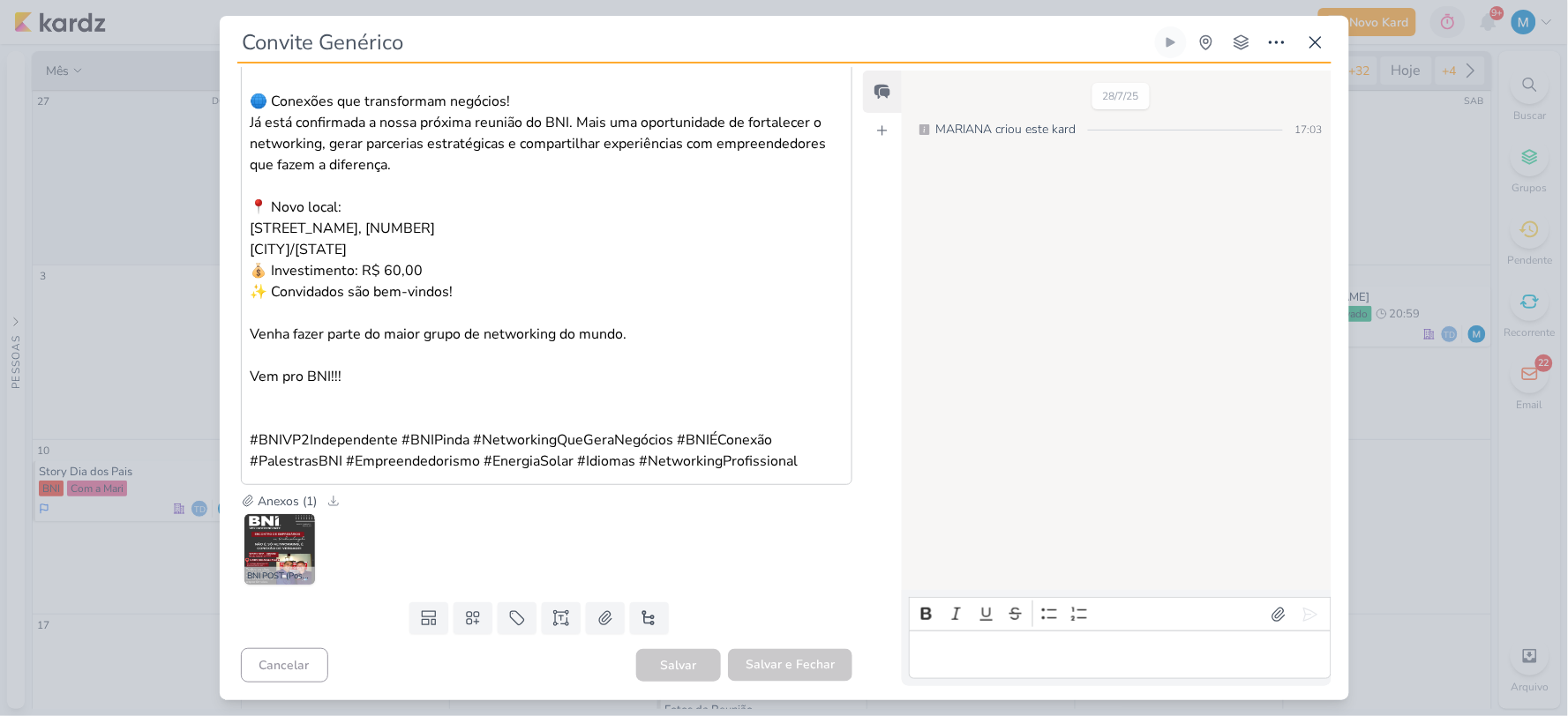 click at bounding box center [1120, 655] 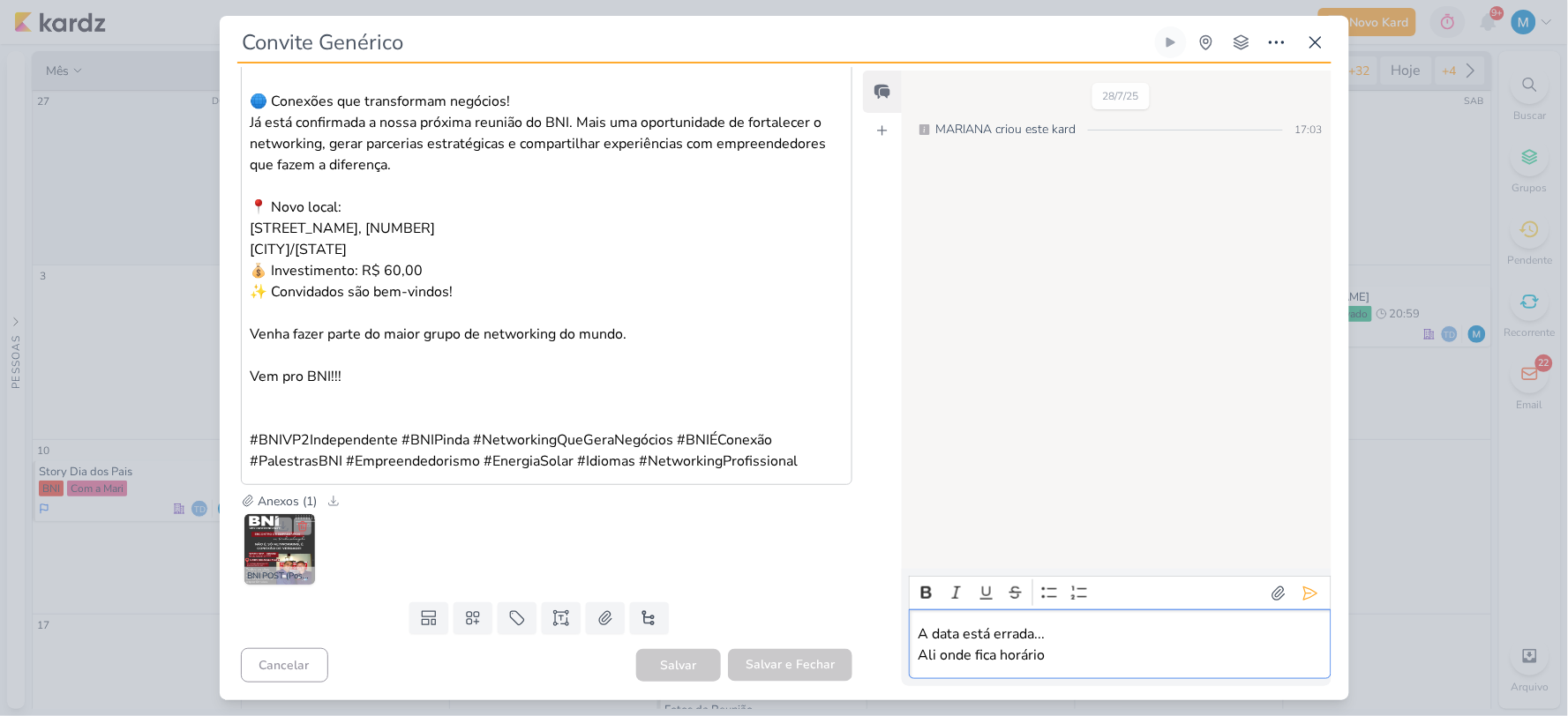 click at bounding box center [280, 549] 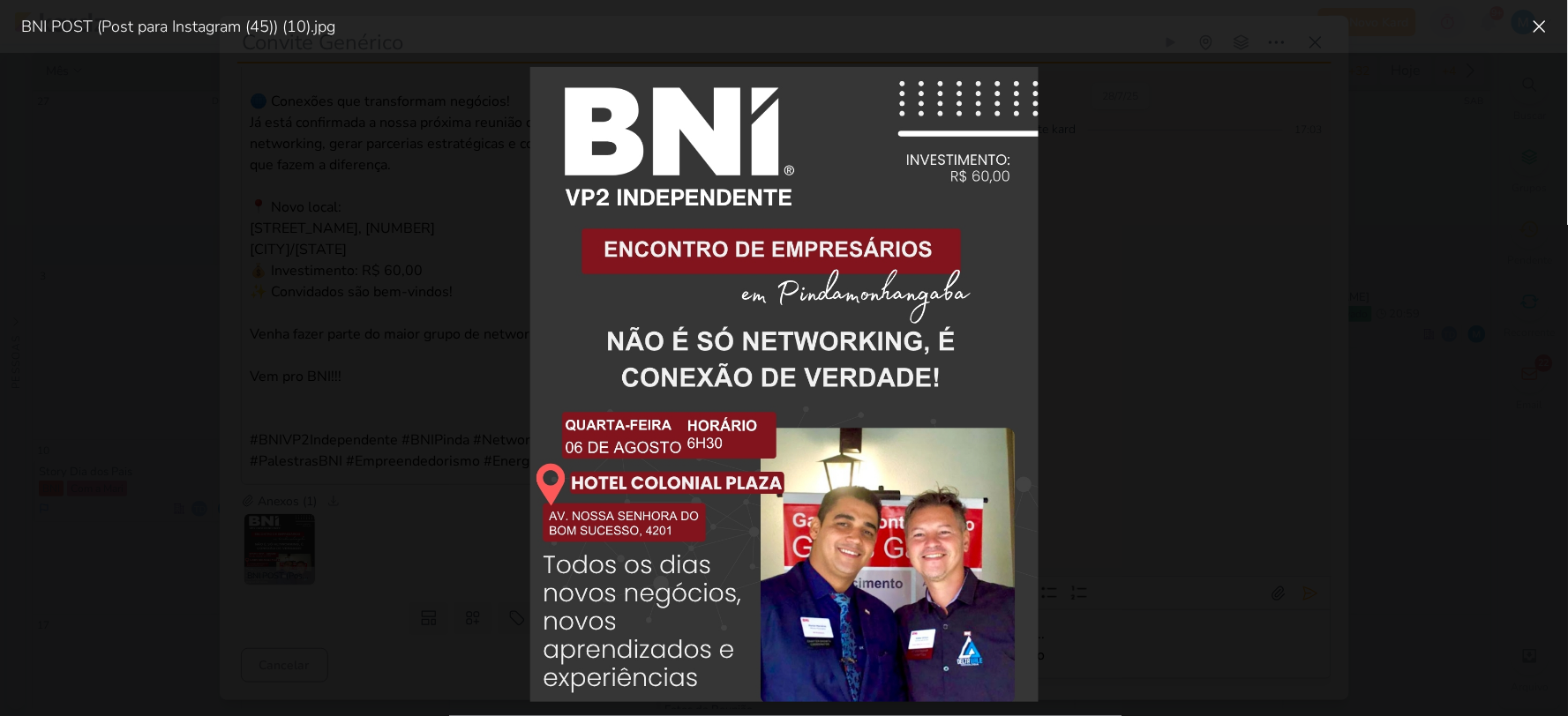 click at bounding box center [784, 384] 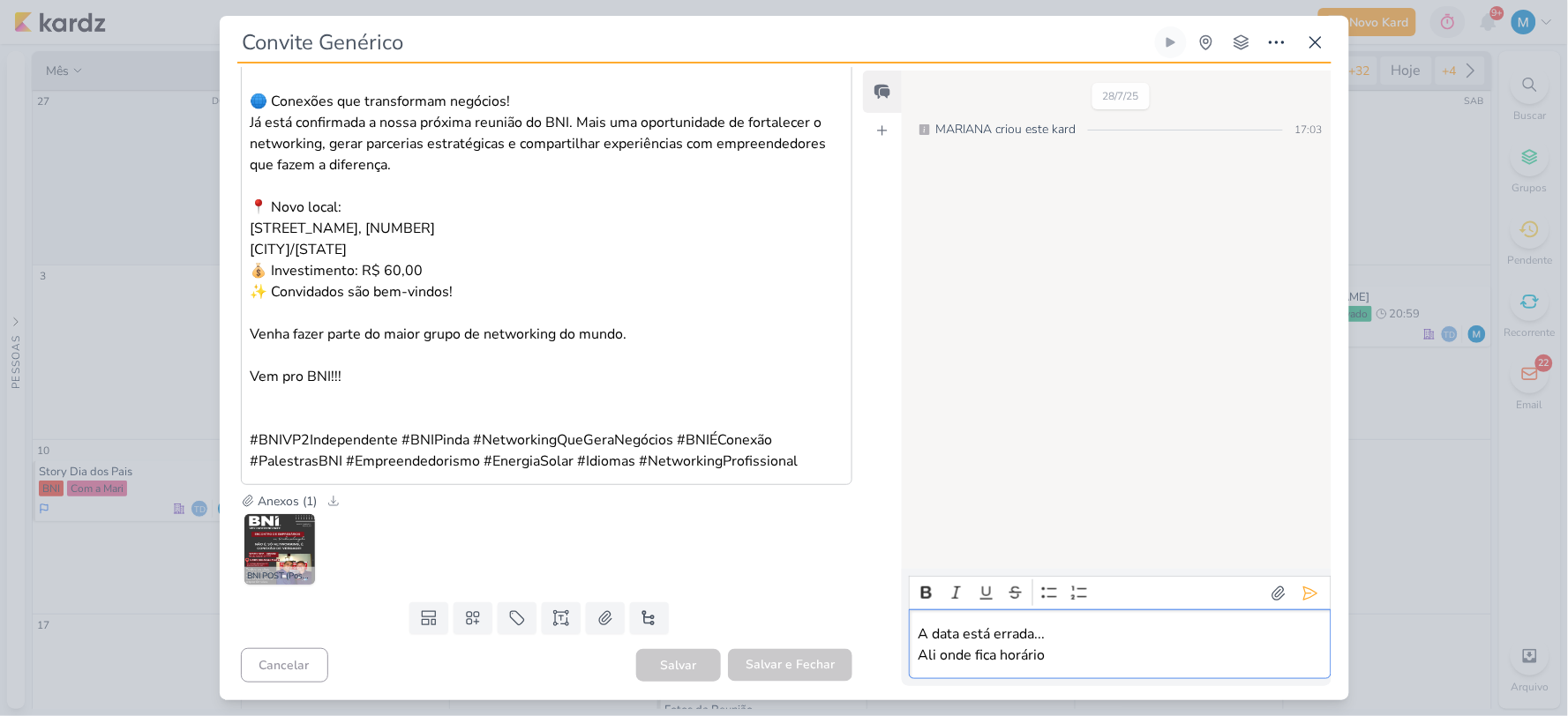 click on "Ali onde fica horário" at bounding box center (1120, 655) 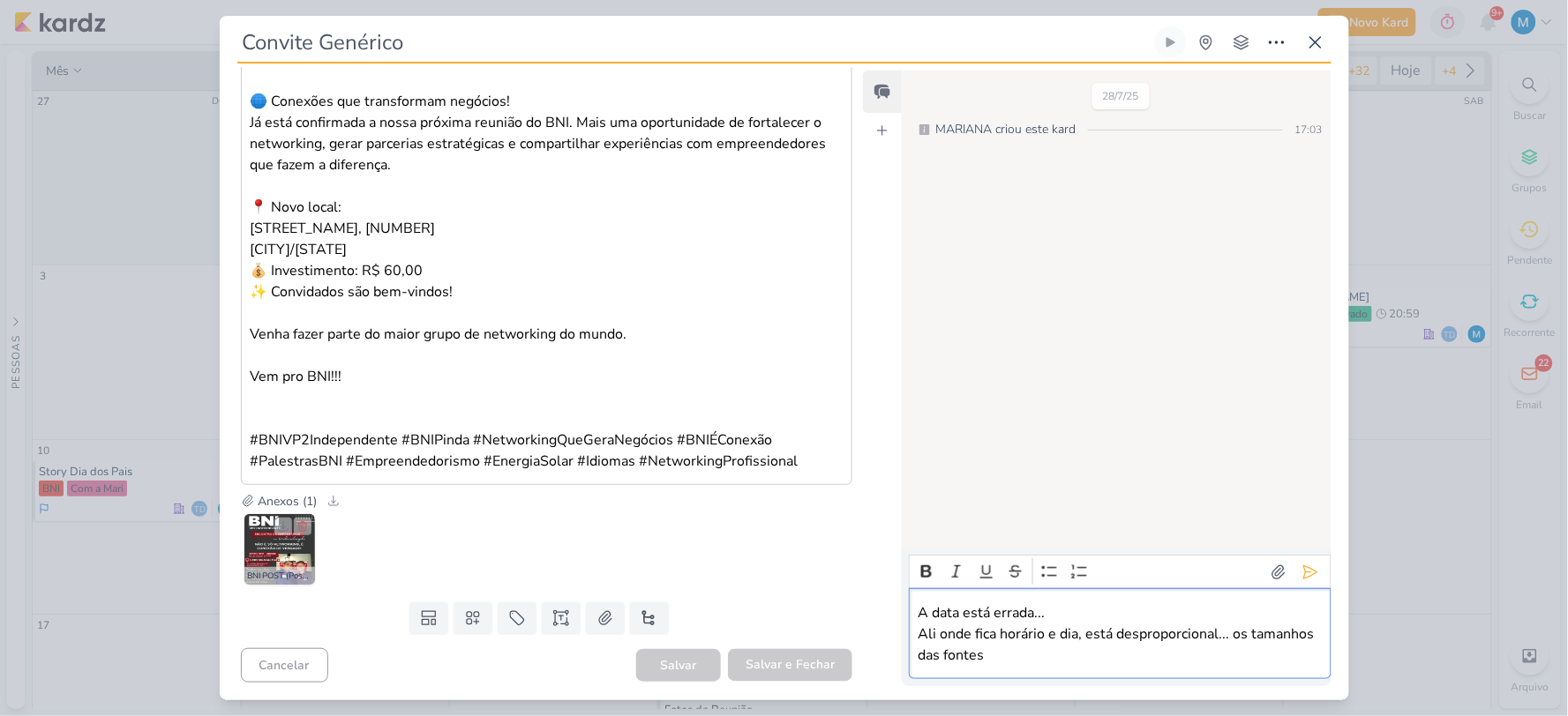click at bounding box center [280, 549] 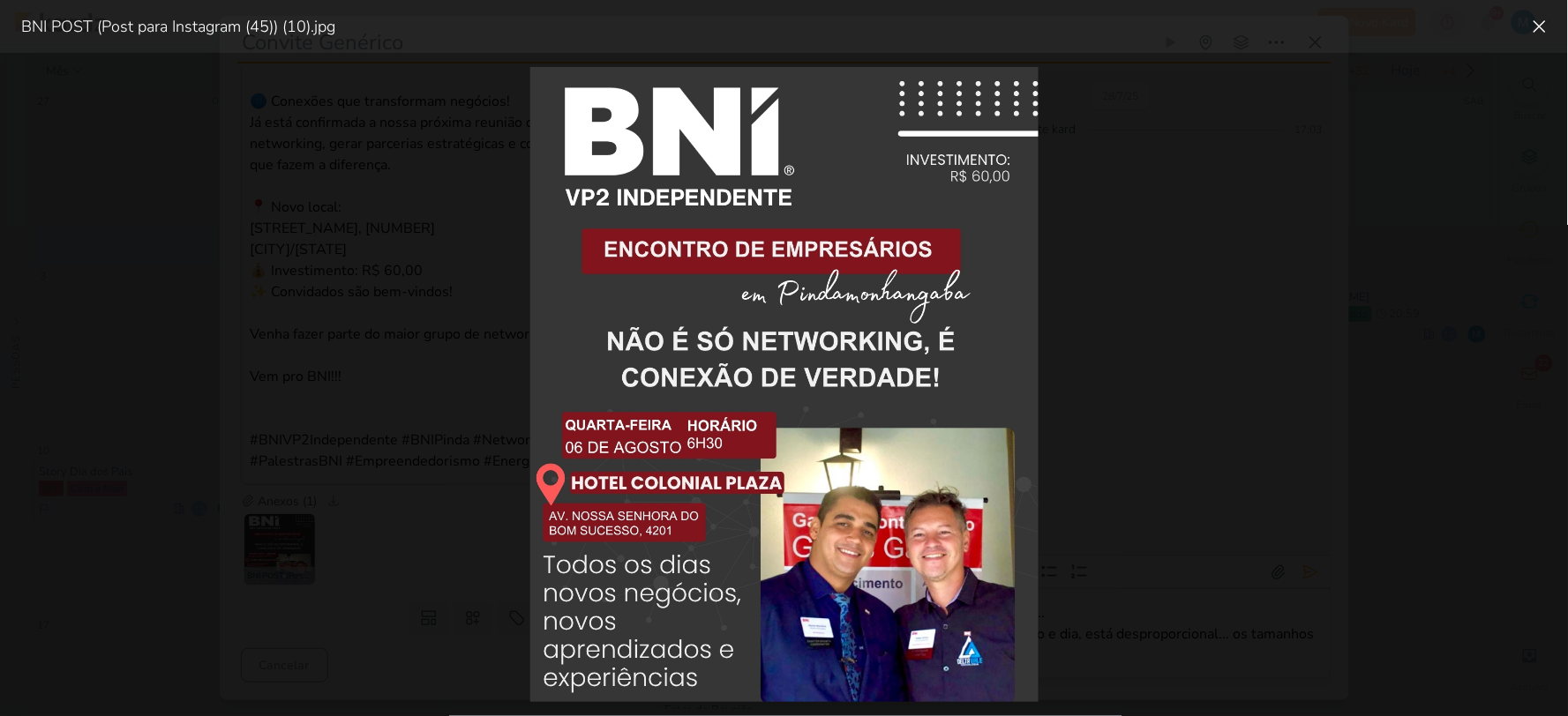 click at bounding box center [784, 384] 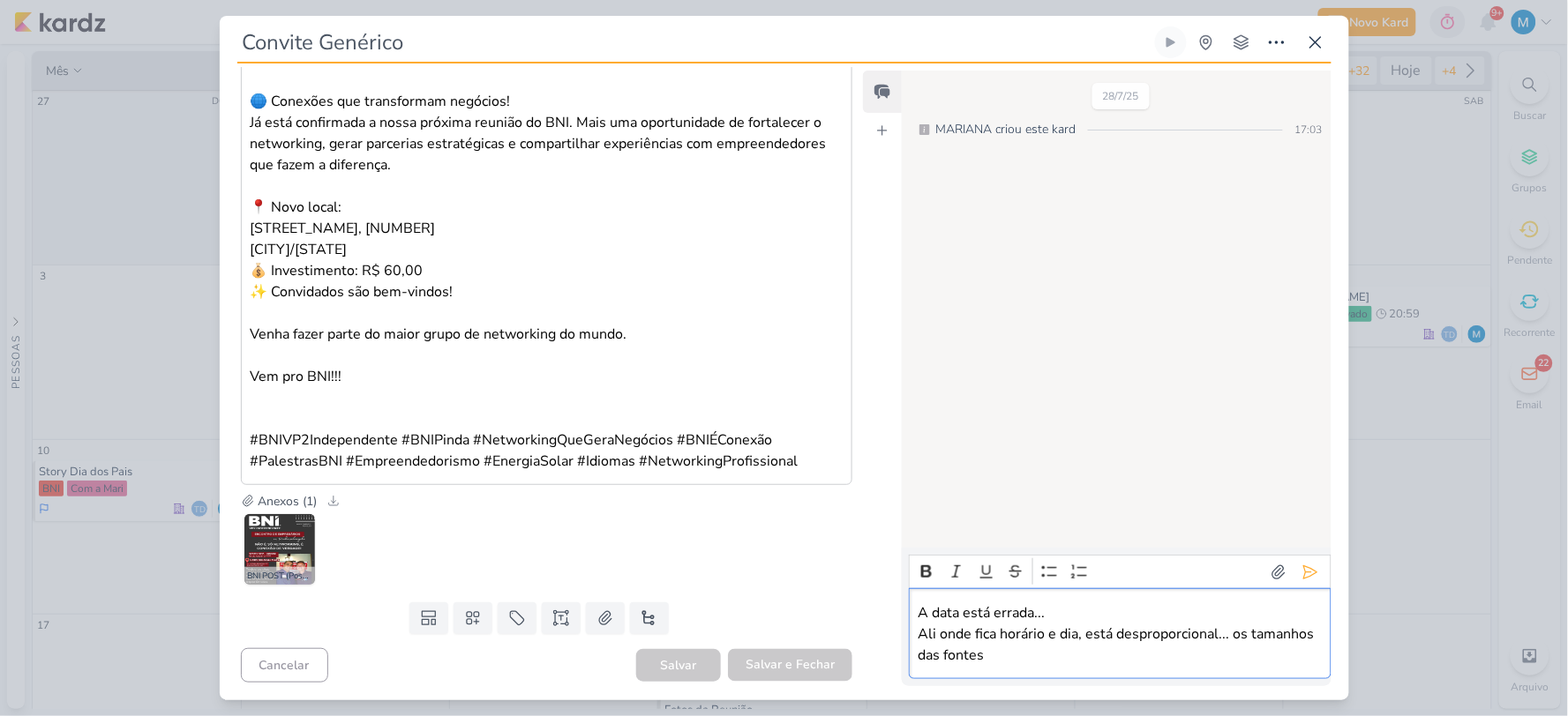 click on "Ali onde fica horário e dia, está desproporcional... os tamanhos das fontes" at bounding box center [1120, 645] 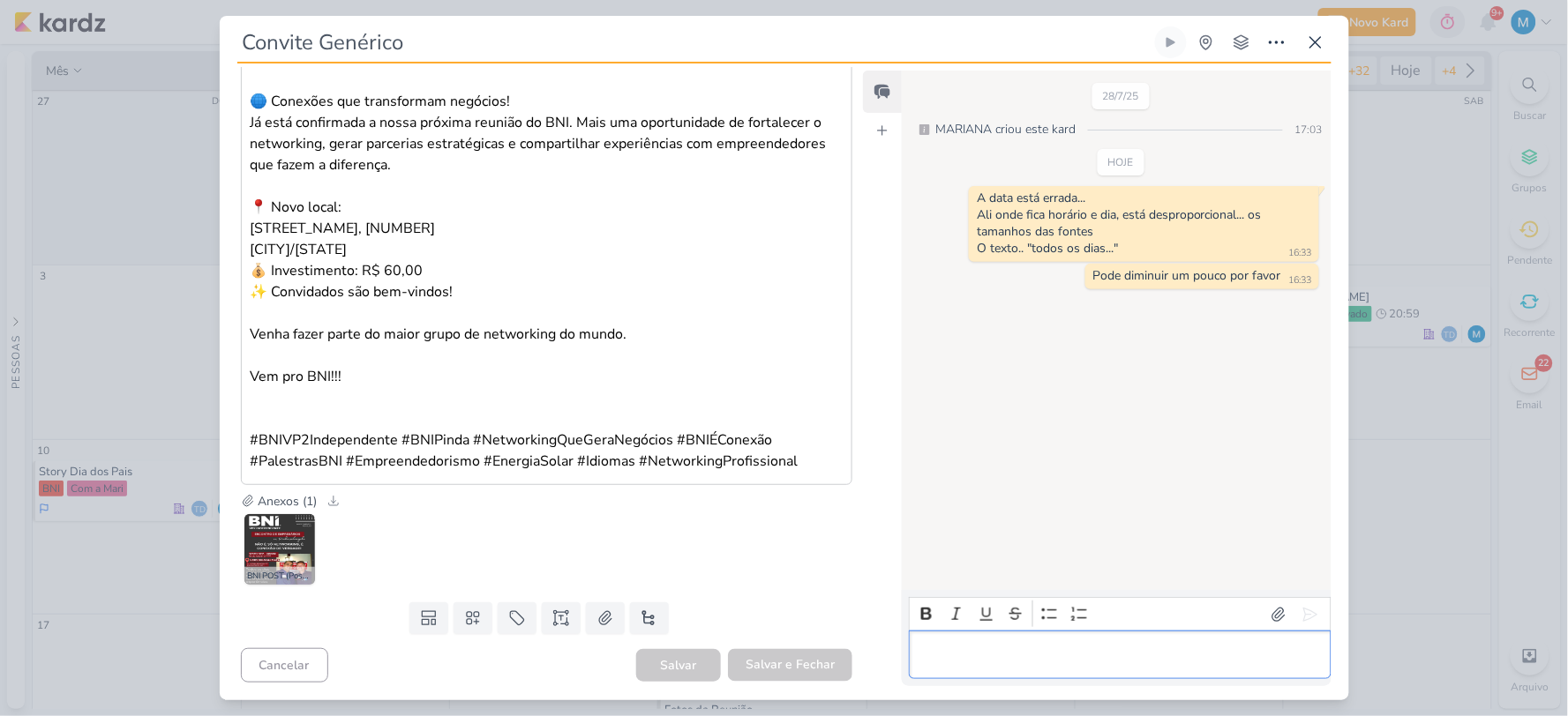 scroll, scrollTop: 335, scrollLeft: 0, axis: vertical 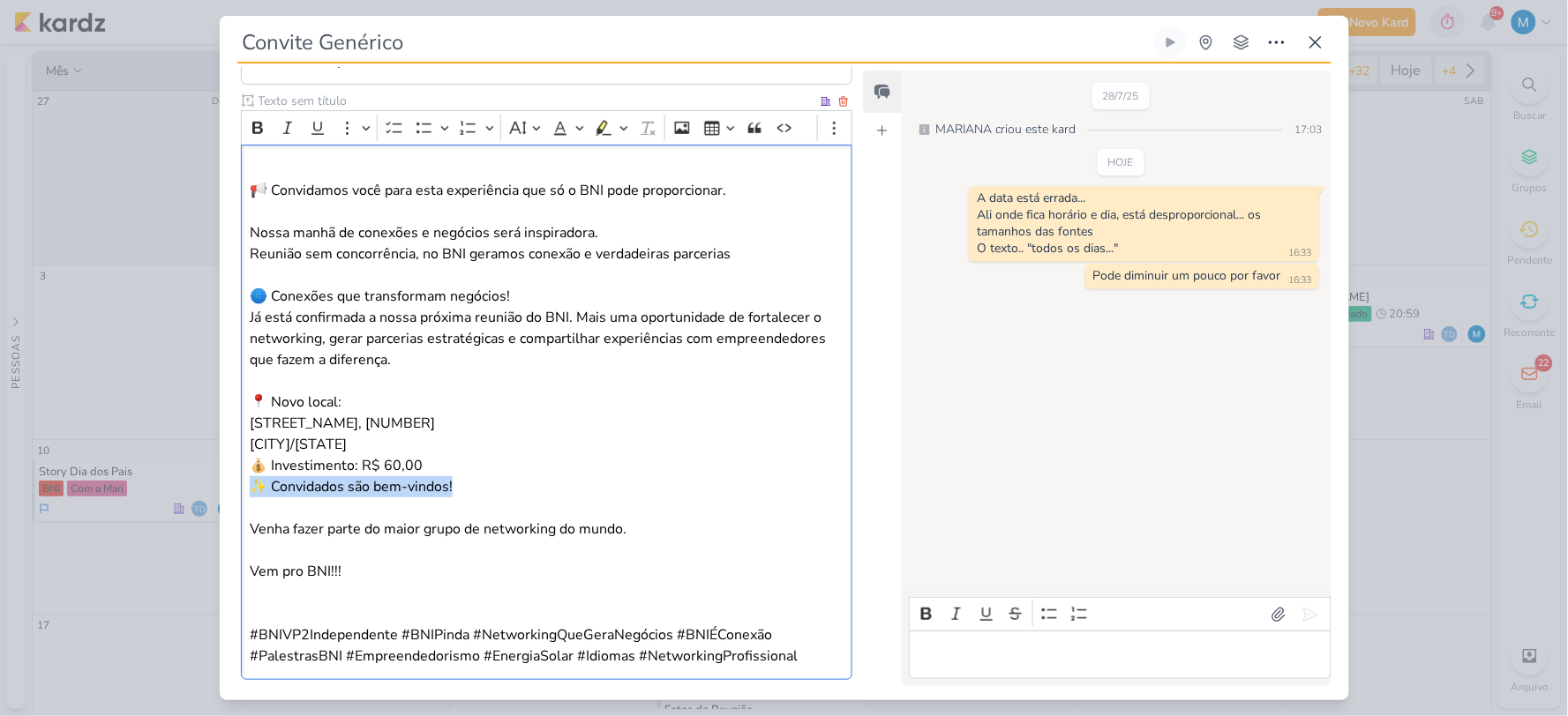 drag, startPoint x: 481, startPoint y: 489, endPoint x: 243, endPoint y: 486, distance: 238.01891 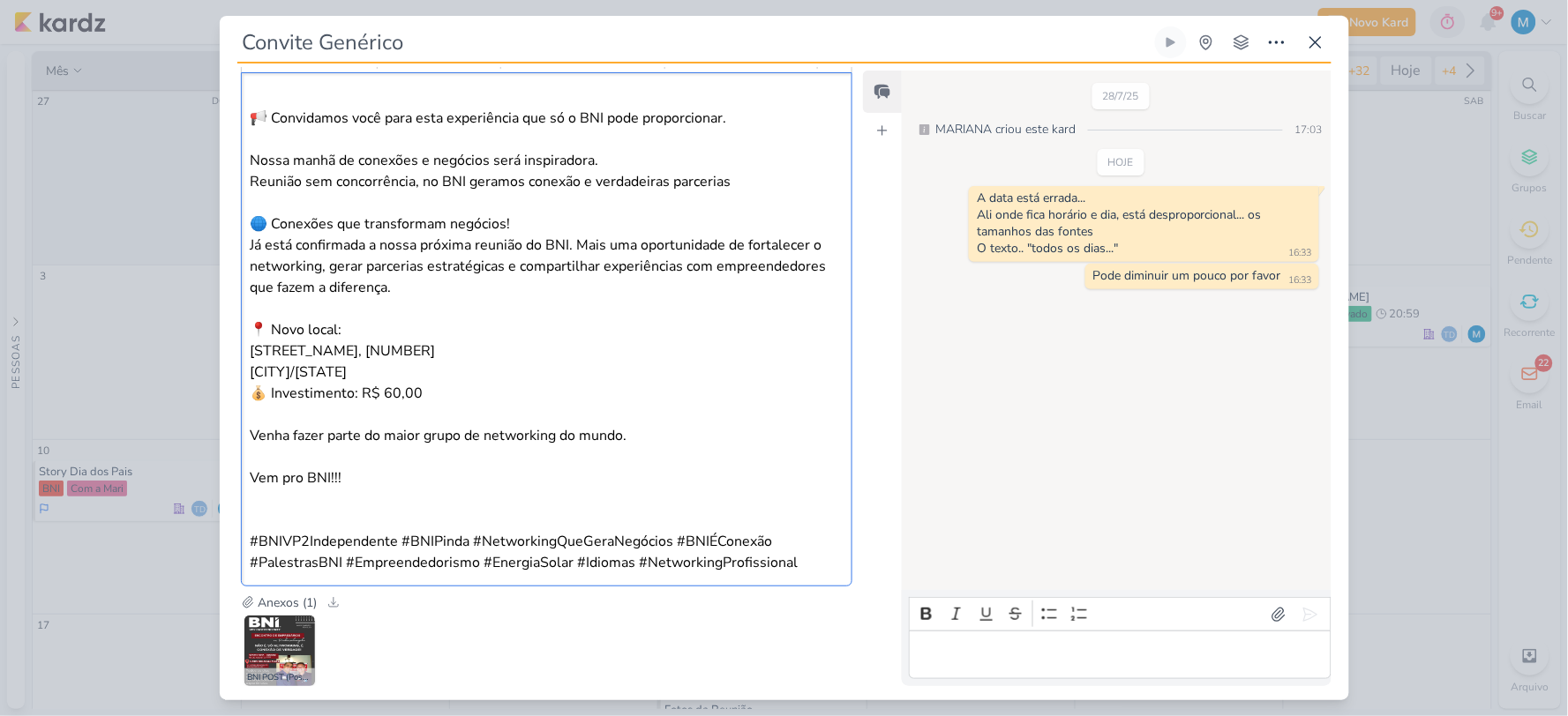 scroll, scrollTop: 509, scrollLeft: 0, axis: vertical 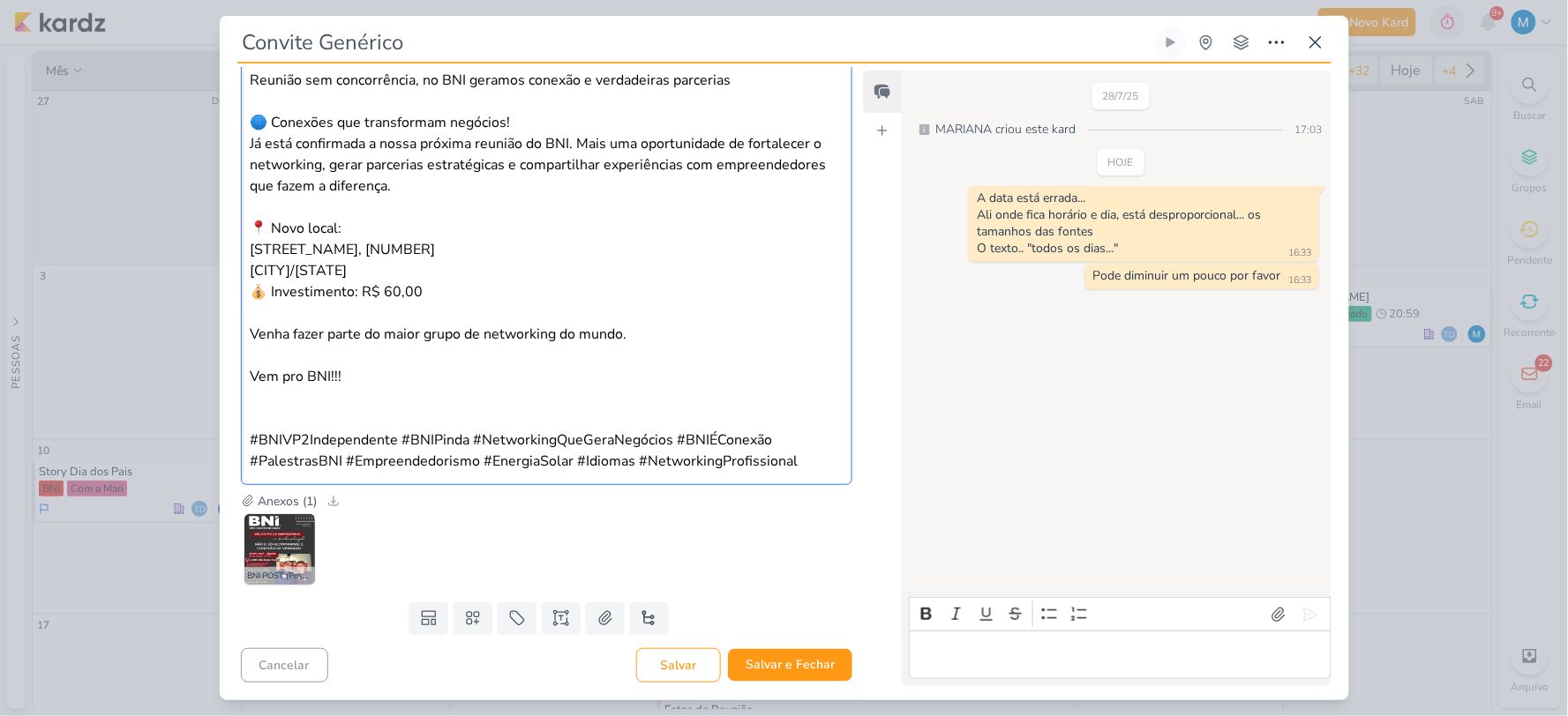 click at bounding box center [546, 398] 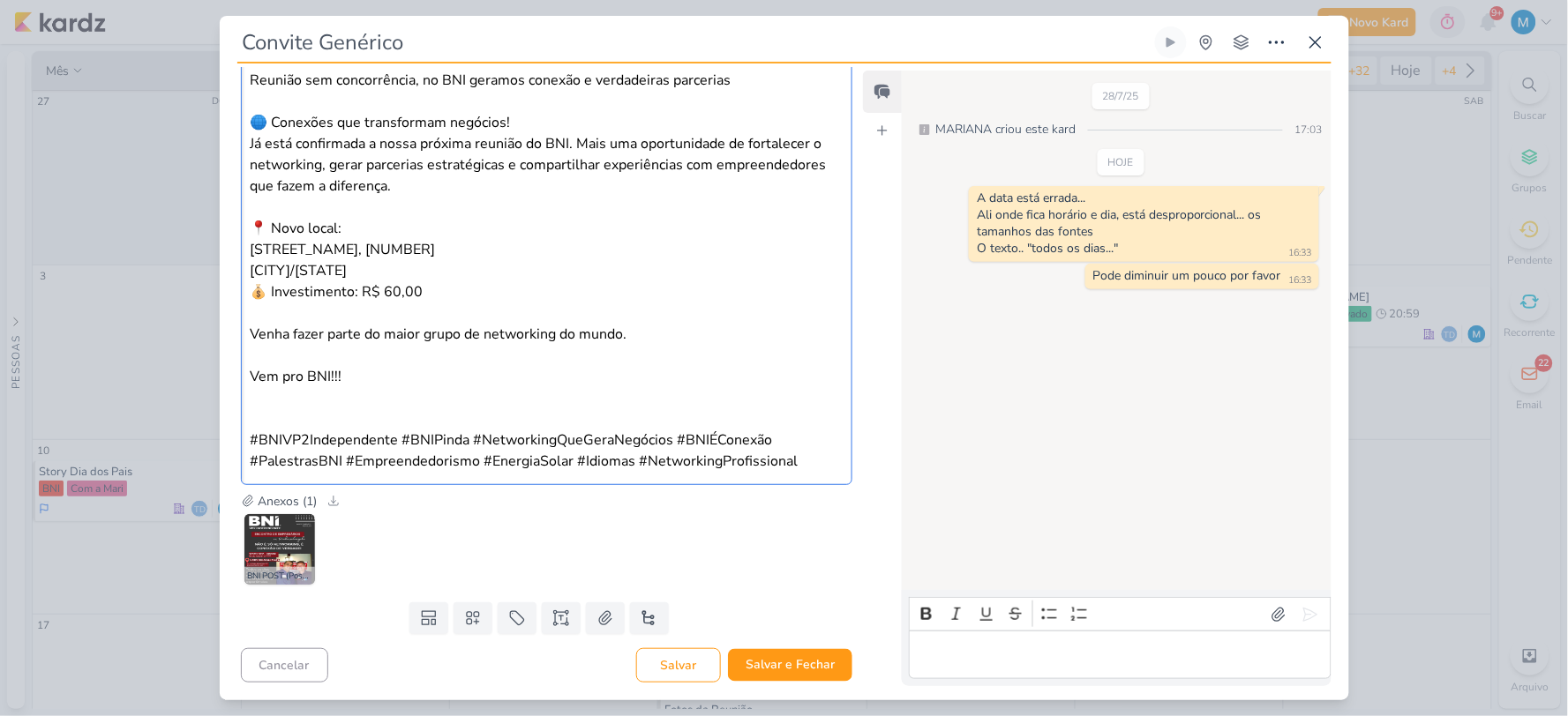 click at bounding box center (546, 355) 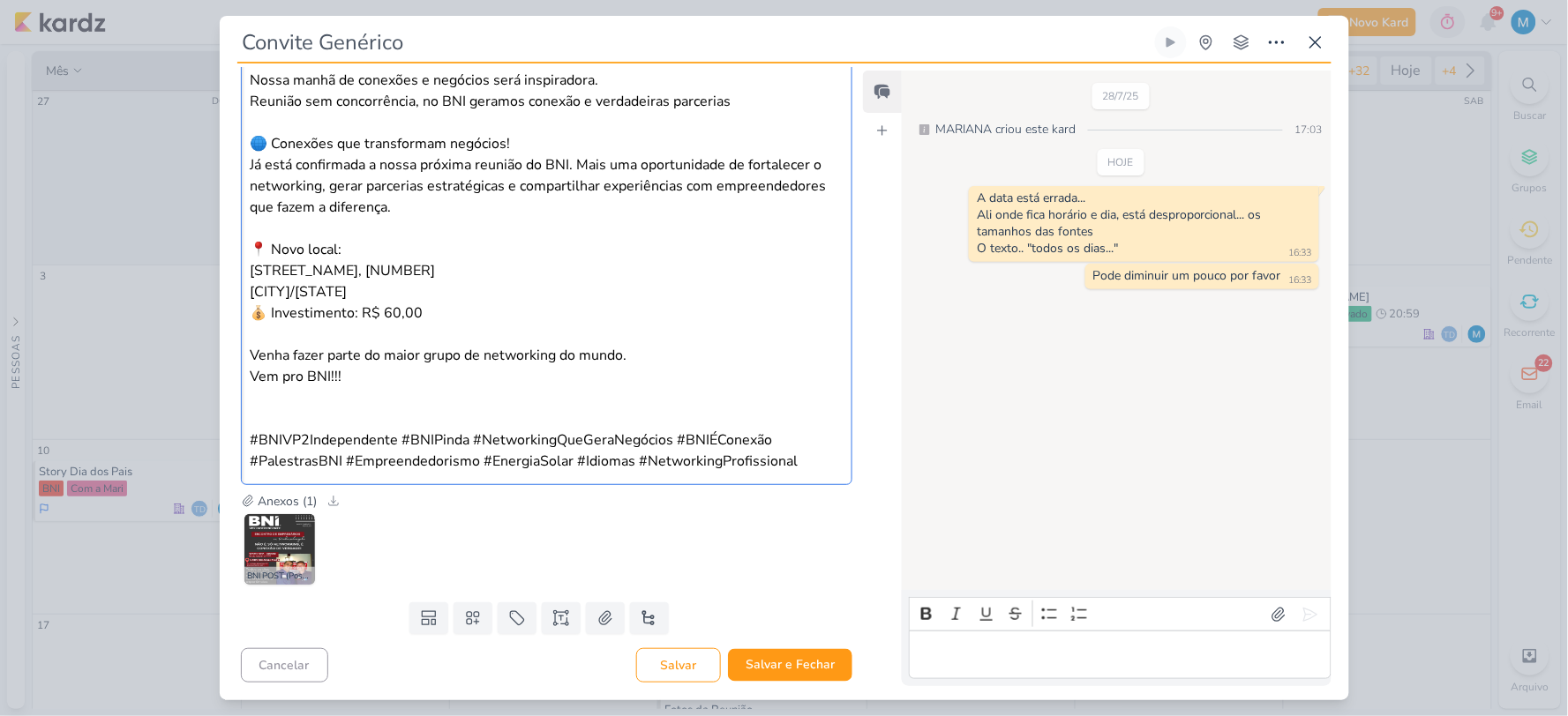 scroll, scrollTop: 467, scrollLeft: 0, axis: vertical 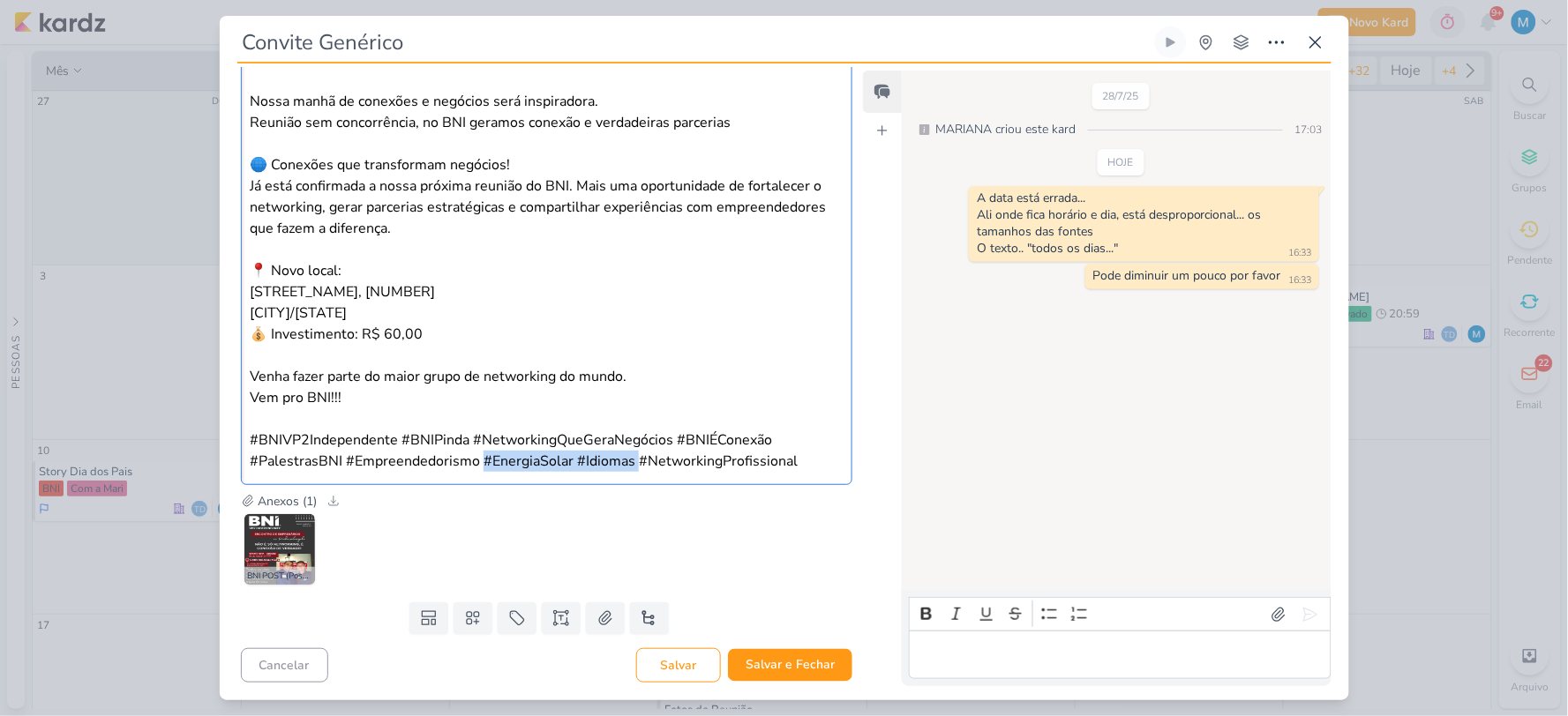 drag, startPoint x: 479, startPoint y: 459, endPoint x: 638, endPoint y: 461, distance: 159.01258 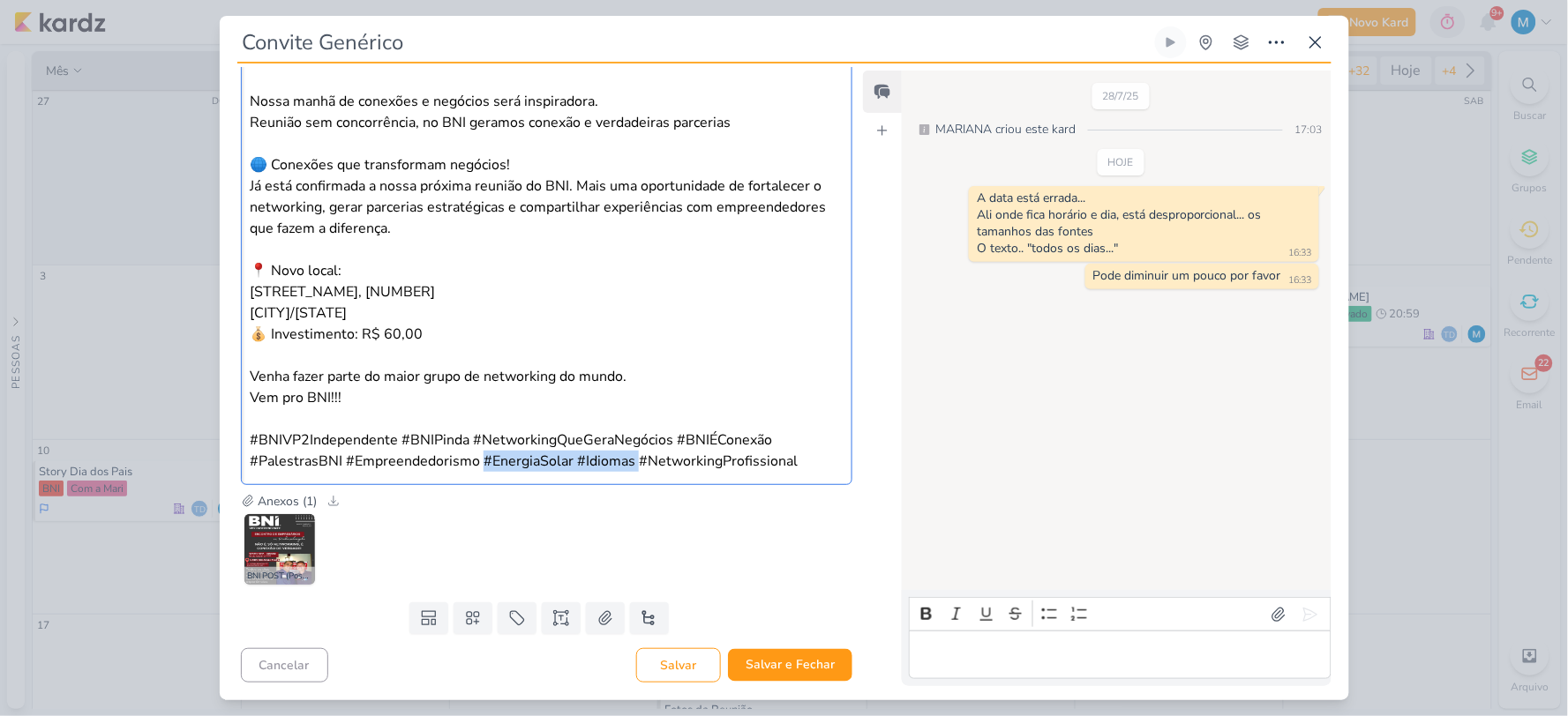 click on "#BNIVP2Independente #BNIPinda #NetworkingQueGeraNegócios #BNIÉConexão #PalestrasBNI #Empreendedorismo #EnergiaSolar #Idiomas #NetworkingProfissional" at bounding box center [546, 451] 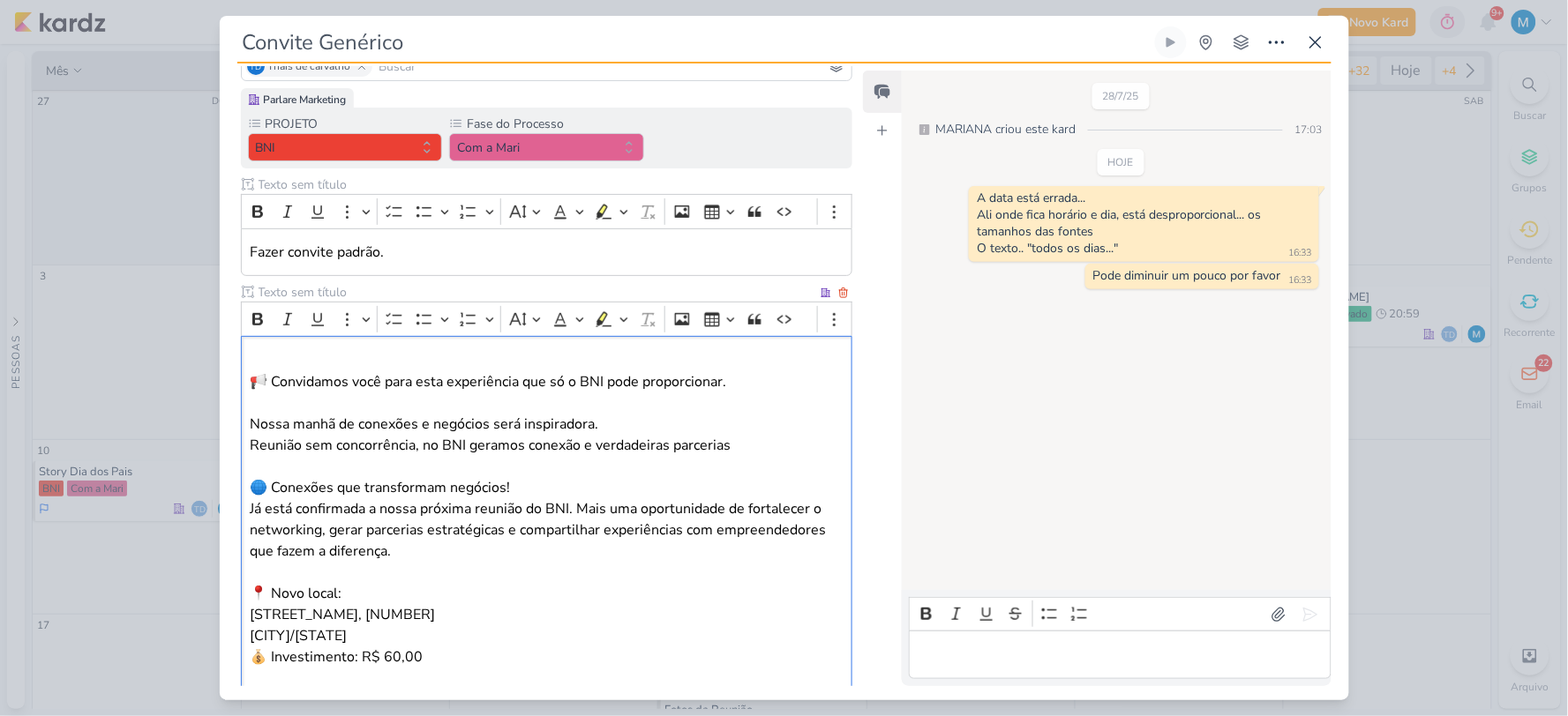 scroll, scrollTop: 0, scrollLeft: 0, axis: both 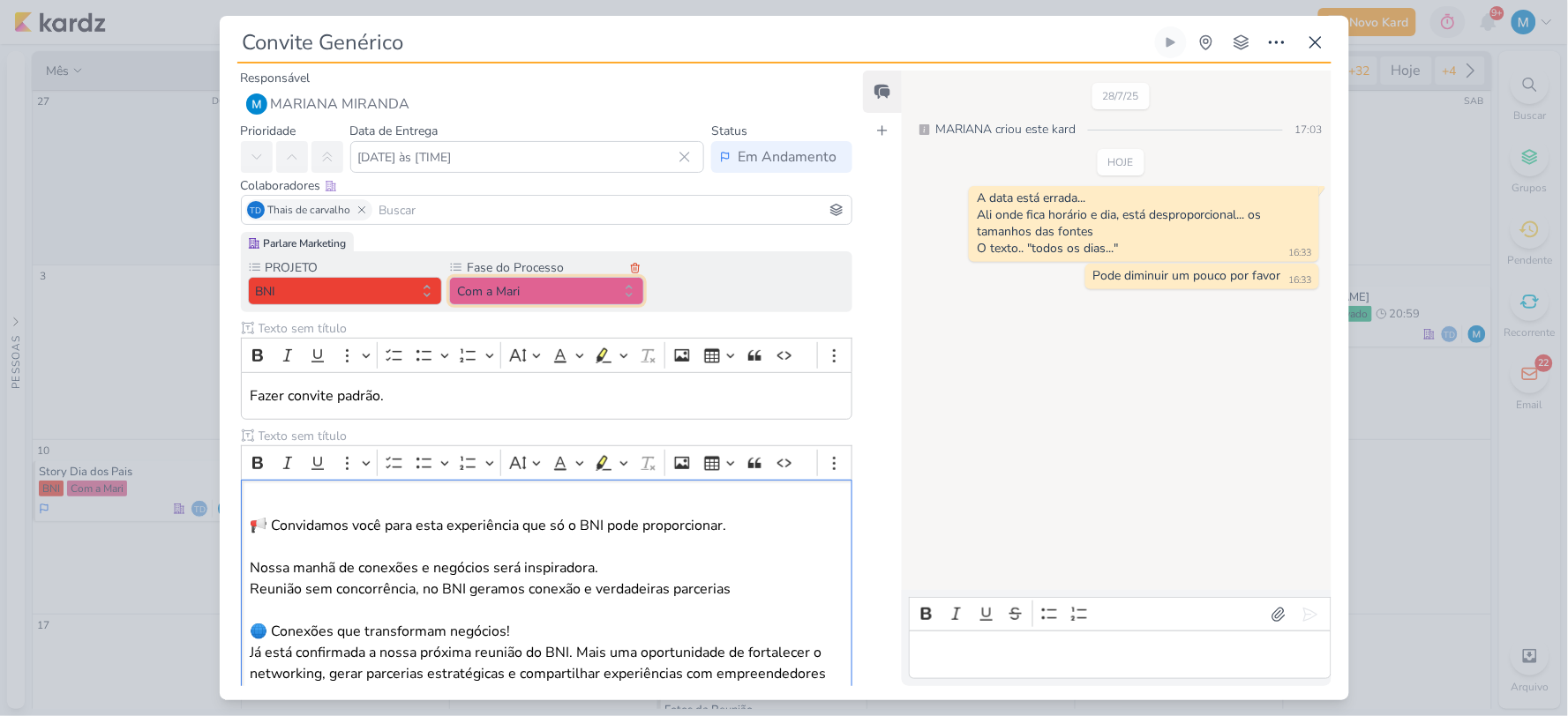 click on "Com a Mari" at bounding box center [546, 291] 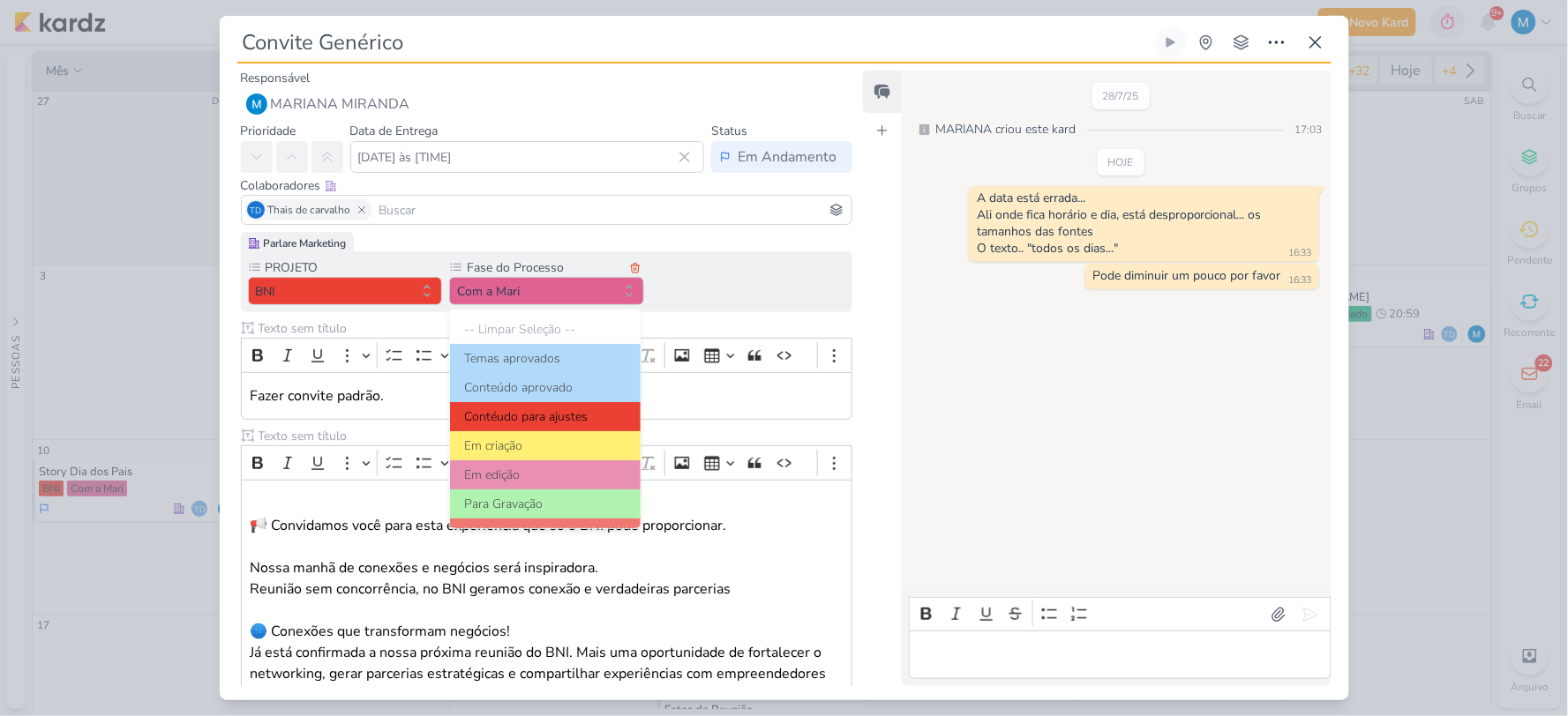 click on "Contéudo para ajustes" at bounding box center (545, 416) 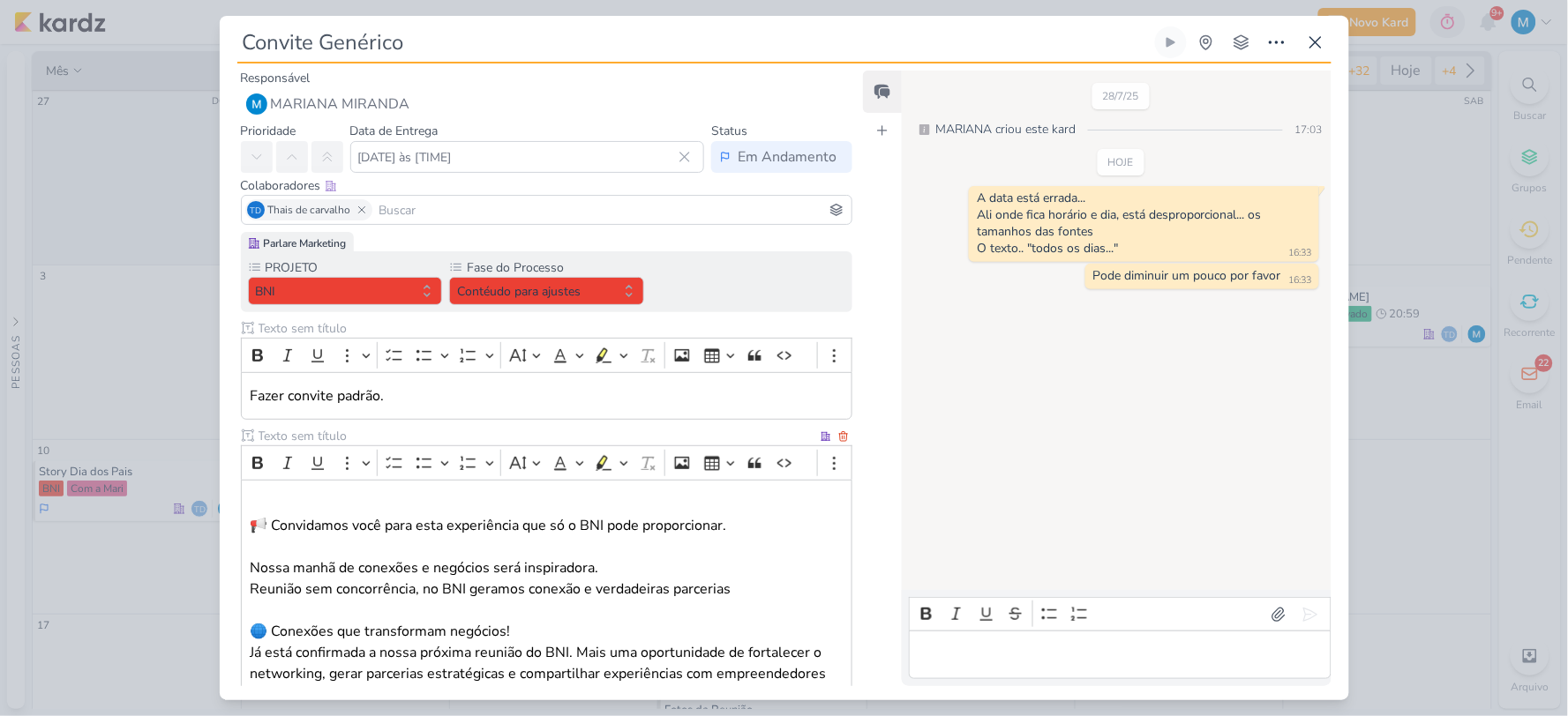 scroll, scrollTop: 467, scrollLeft: 0, axis: vertical 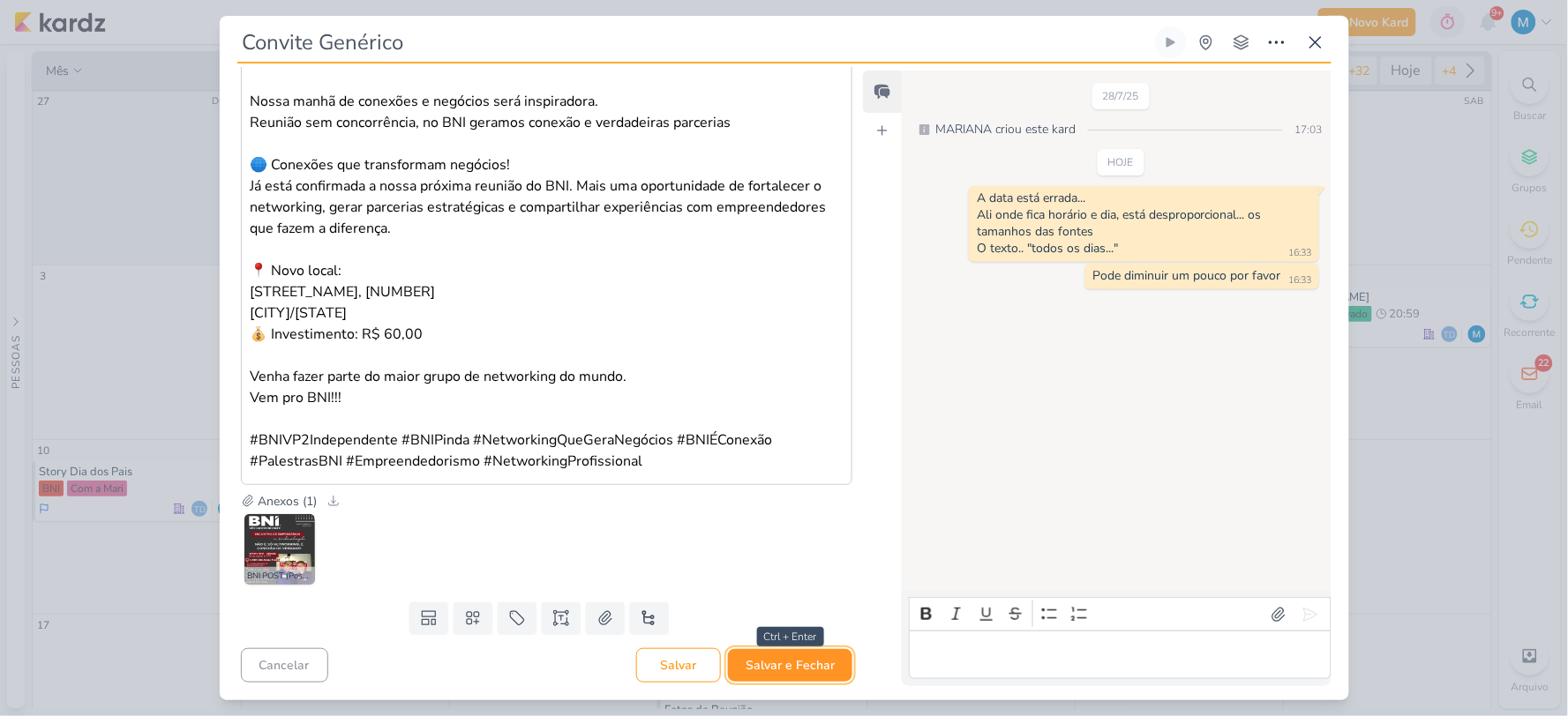 click on "Salvar e Fechar" at bounding box center [790, 665] 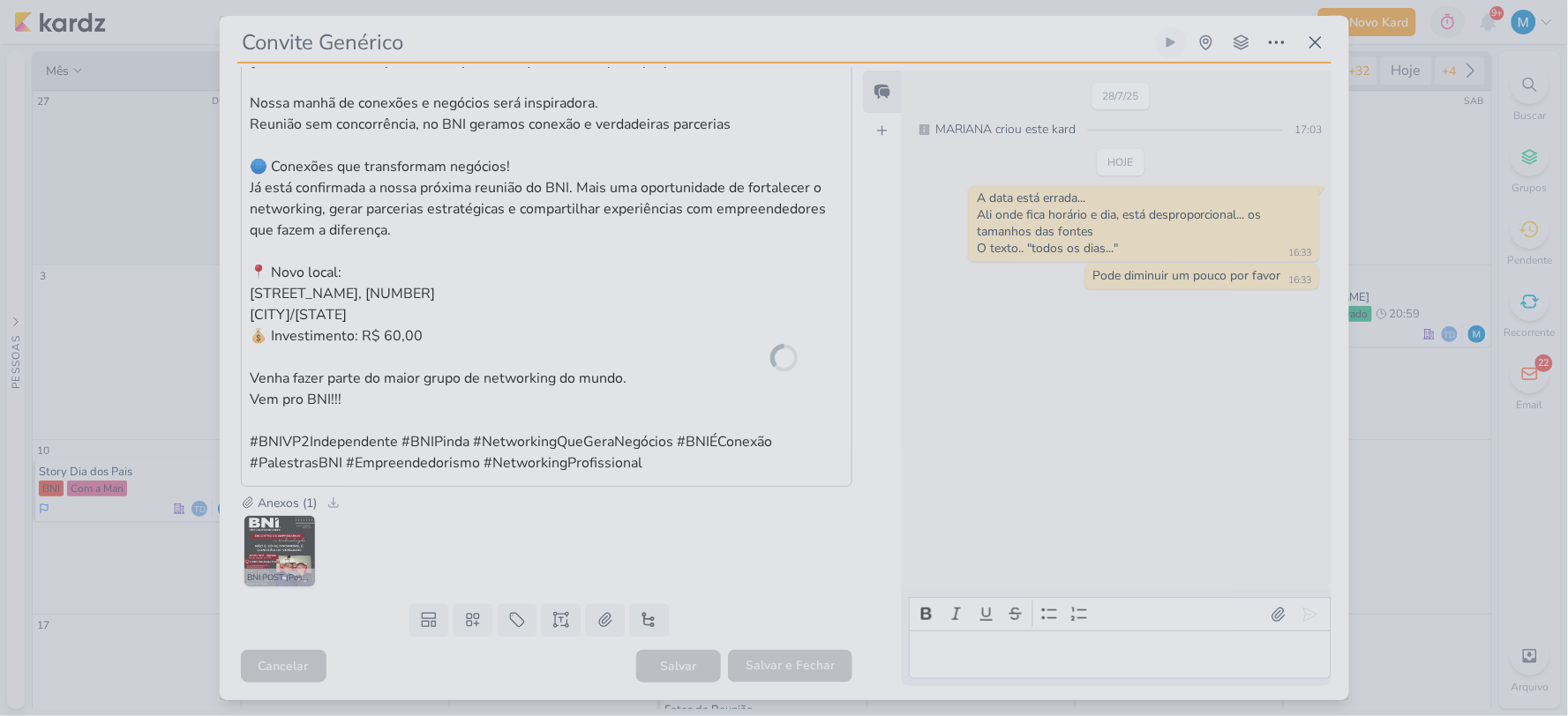 scroll, scrollTop: 465, scrollLeft: 0, axis: vertical 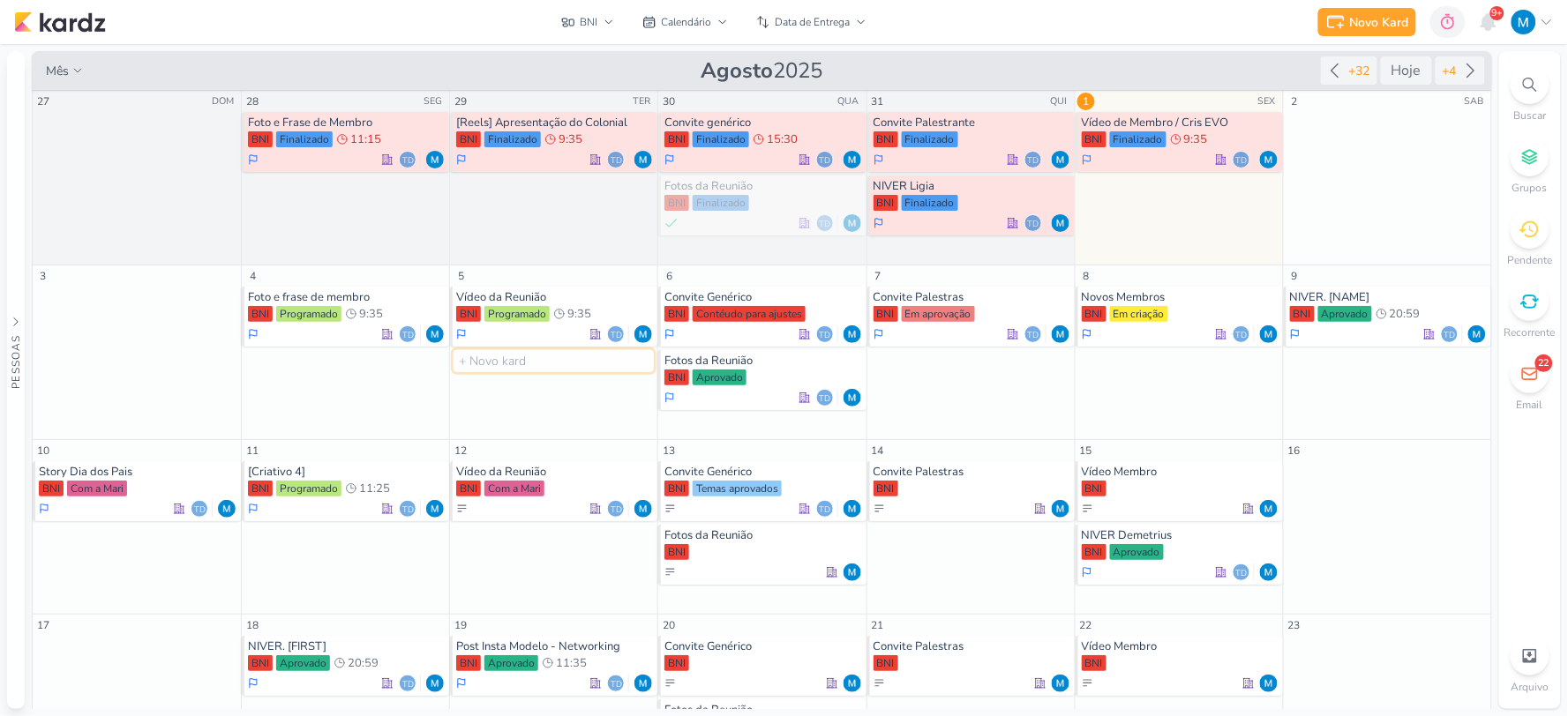 click at bounding box center (553, 361) 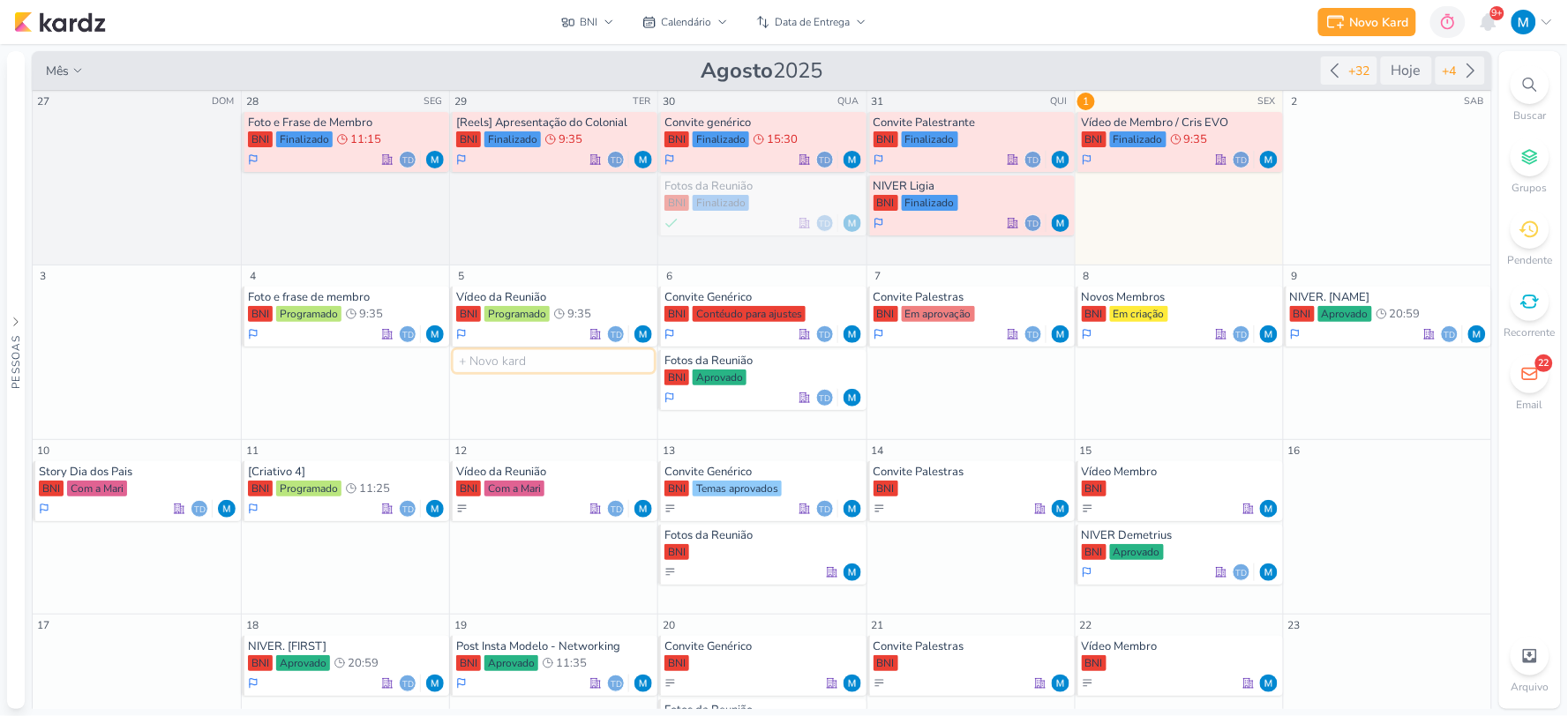 type on "C" 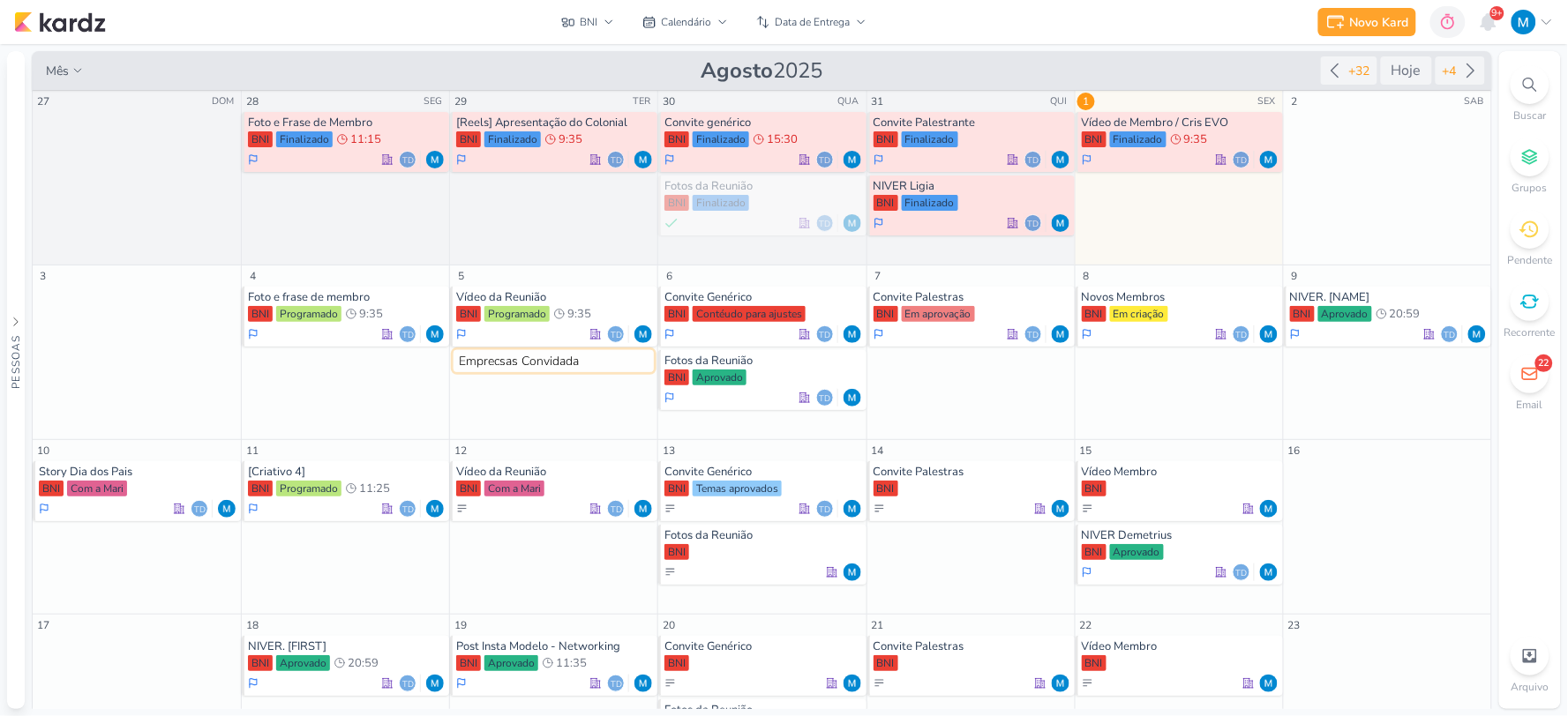 type on "Emprecsas Convidadas" 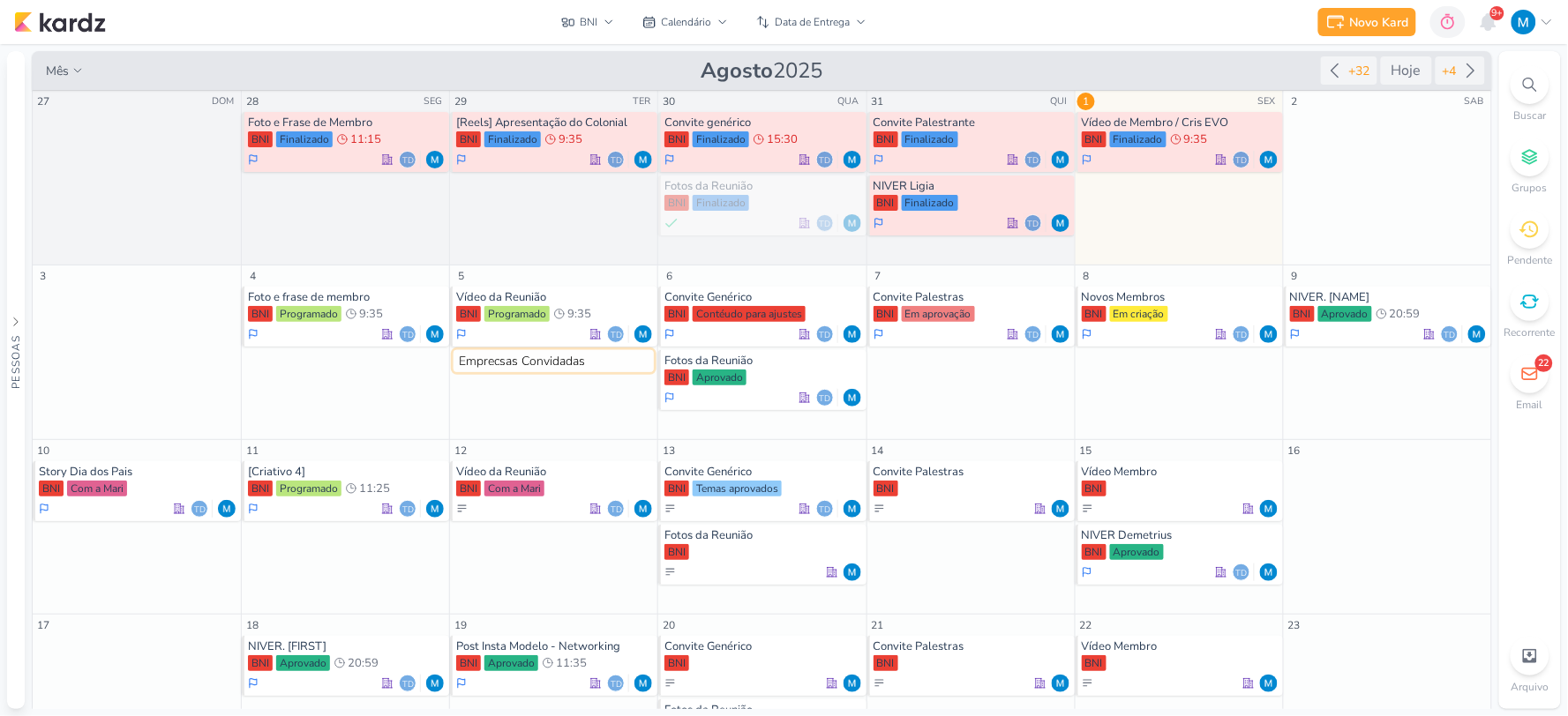 type 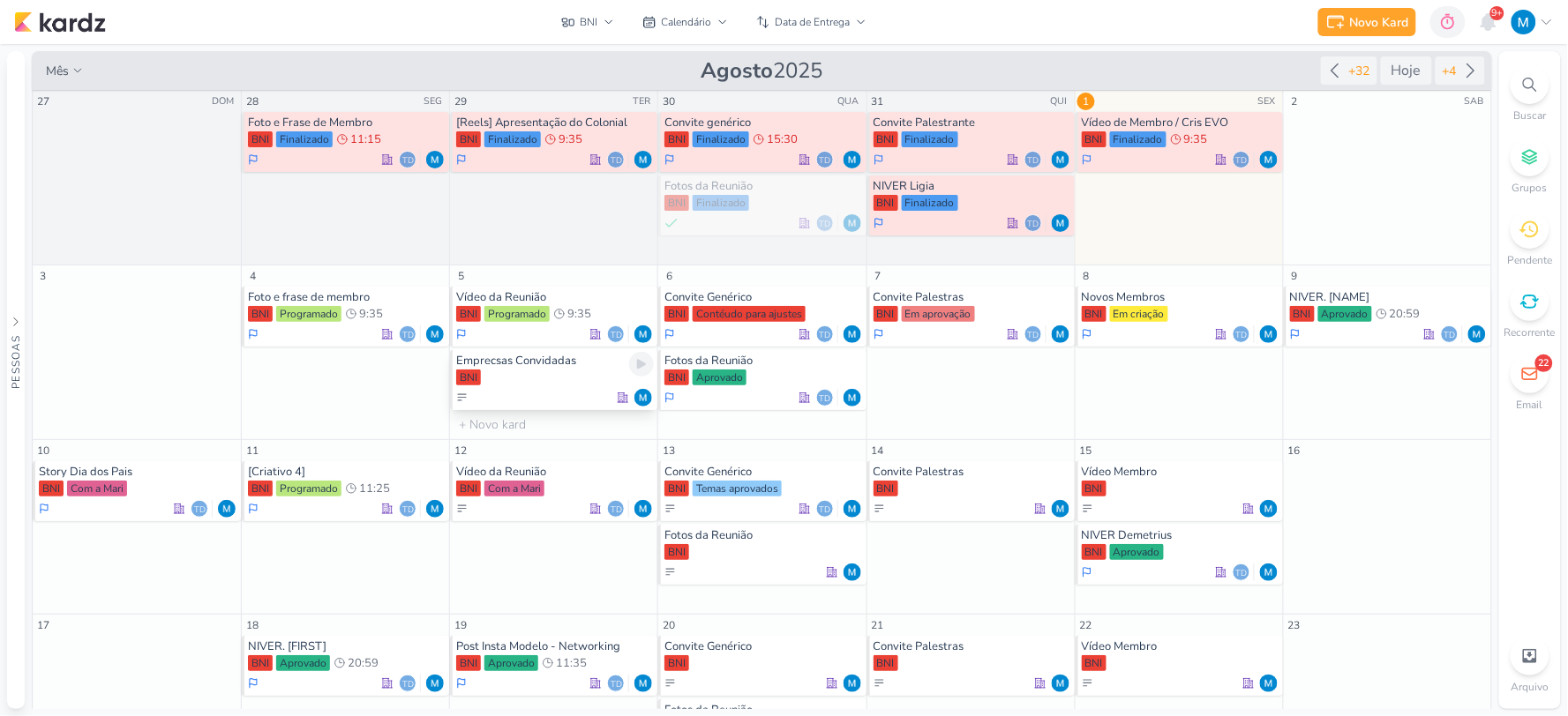 click on "Emprecsas Convidadas" at bounding box center [555, 361] 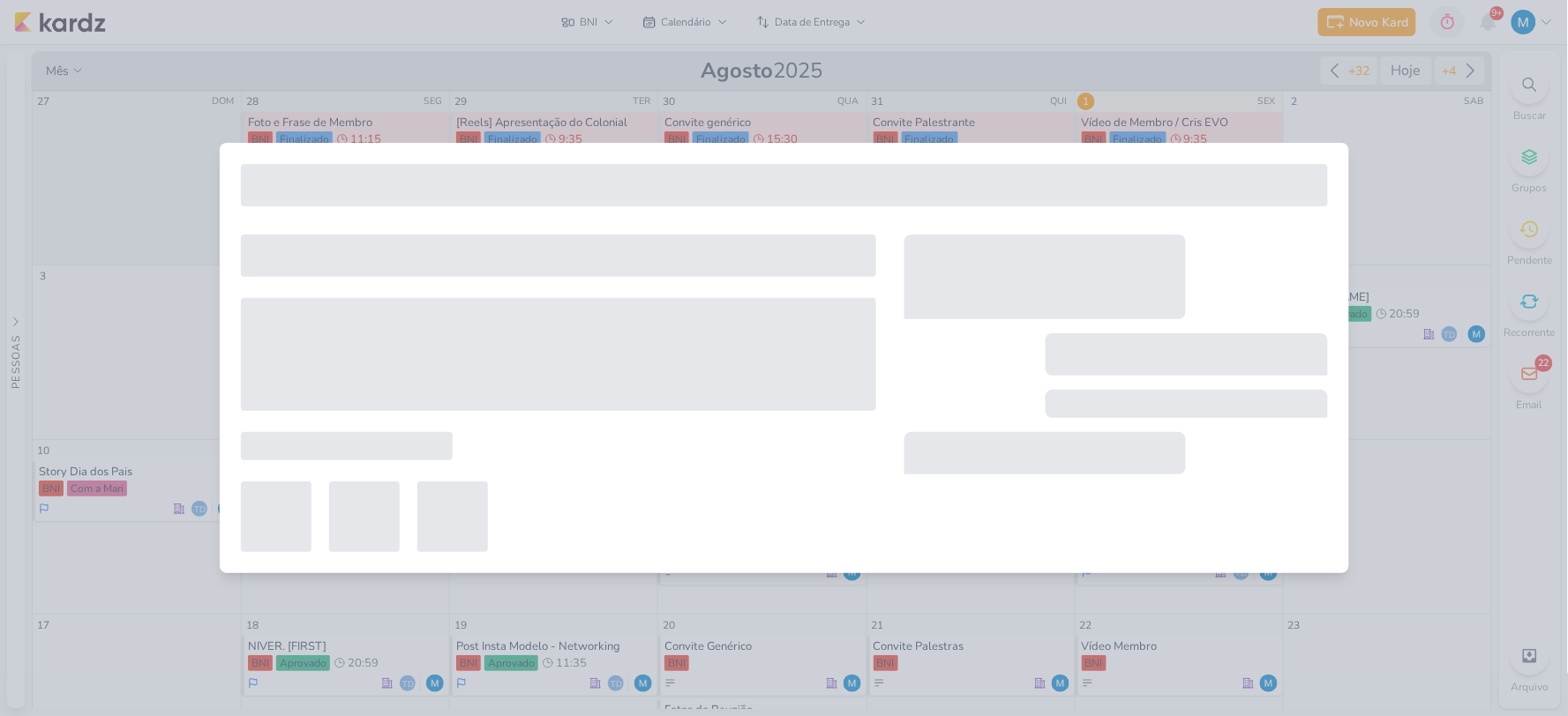 type on "Emprecsas Convidadas" 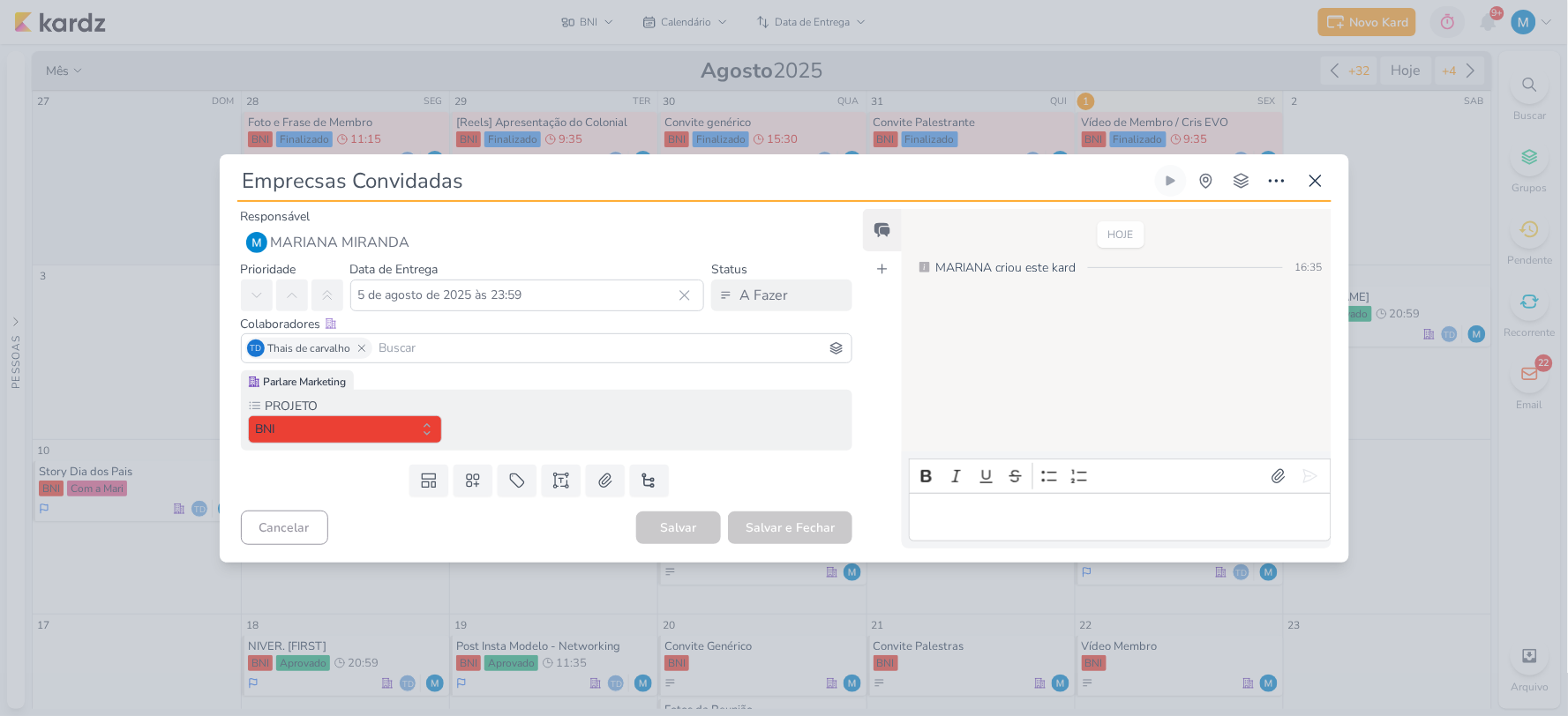 scroll, scrollTop: 0, scrollLeft: 0, axis: both 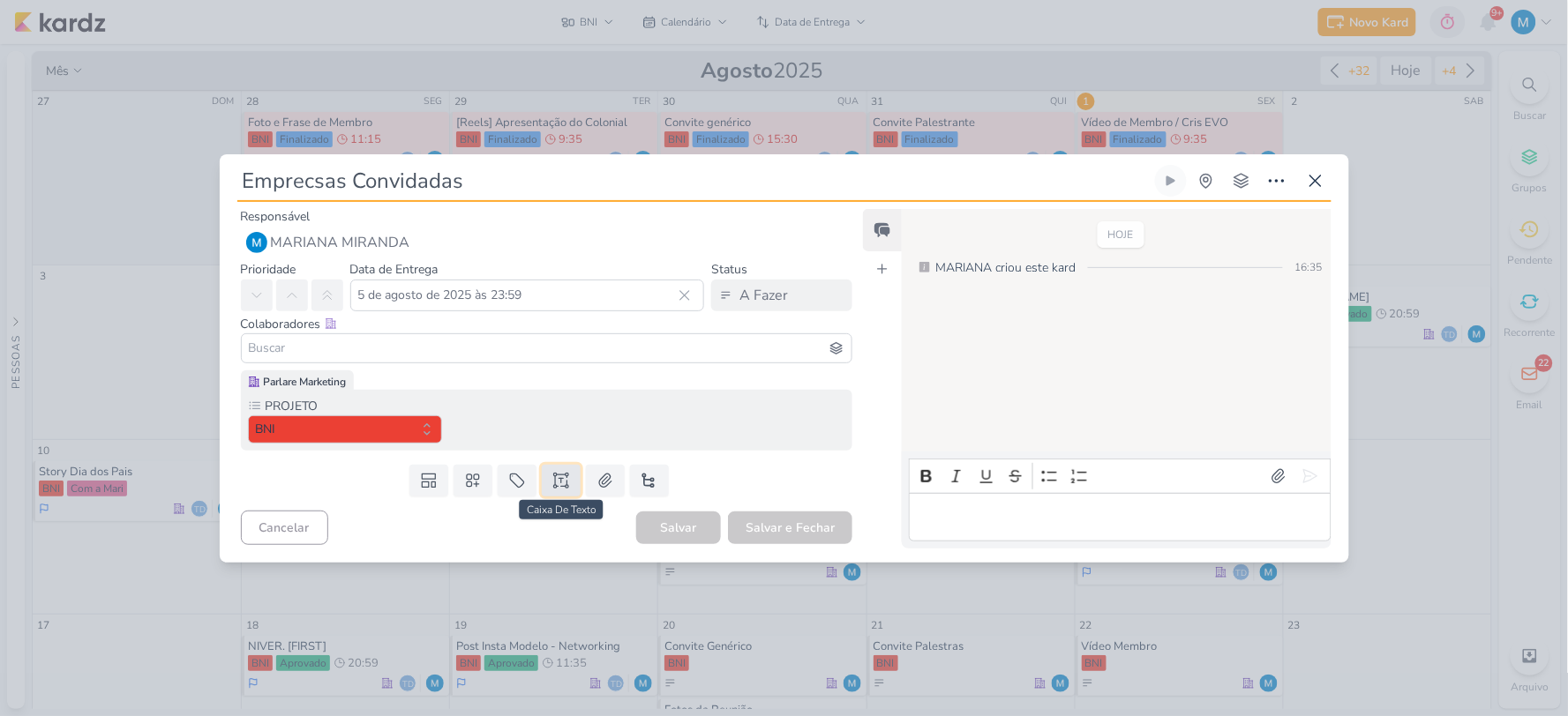 click 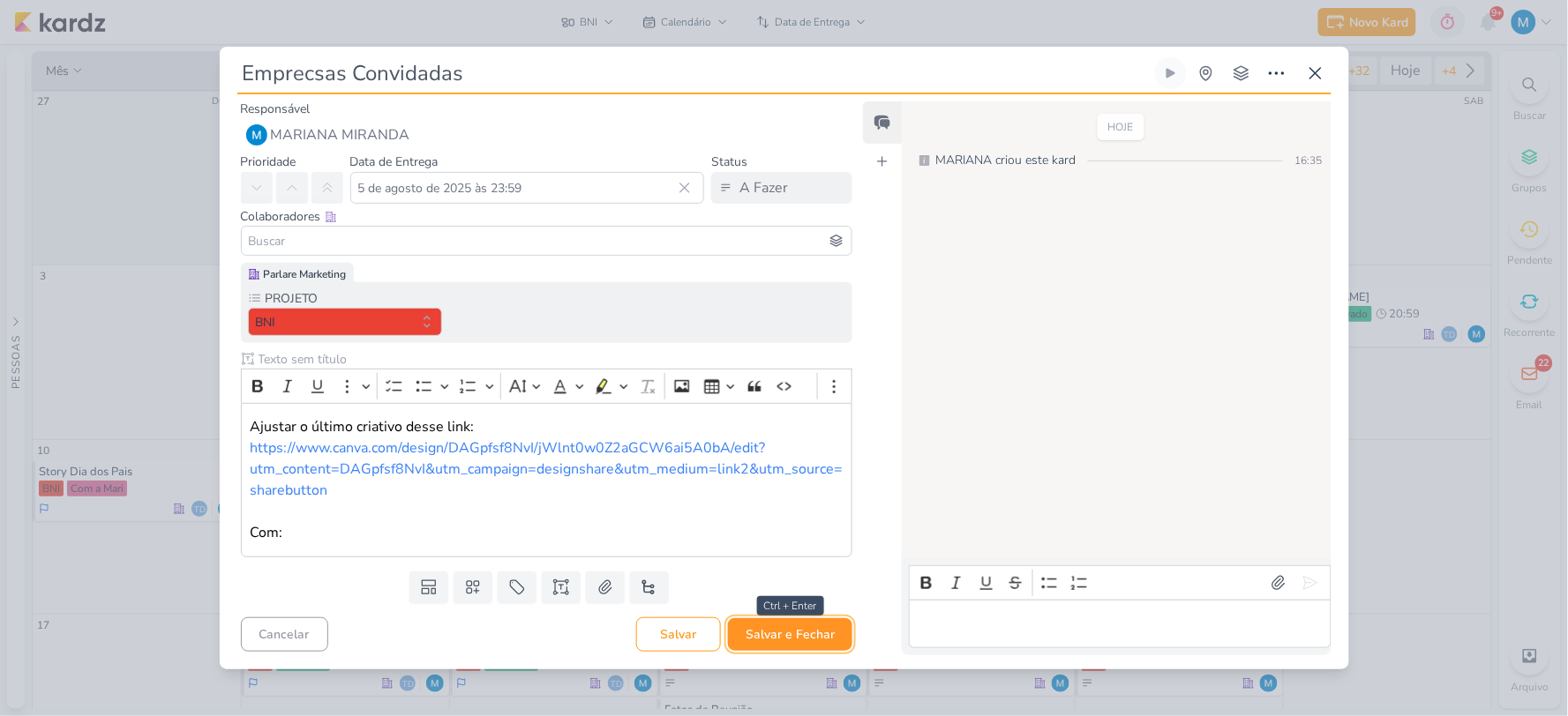 click on "Salvar e Fechar" at bounding box center (790, 634) 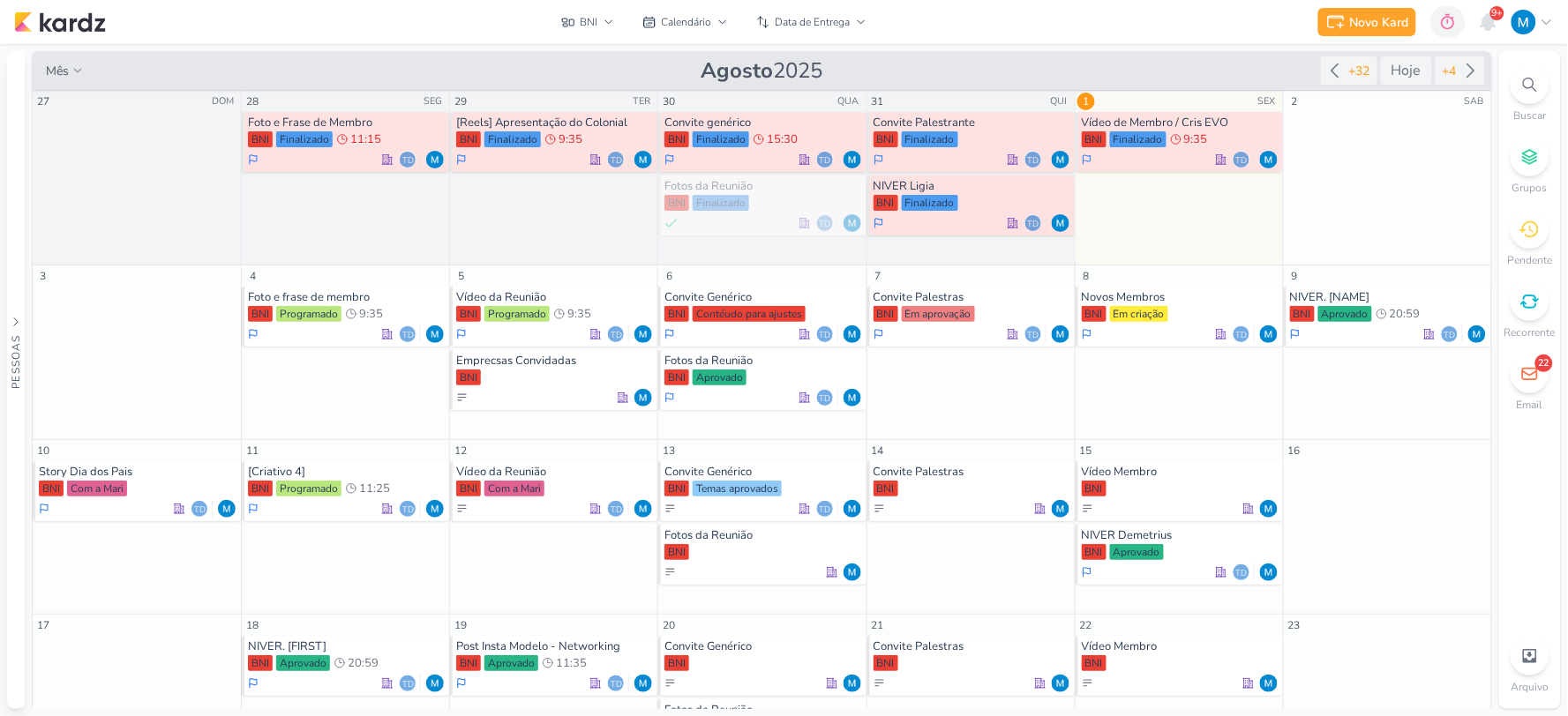 click at bounding box center [1524, 22] 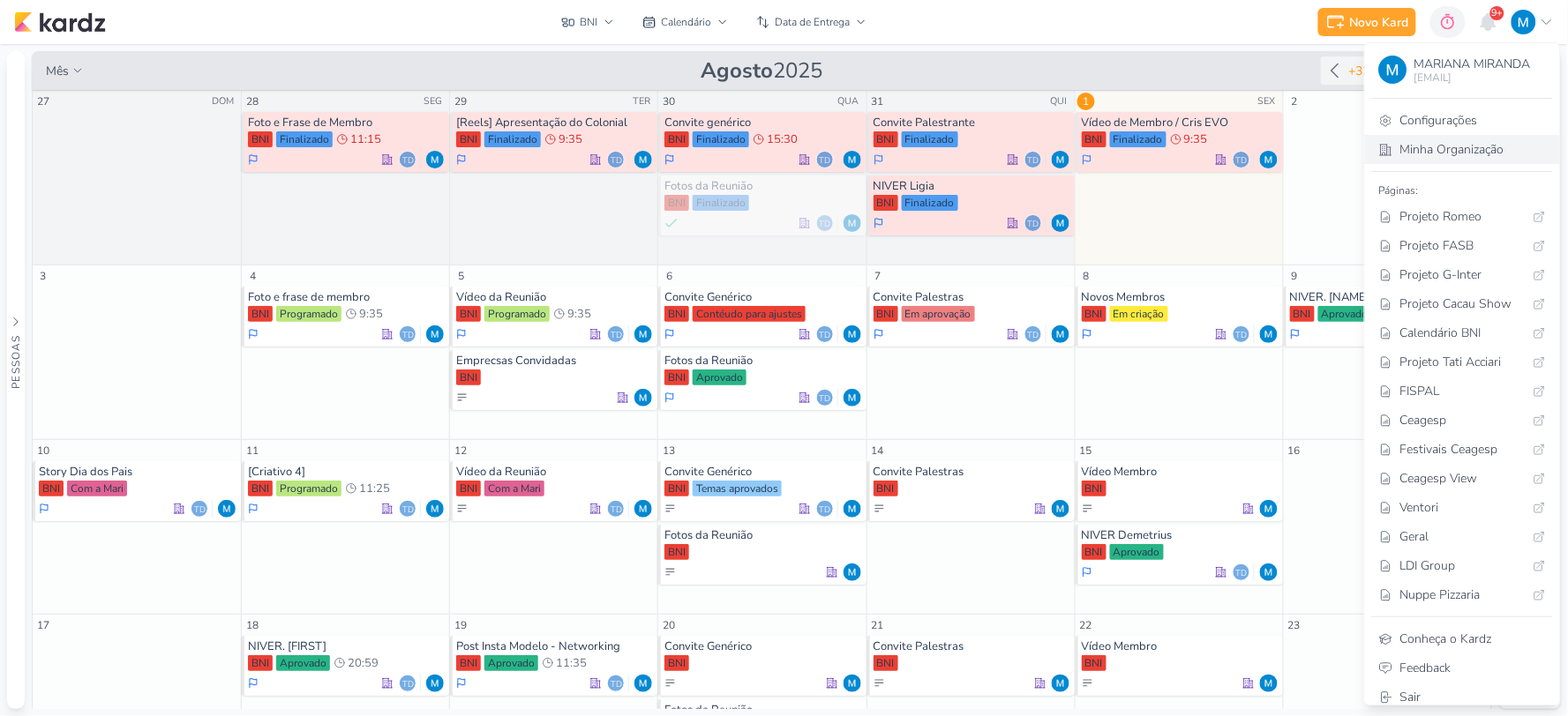 click on "Minha Organização" at bounding box center [1462, 149] 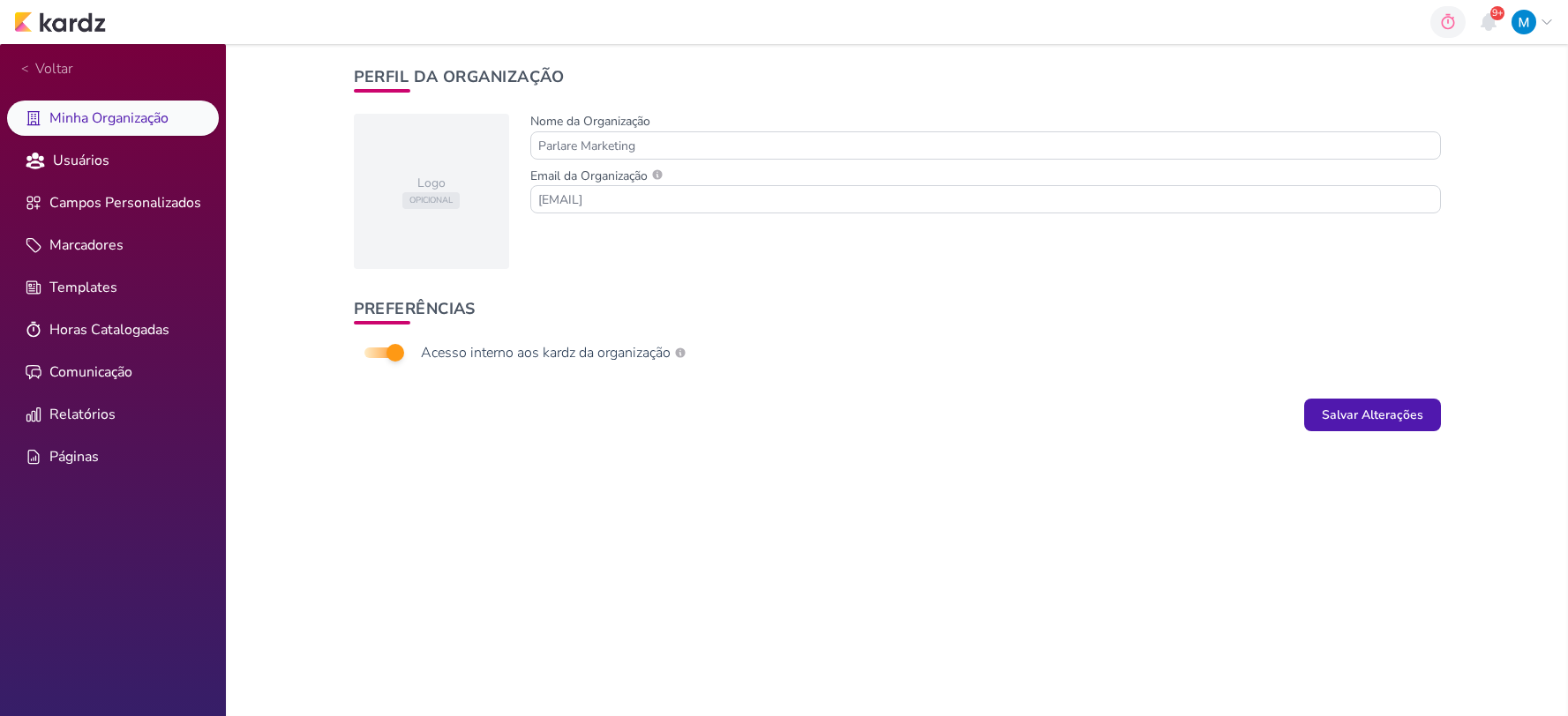 scroll, scrollTop: 0, scrollLeft: 0, axis: both 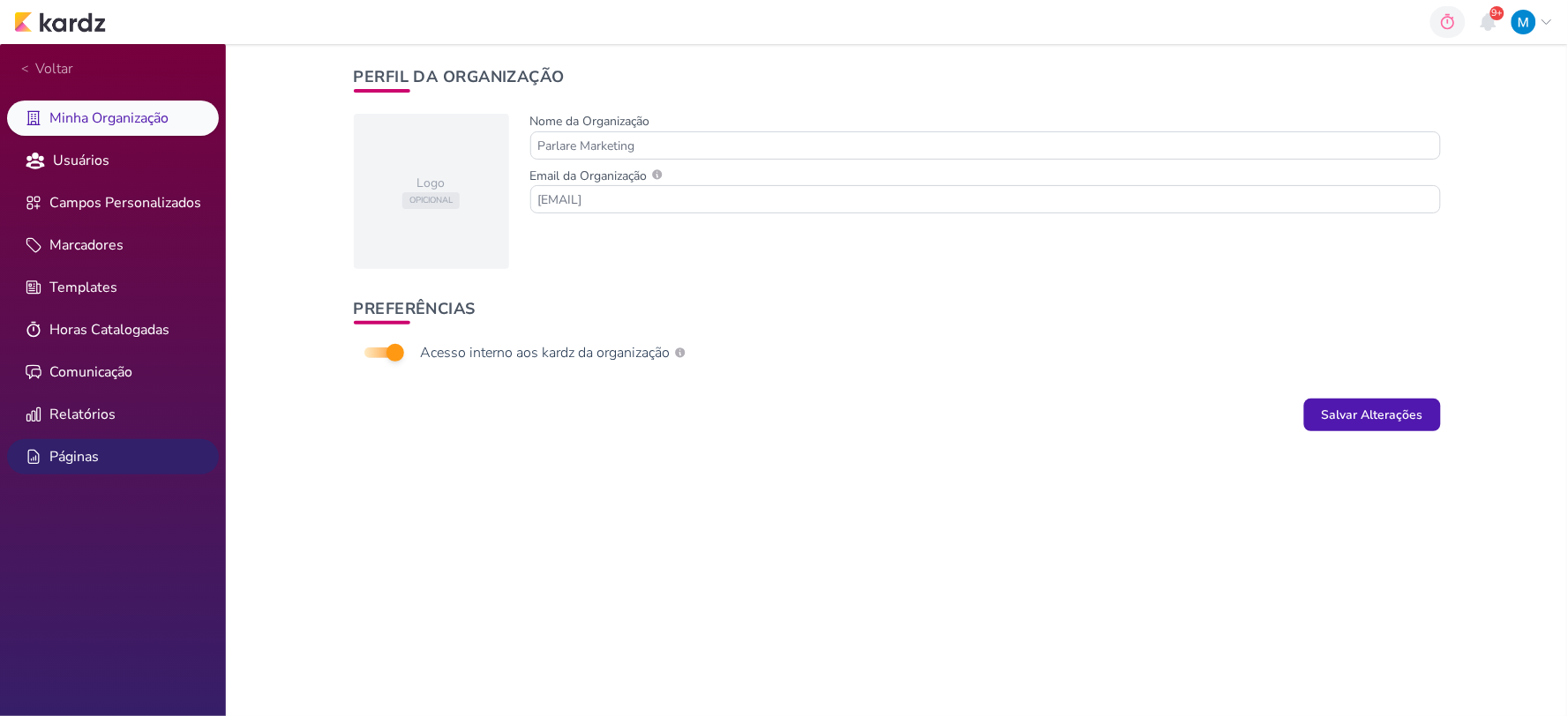 click on "Páginas" at bounding box center [113, 457] 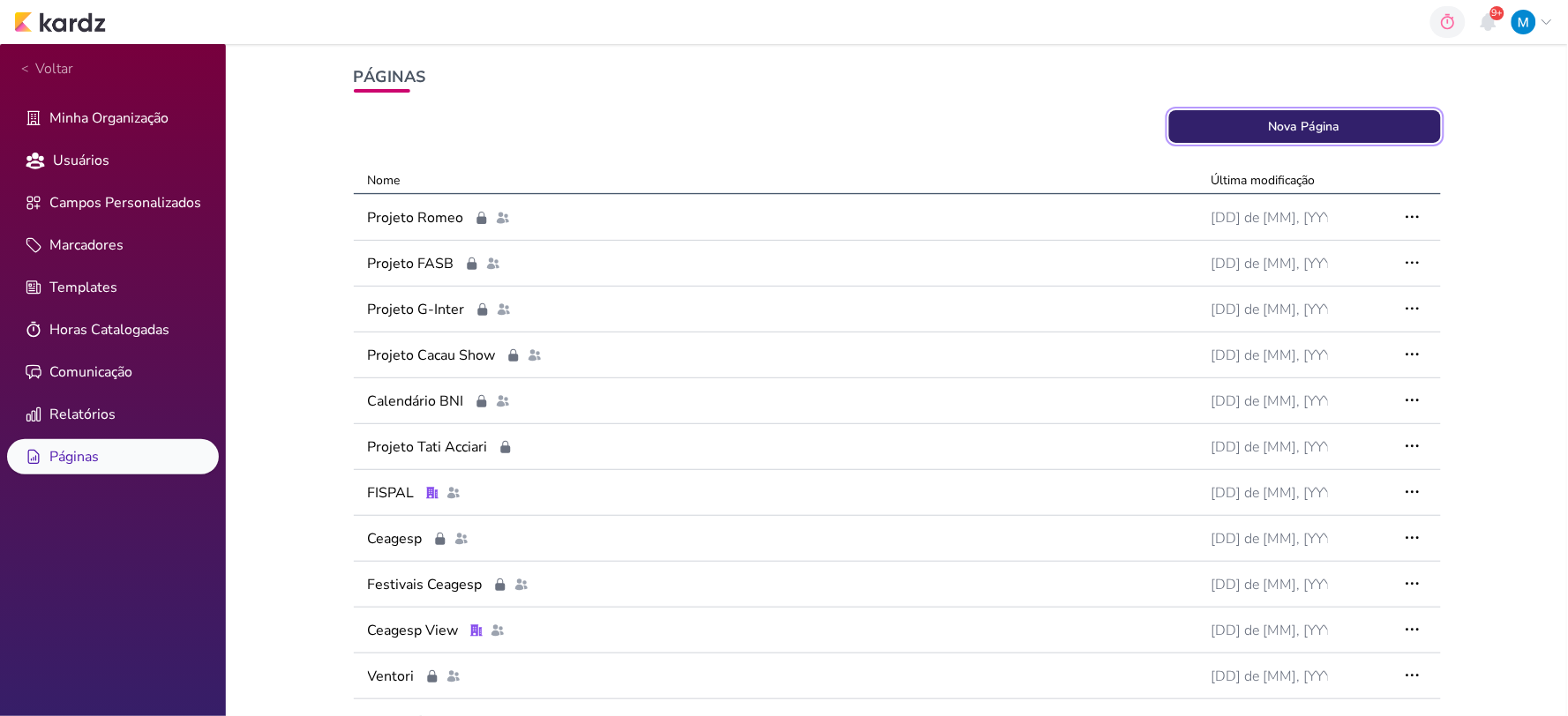 click on "Nova Página" at bounding box center (1305, 126) 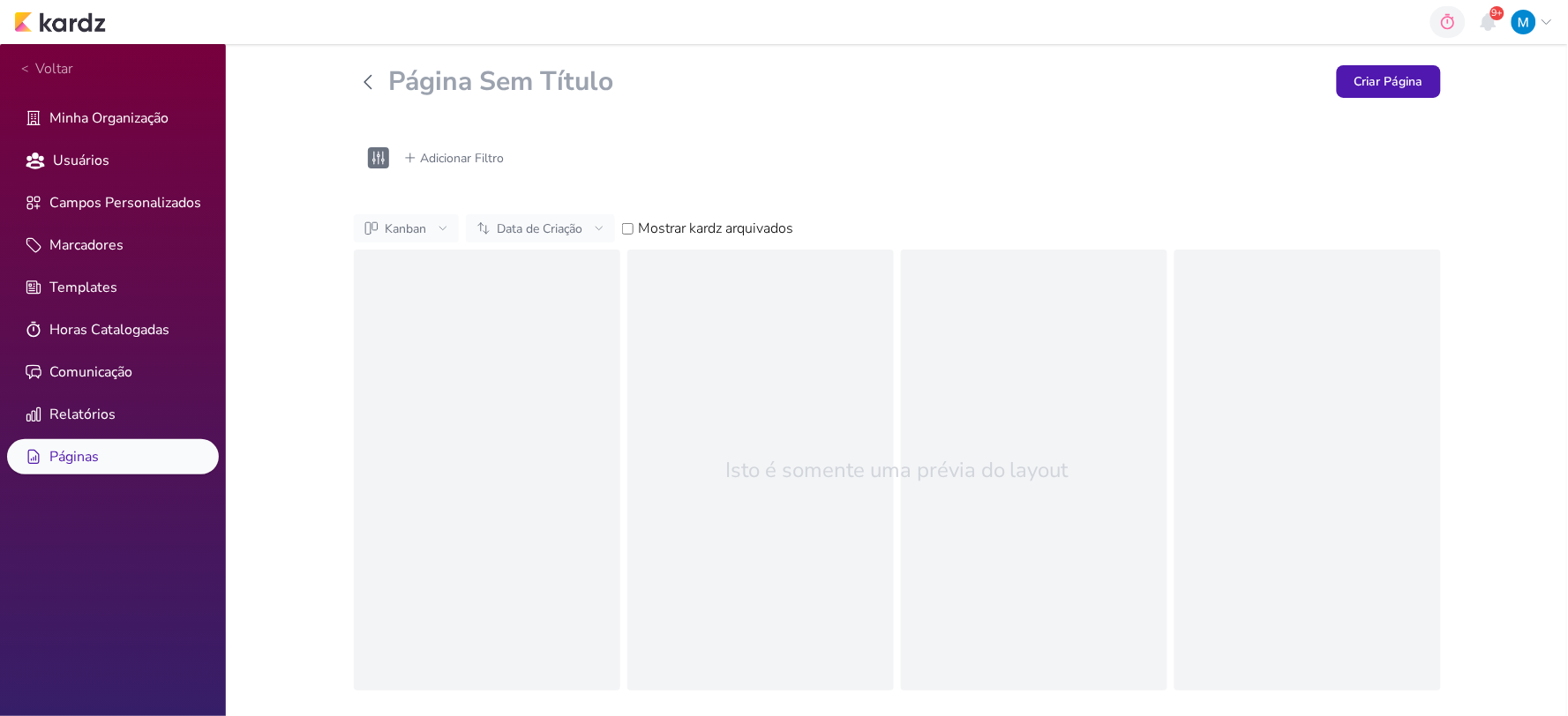 click on "Página Sem Título" at bounding box center [856, 82] 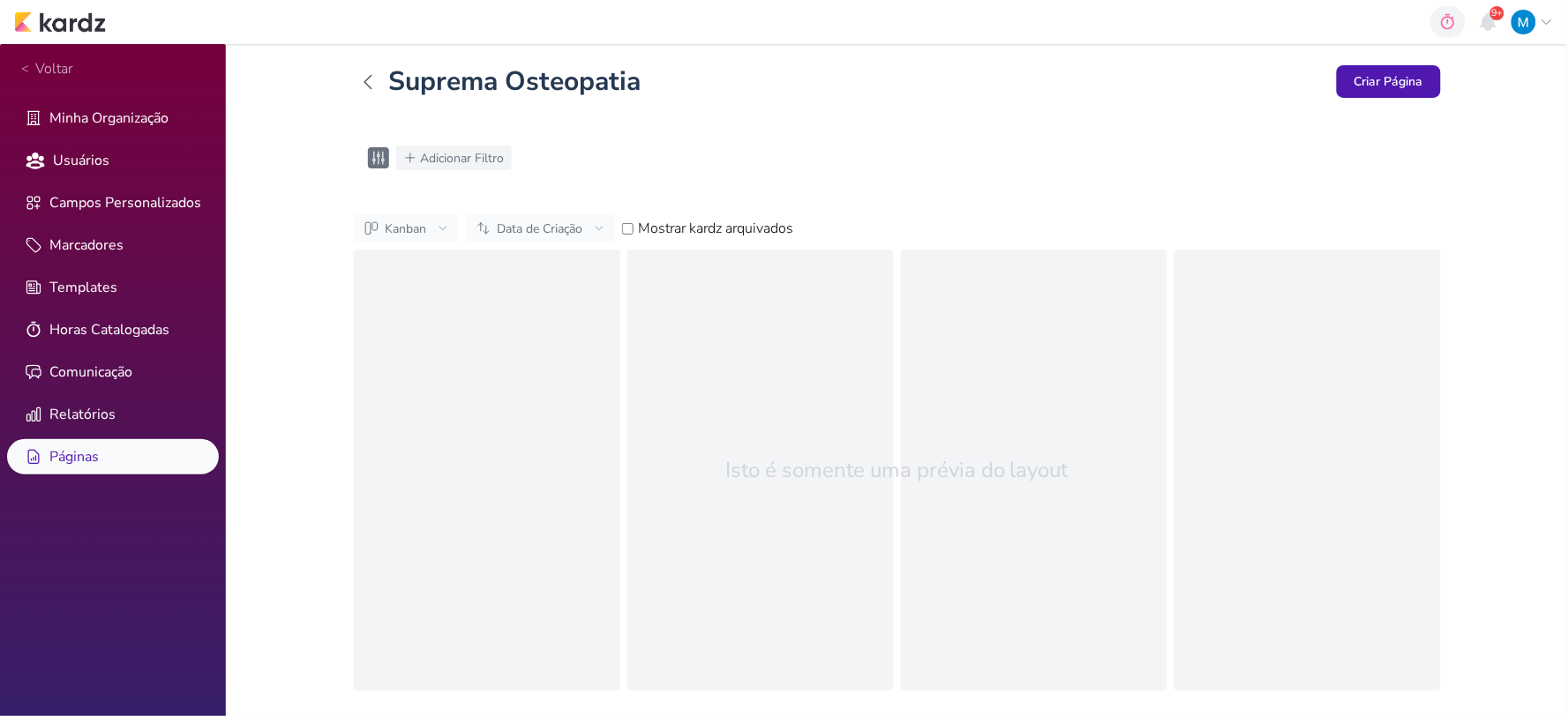 type on "Suprema Osteopatia" 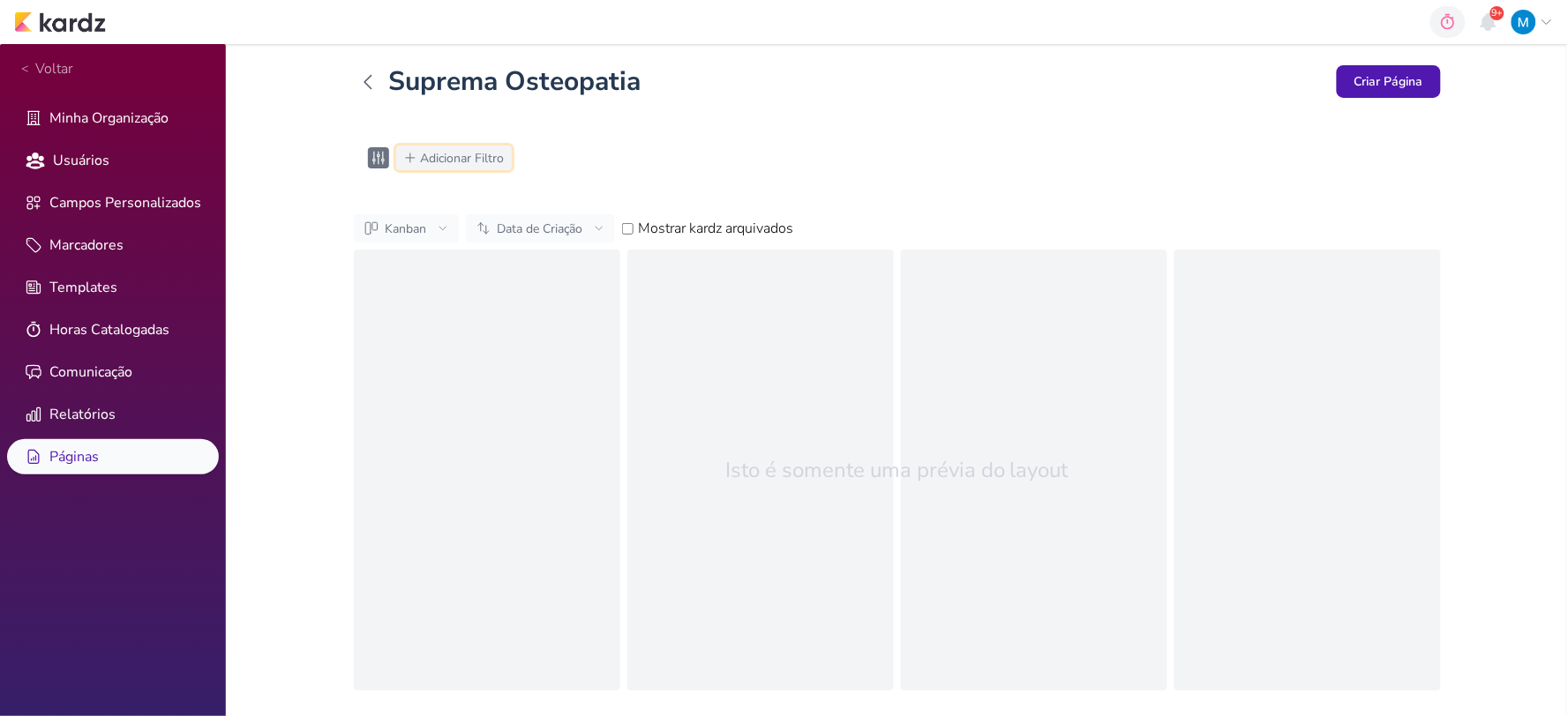 click on "Adicionar Filtro" at bounding box center (462, 158) 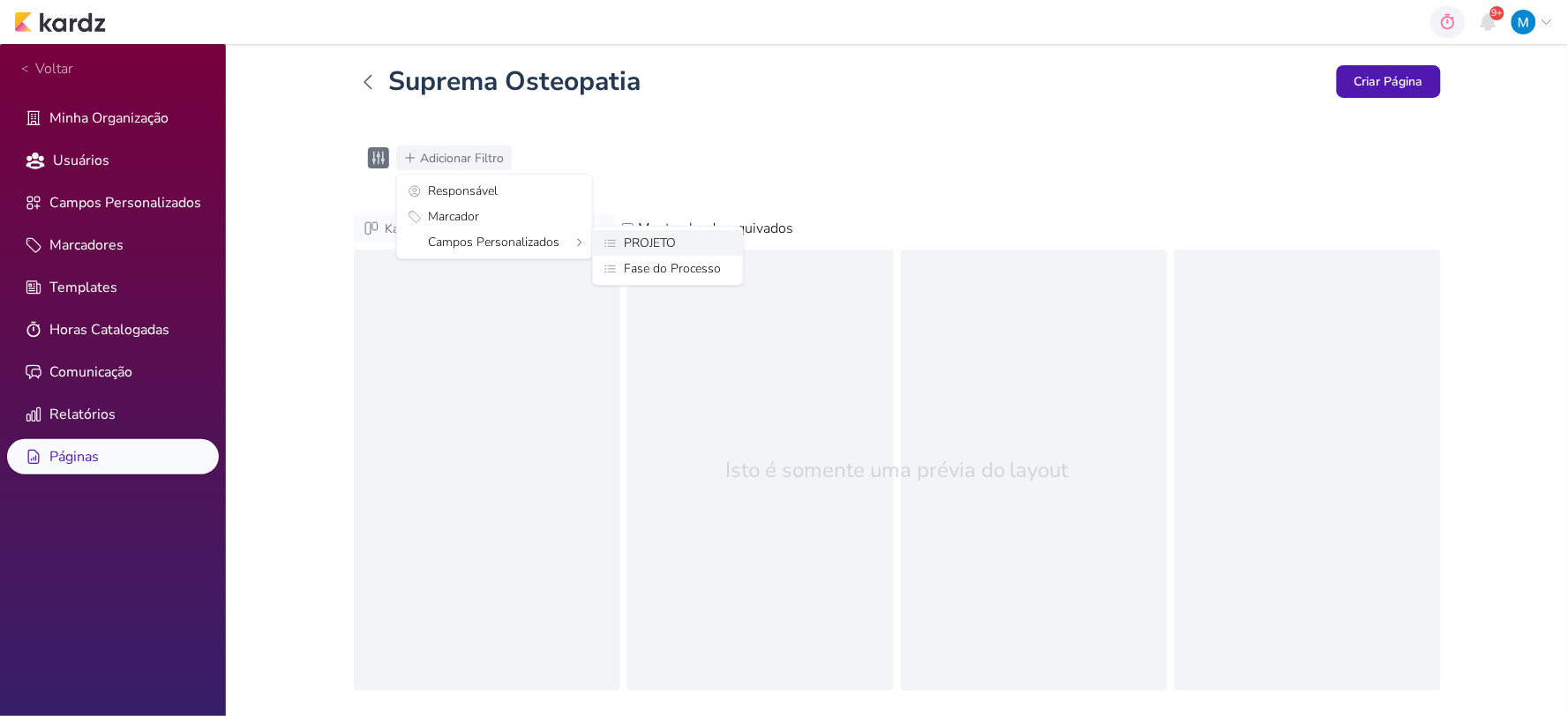 click on "PROJETO" at bounding box center (650, 242) 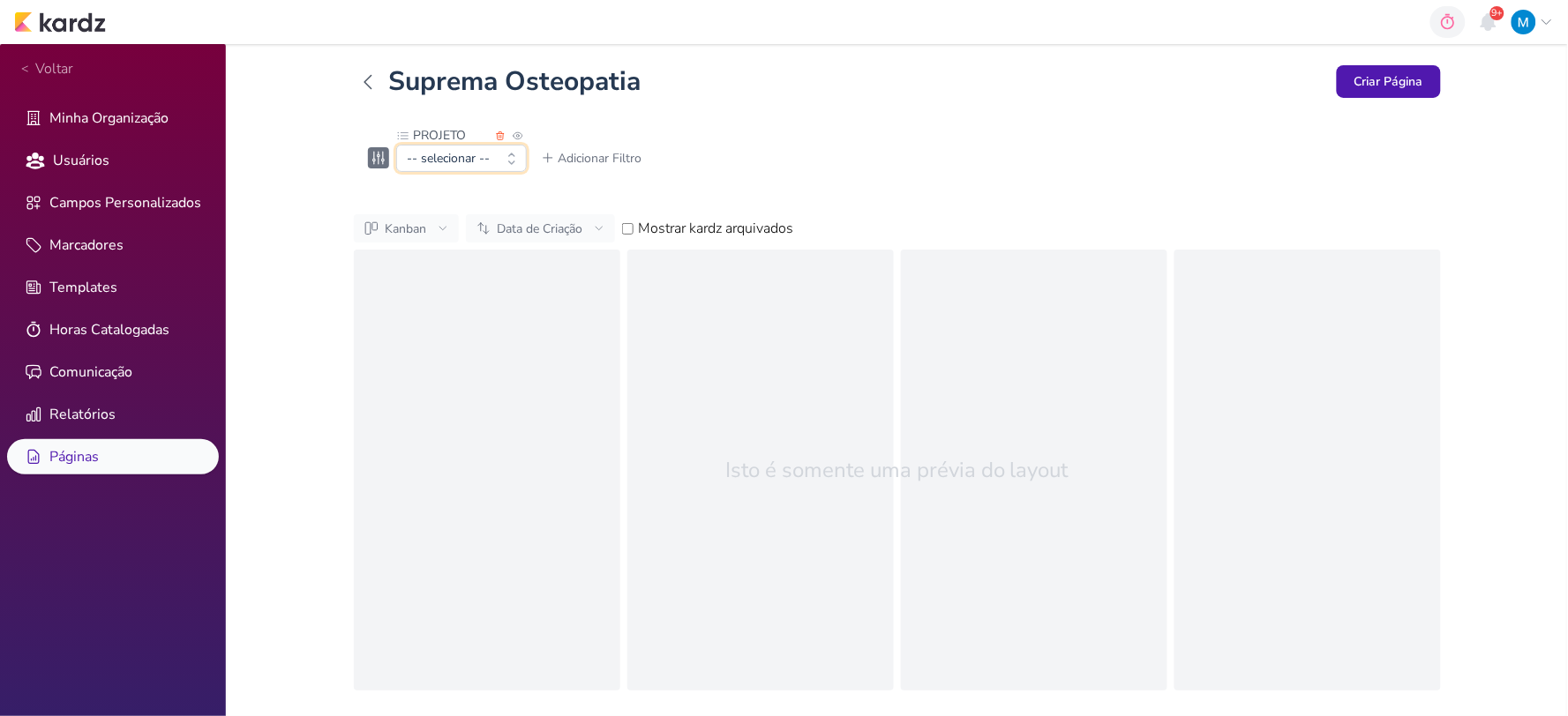 click on "-- selecionar --" at bounding box center (461, 158) 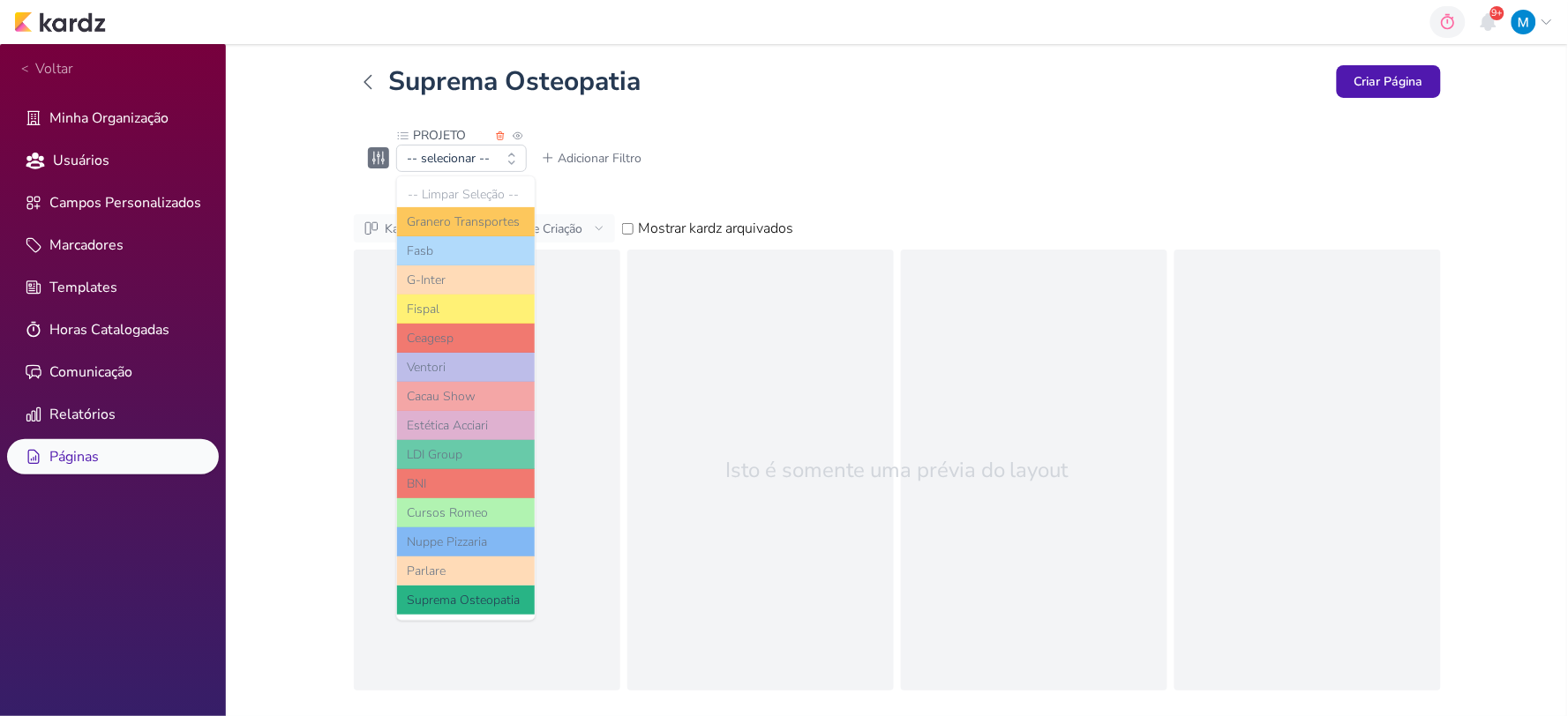 click on "Suprema Osteopatia" at bounding box center (466, 600) 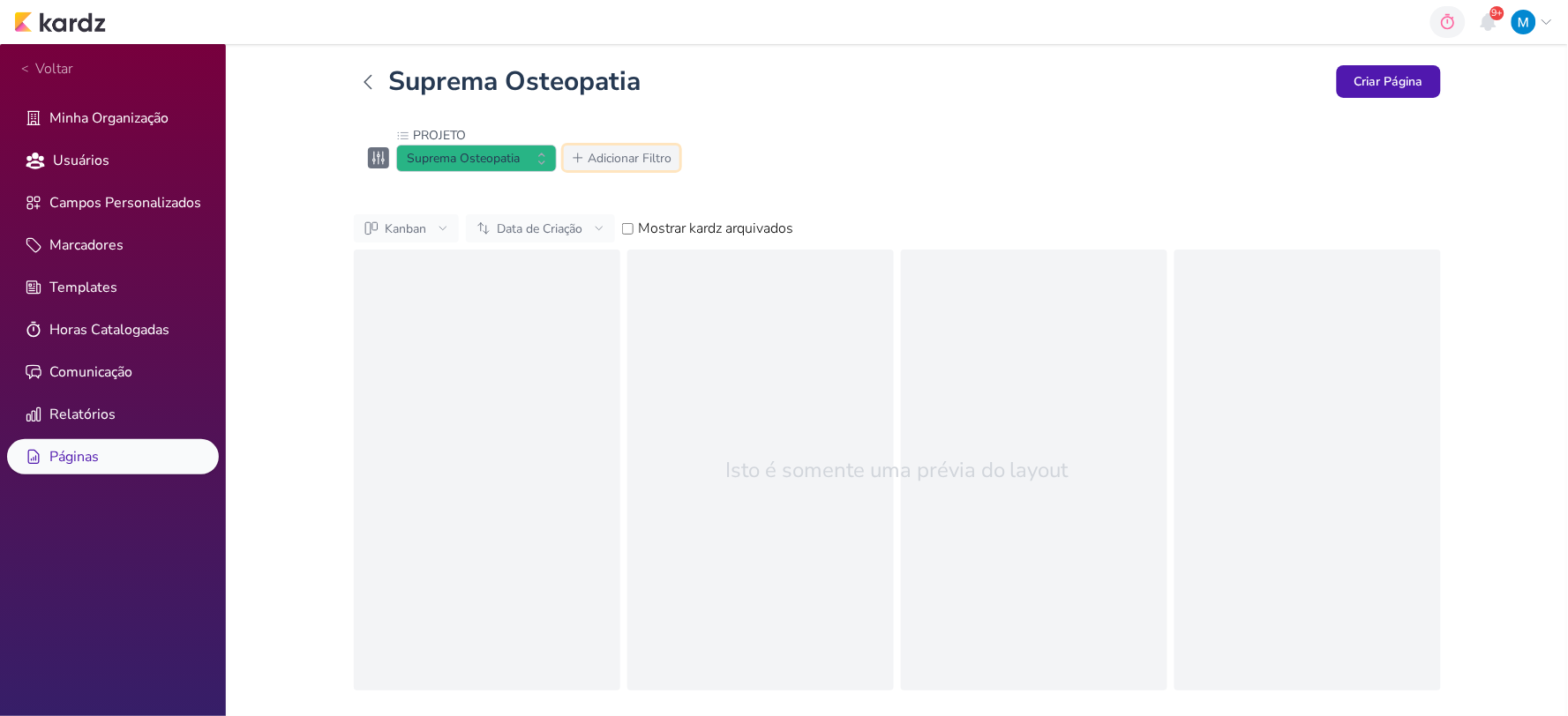 click on "Adicionar Filtro" at bounding box center (630, 158) 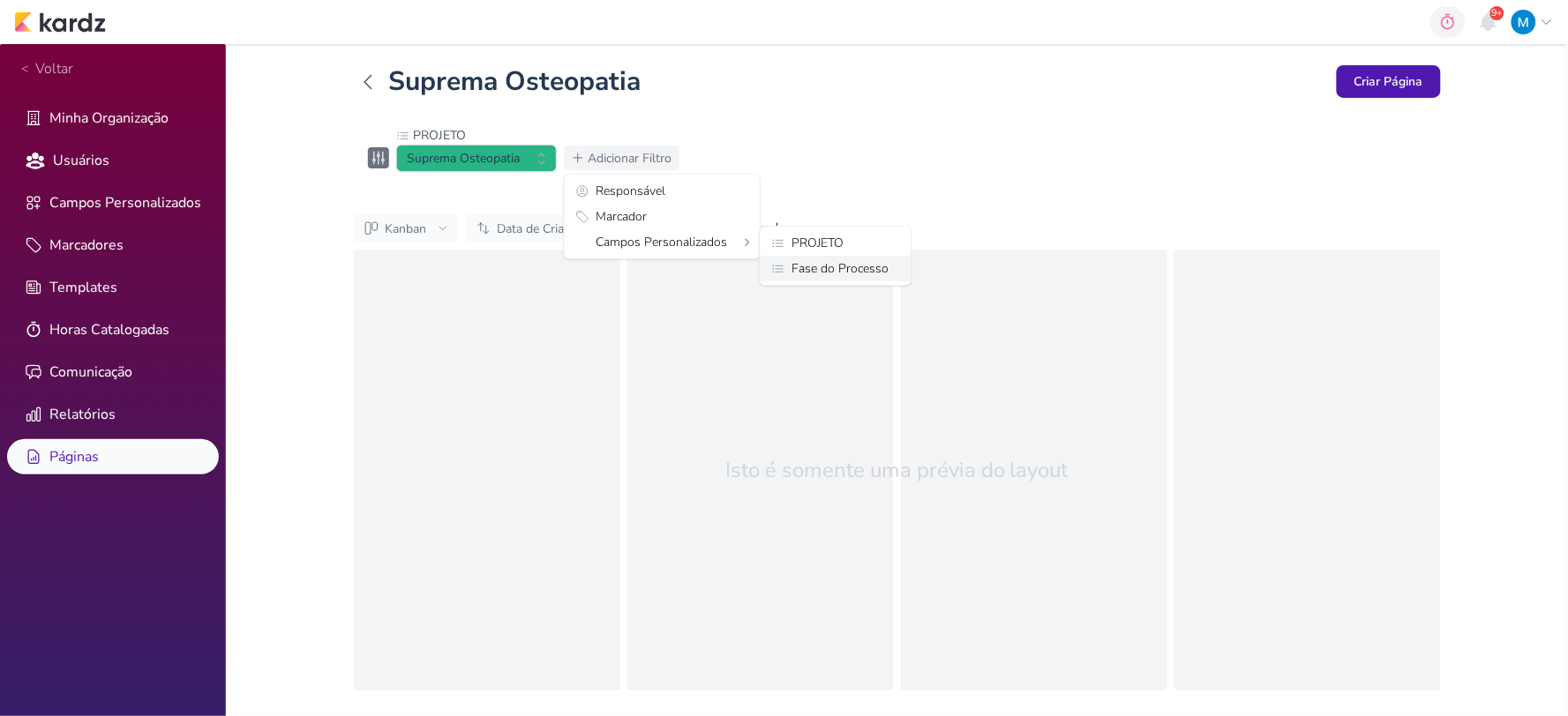click on "Fase do Processo" at bounding box center [841, 268] 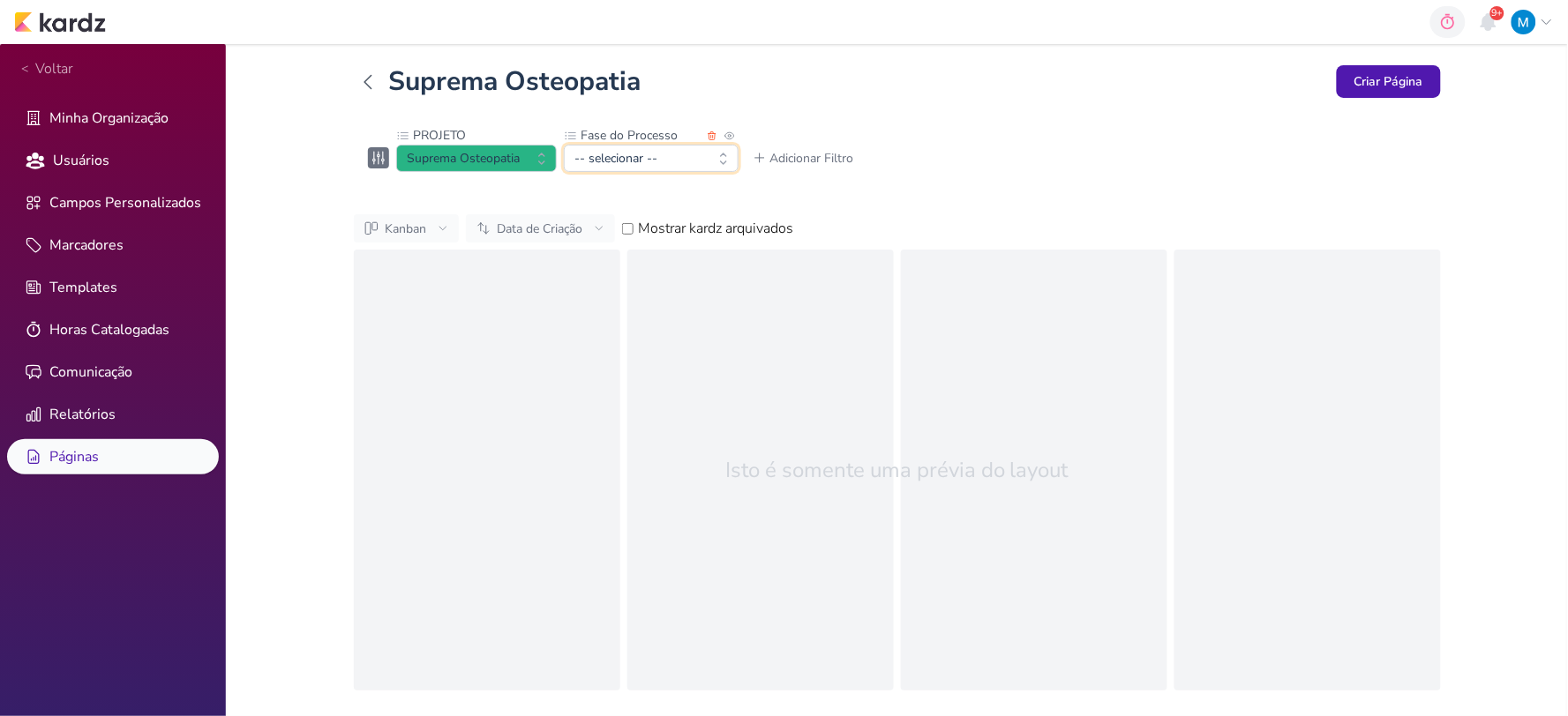 click on "-- selecionar --" at bounding box center (651, 158) 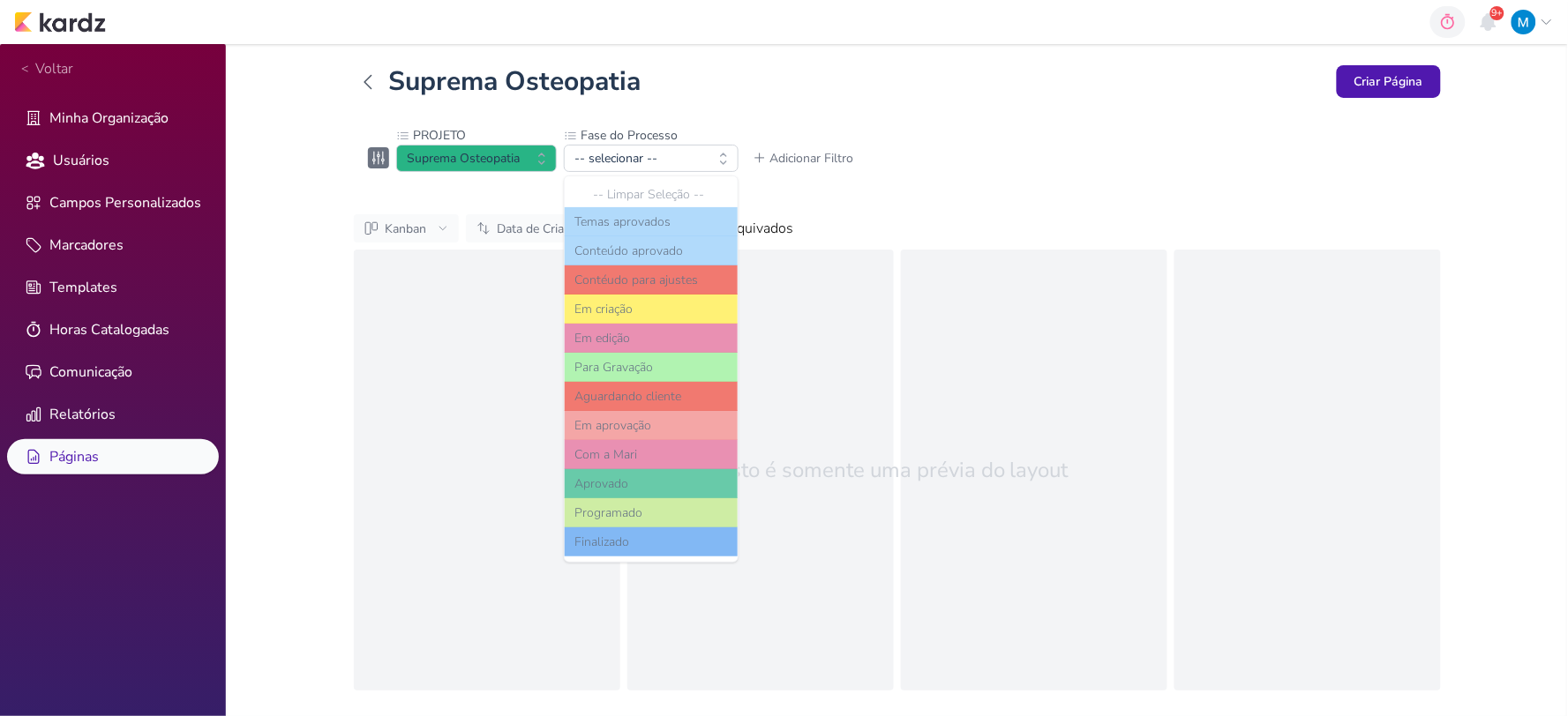 click on "PROJETO
Suprema Osteopatia
-- Limpar Seleção --
Granero Transportes
Fasb
G-Inter
Fispal
Ceagesp
Ventori" at bounding box center (897, 149) 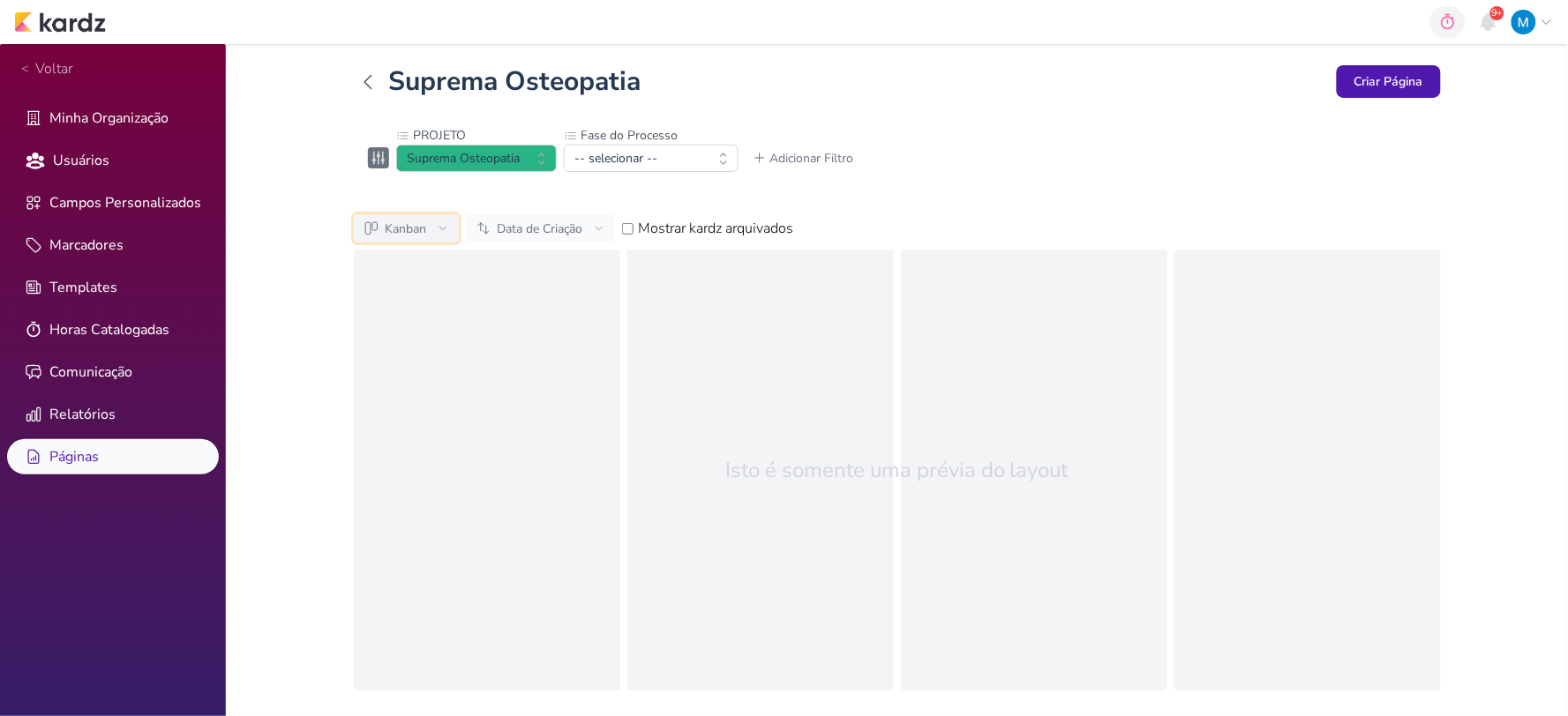 click 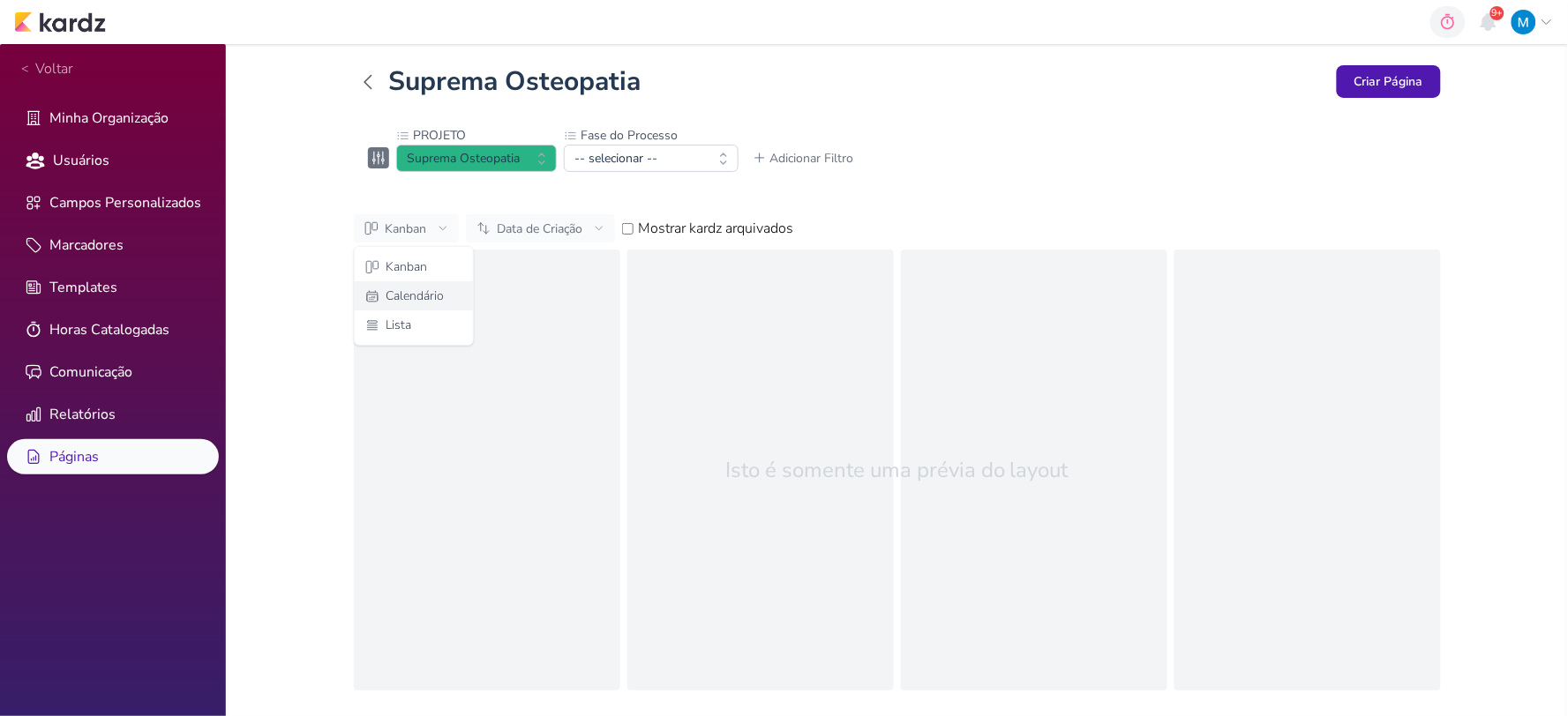 click on "Calendário" at bounding box center [416, 295] 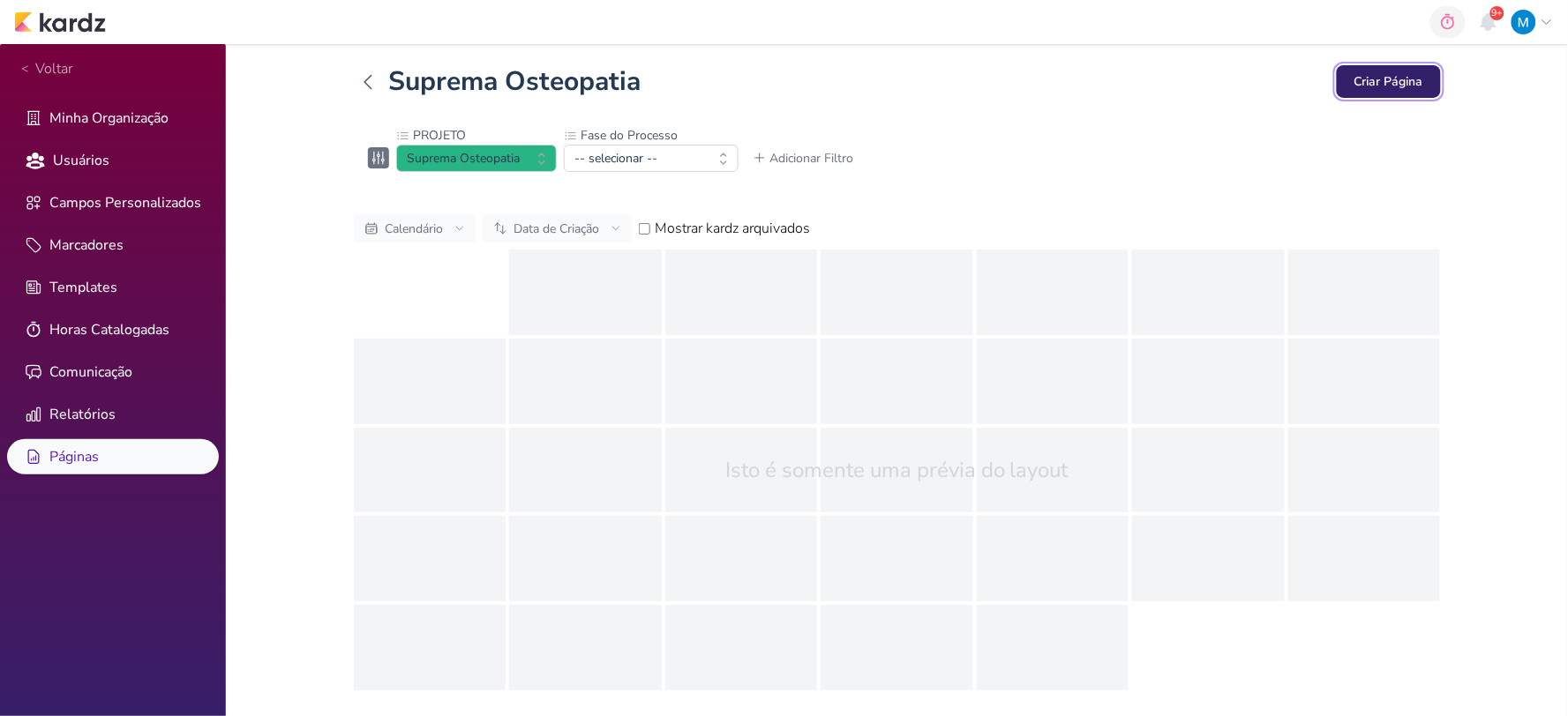 click on "Criar Página" at bounding box center (1389, 81) 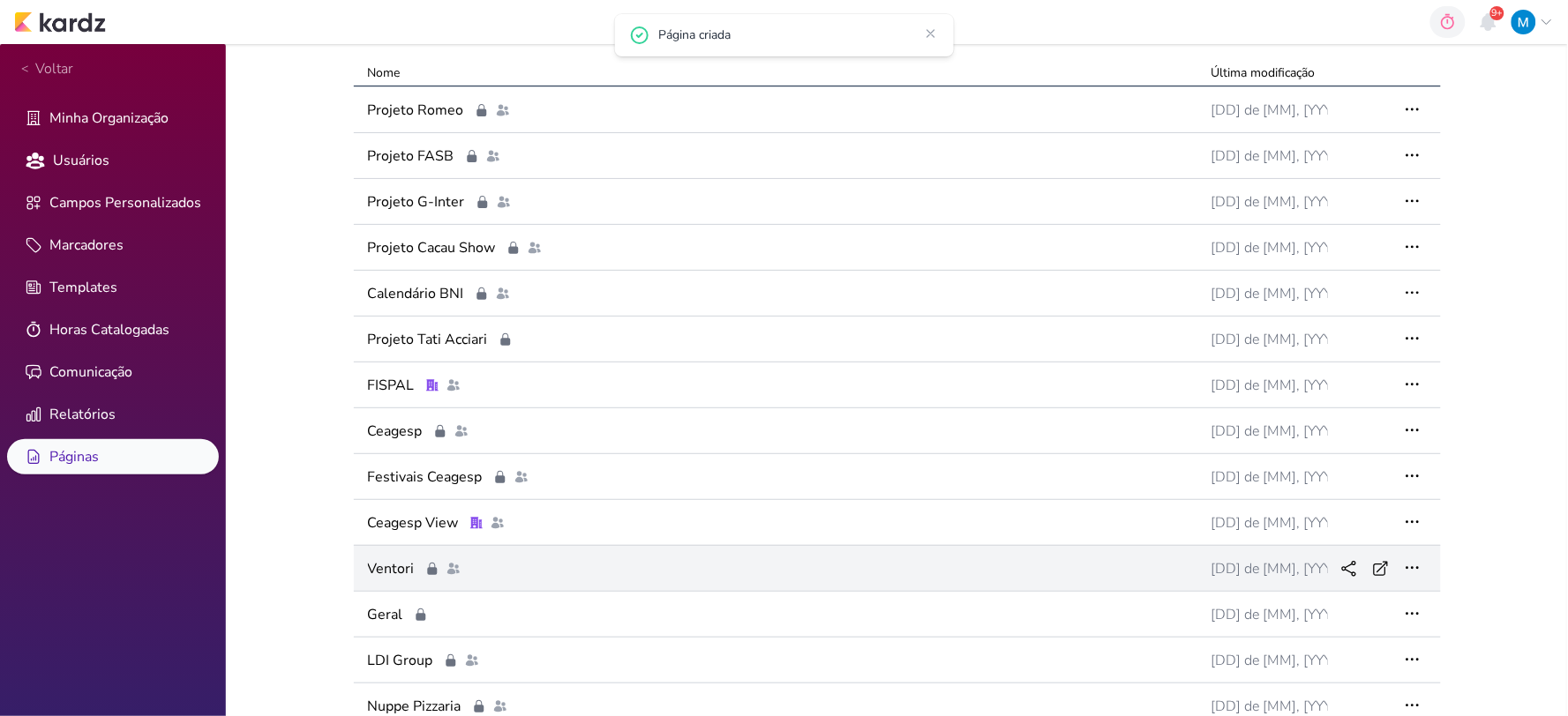 scroll, scrollTop: 187, scrollLeft: 0, axis: vertical 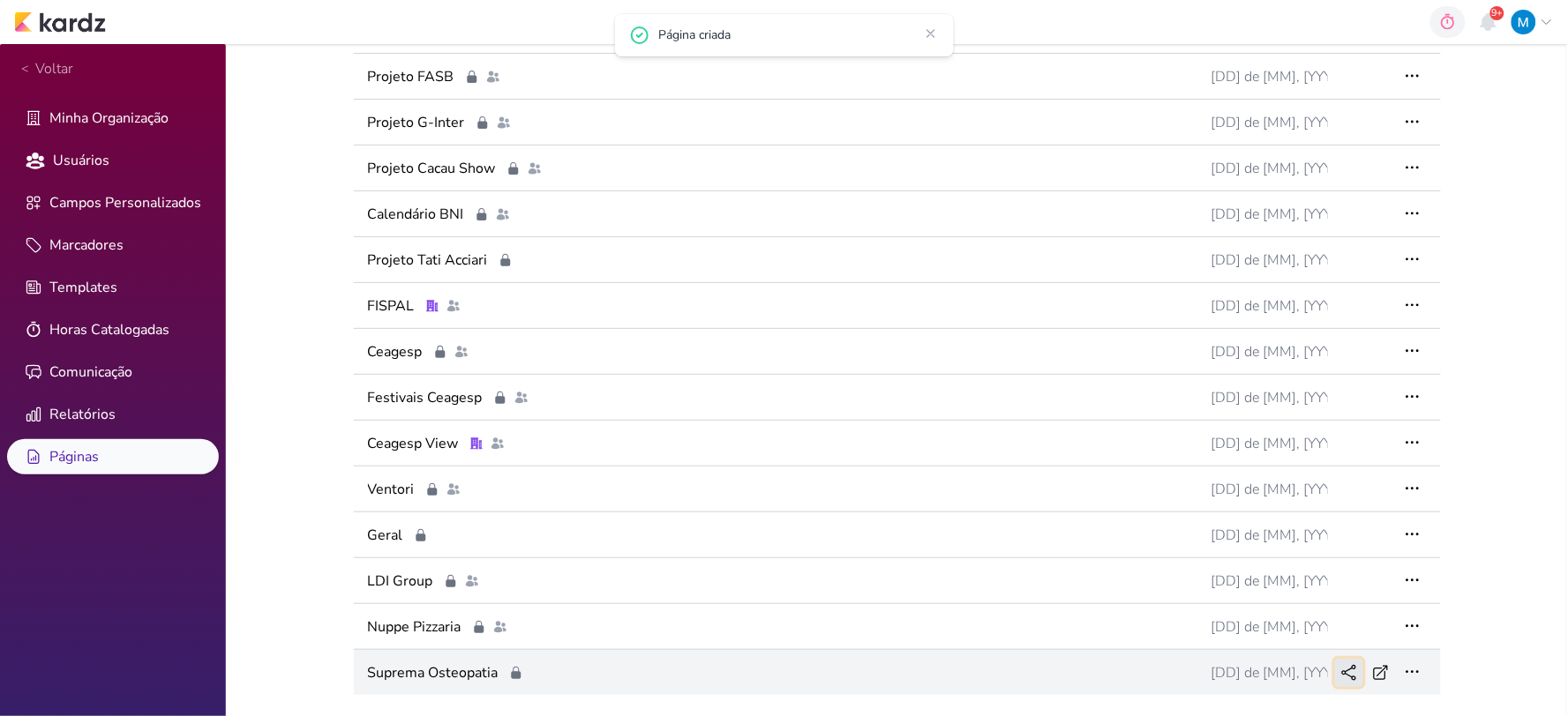 click 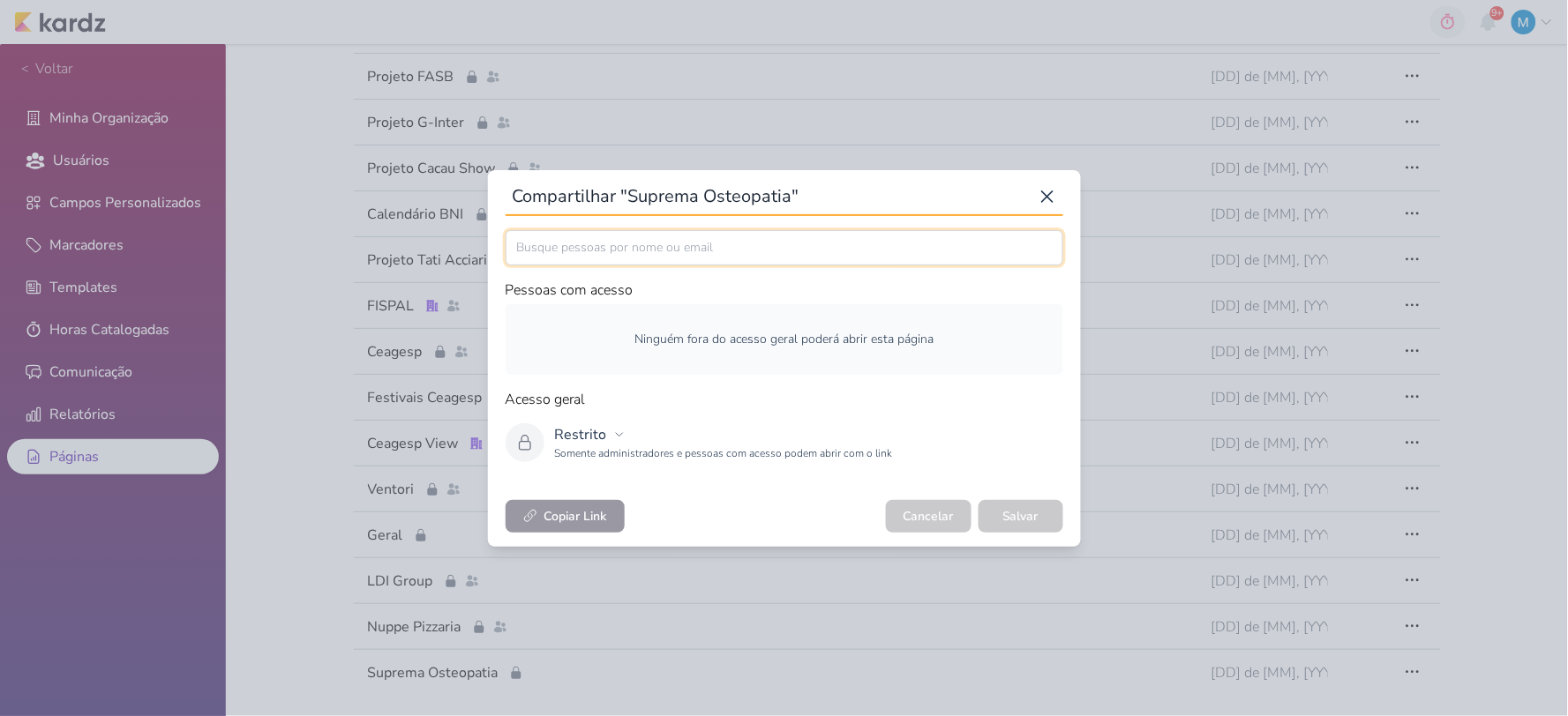 click at bounding box center [784, 248] 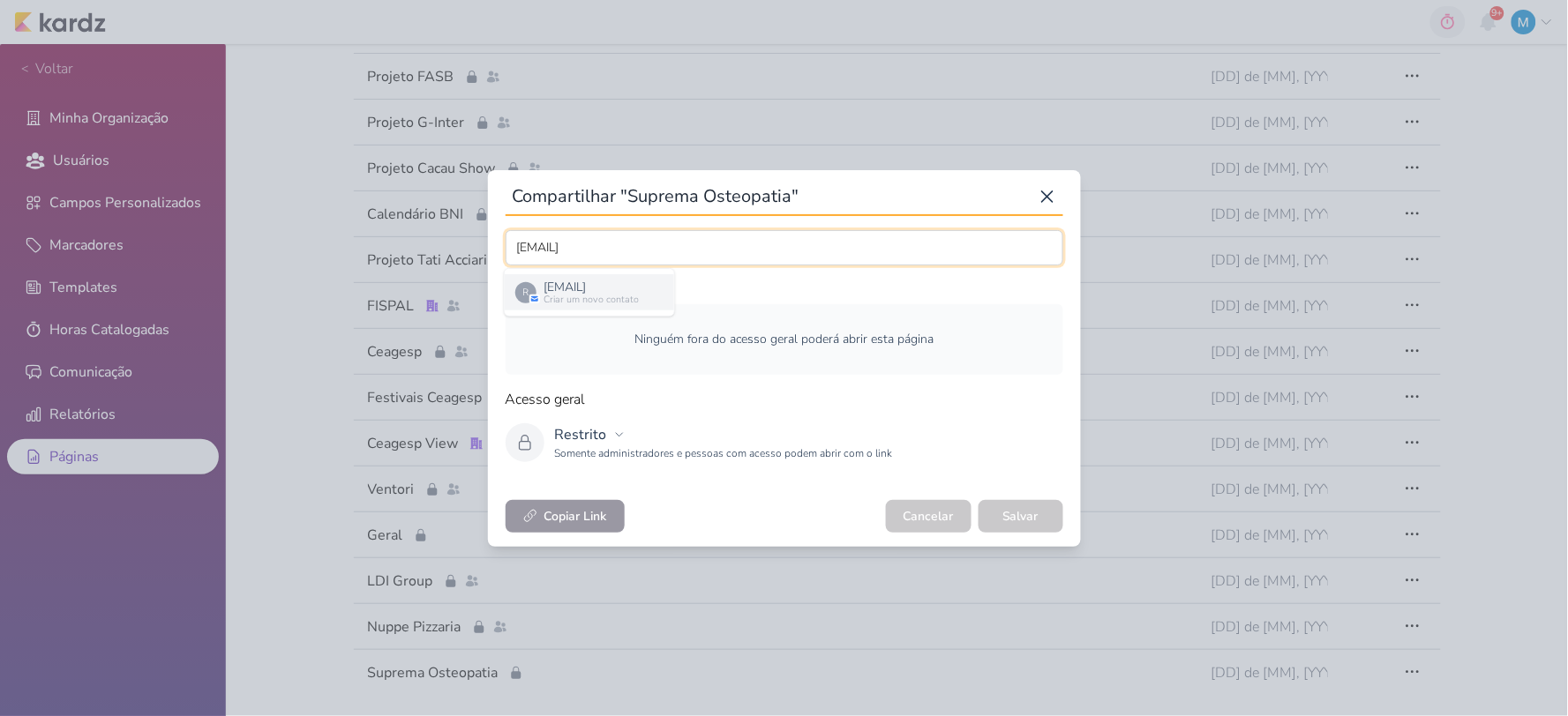 type on "rolimaba30@gmail.com" 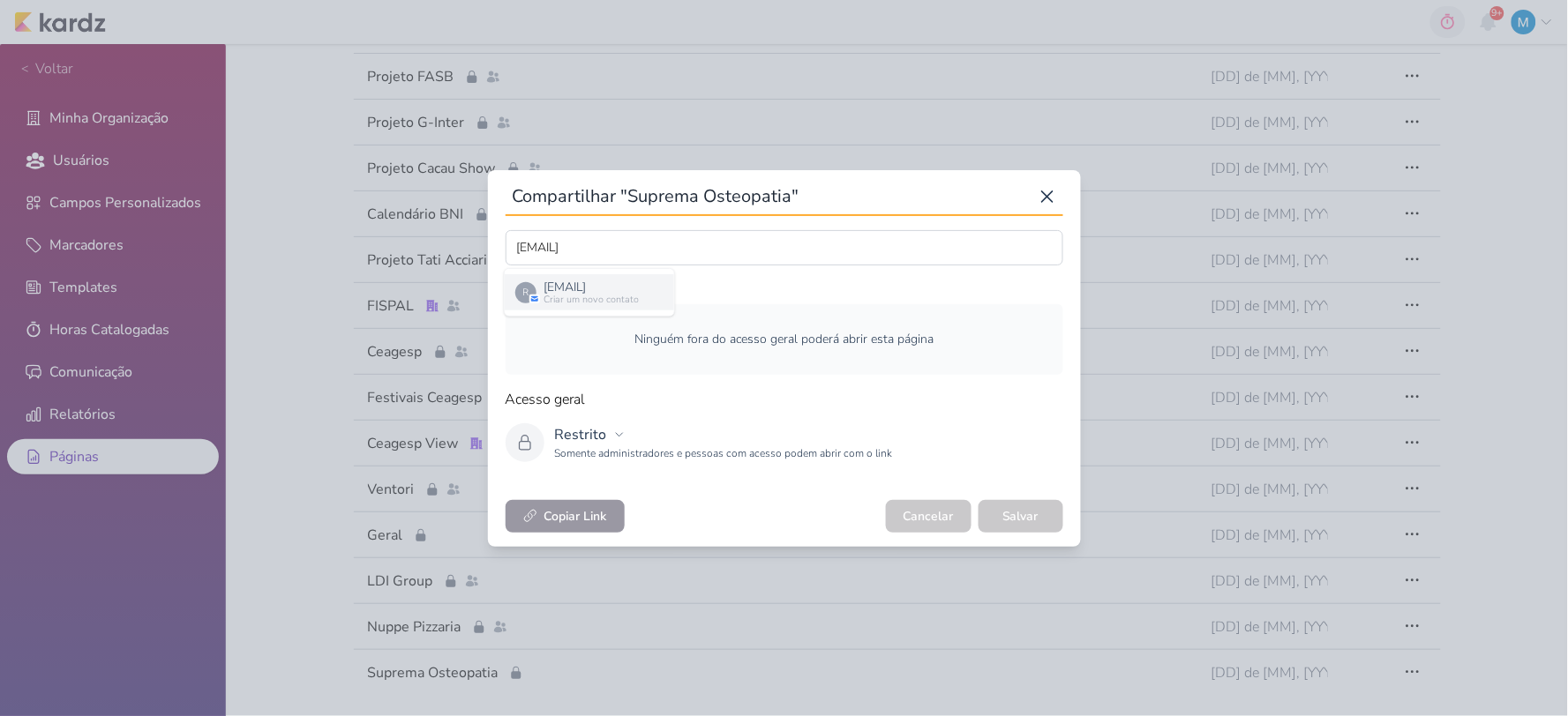 click on "Criar um novo contato" at bounding box center [591, 300] 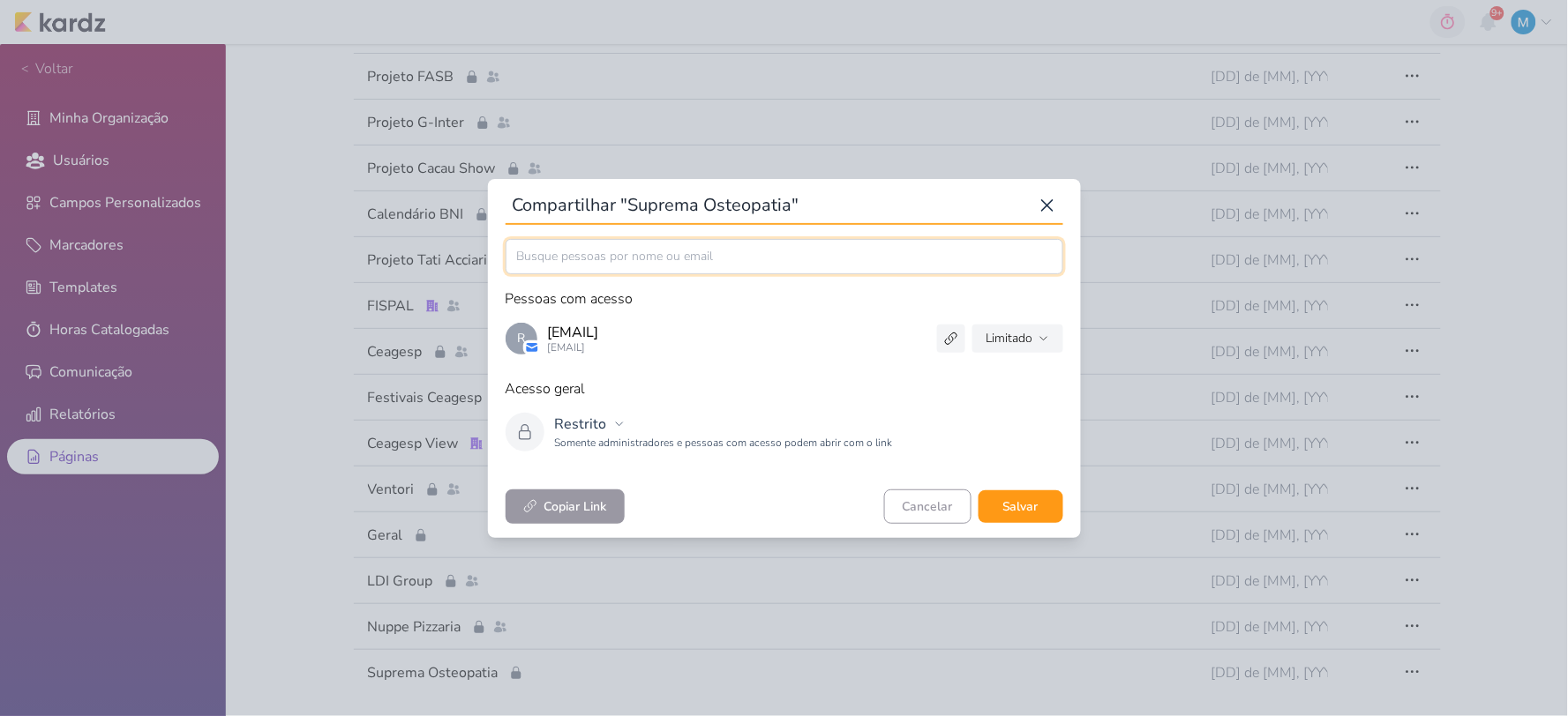 click at bounding box center [784, 257] 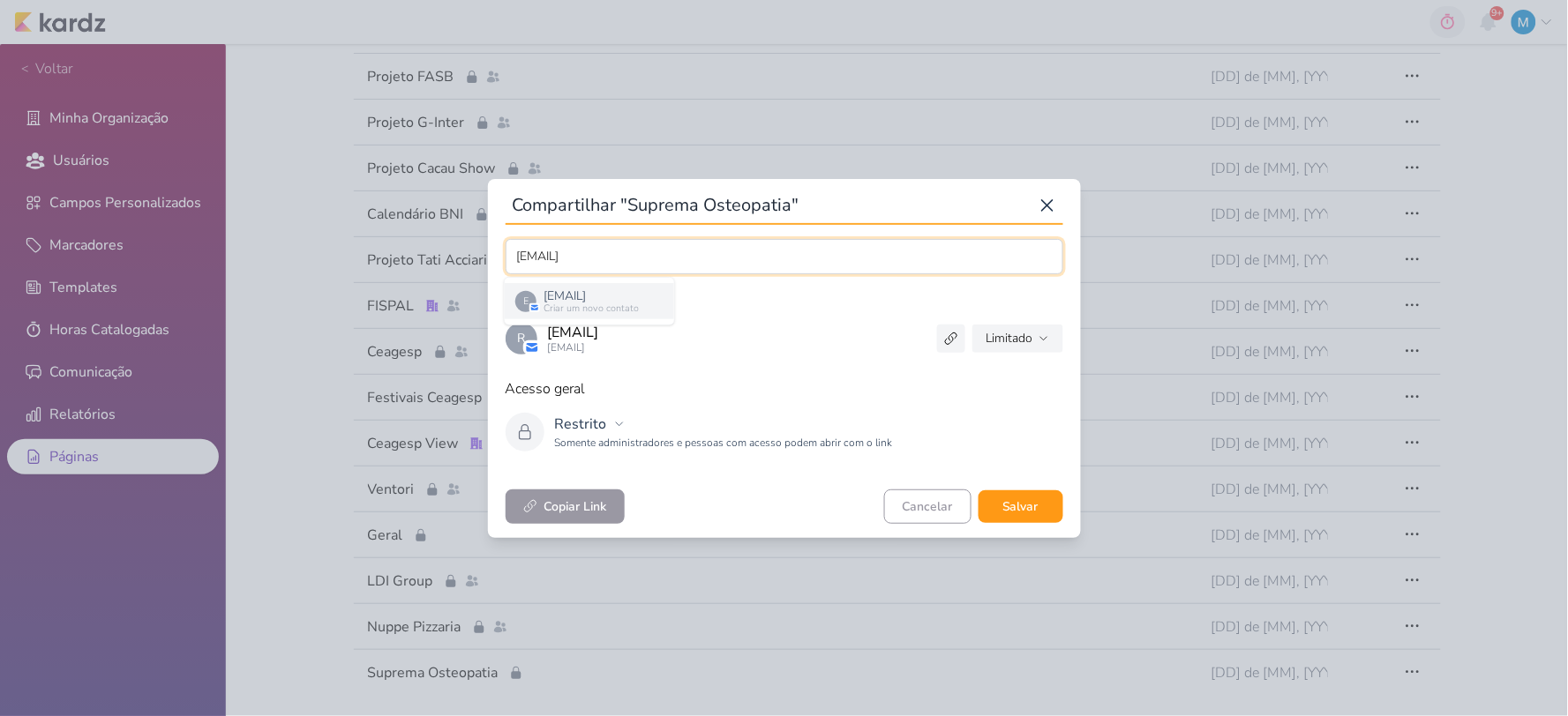 type on "educamposfisio@gmail.com" 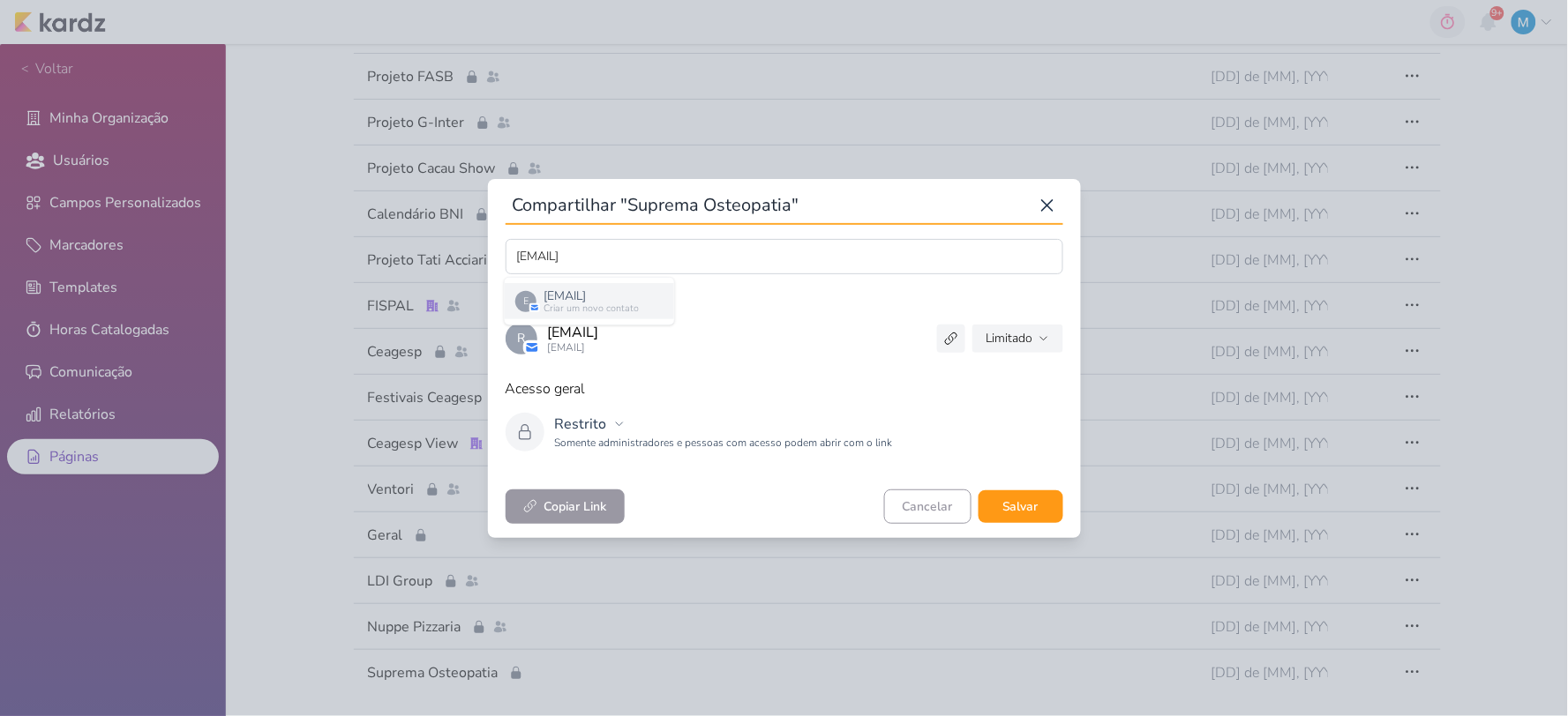 click on "educamposfisio@gmail.com" at bounding box center [591, 295] 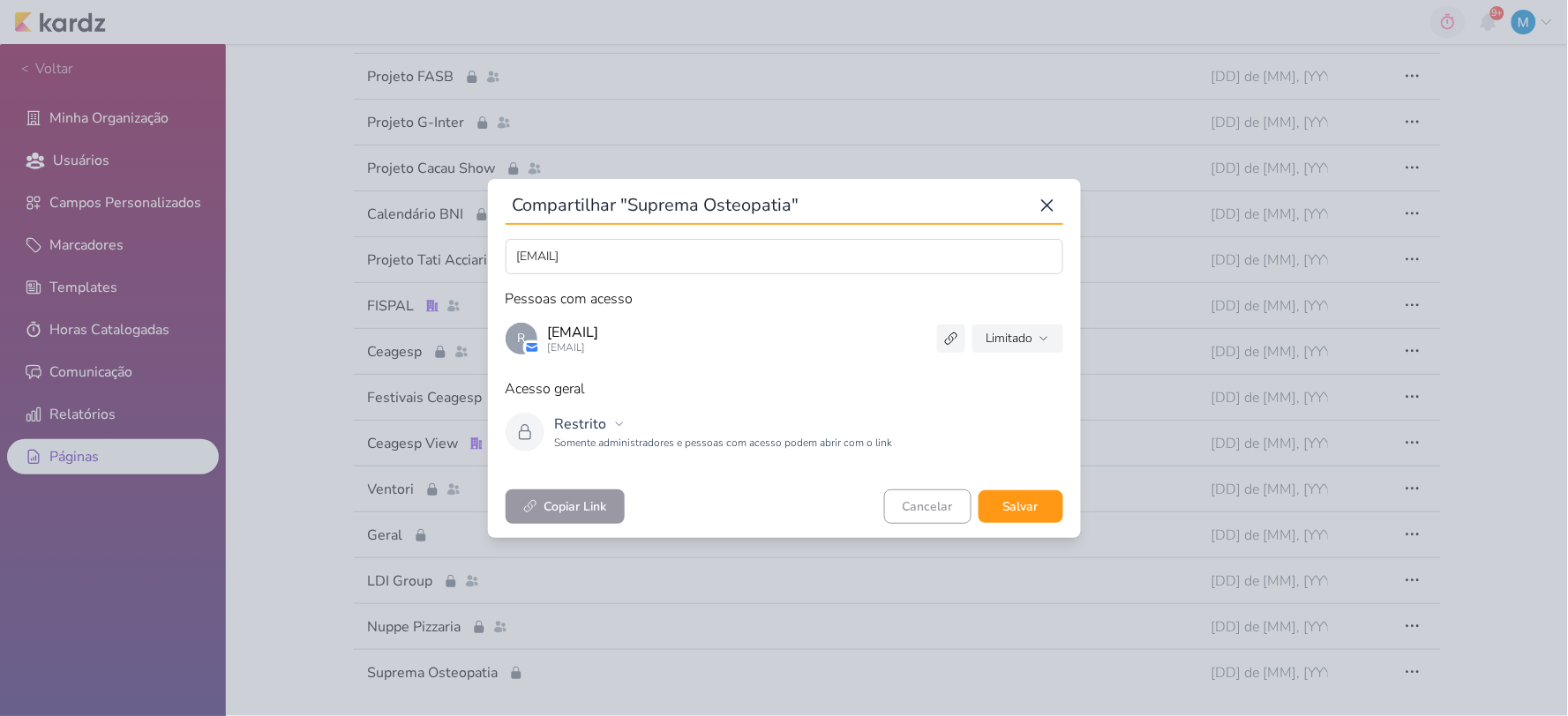 type 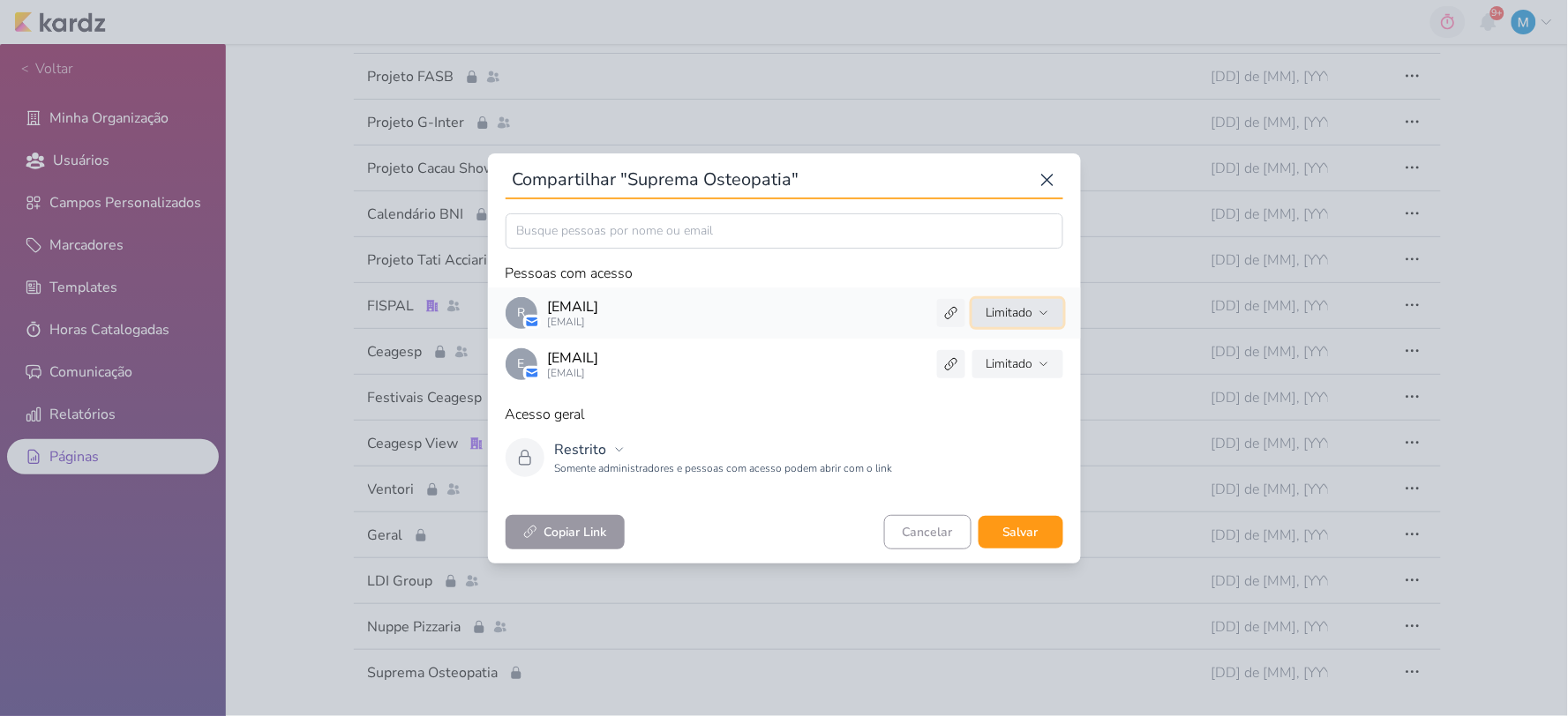 click on "Limitado" at bounding box center [1009, 312] 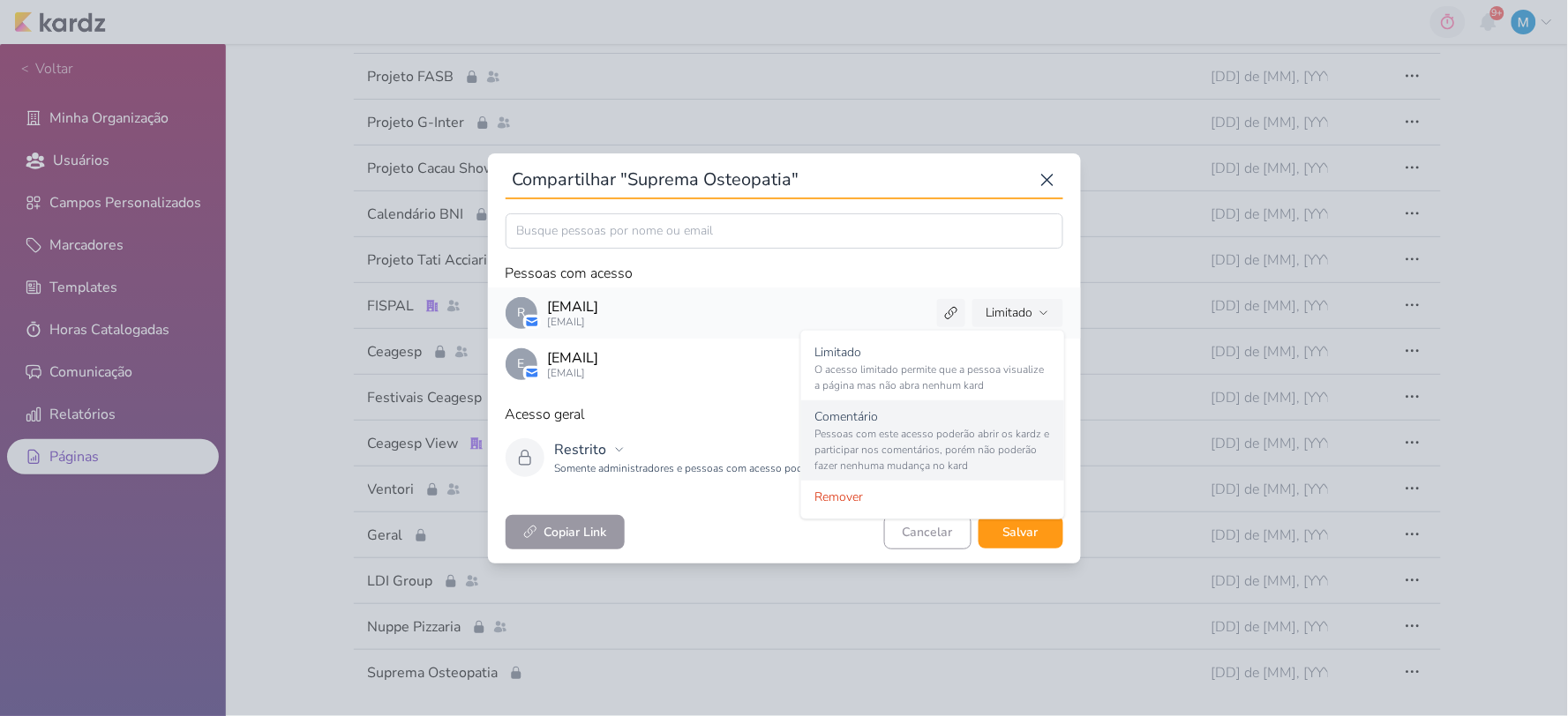 click on "Pessoas com este acesso poderão abrir os kardz e participar nos comentários, porém não poderão fazer nenhuma mudança no kard" at bounding box center [933, 450] 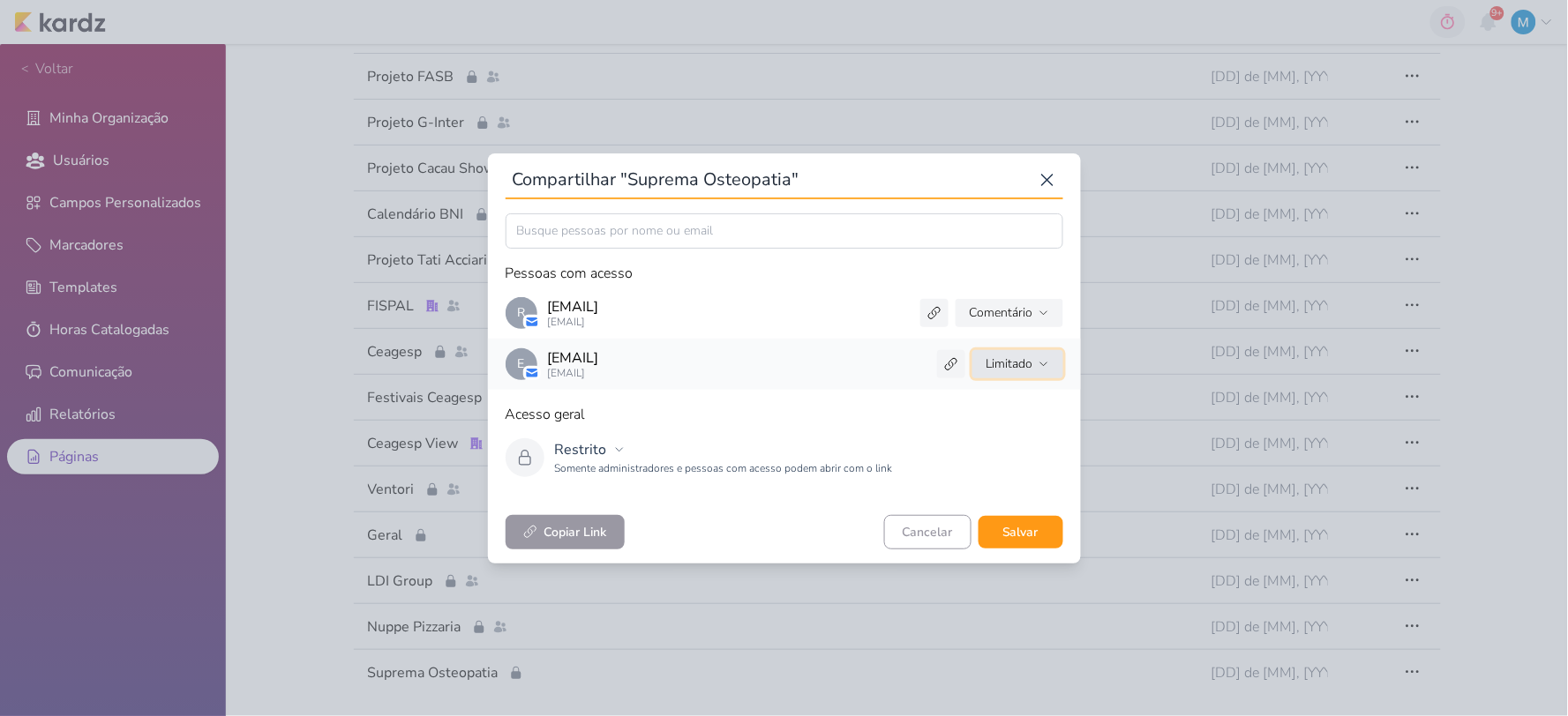 click on "Limitado" at bounding box center (1017, 364) 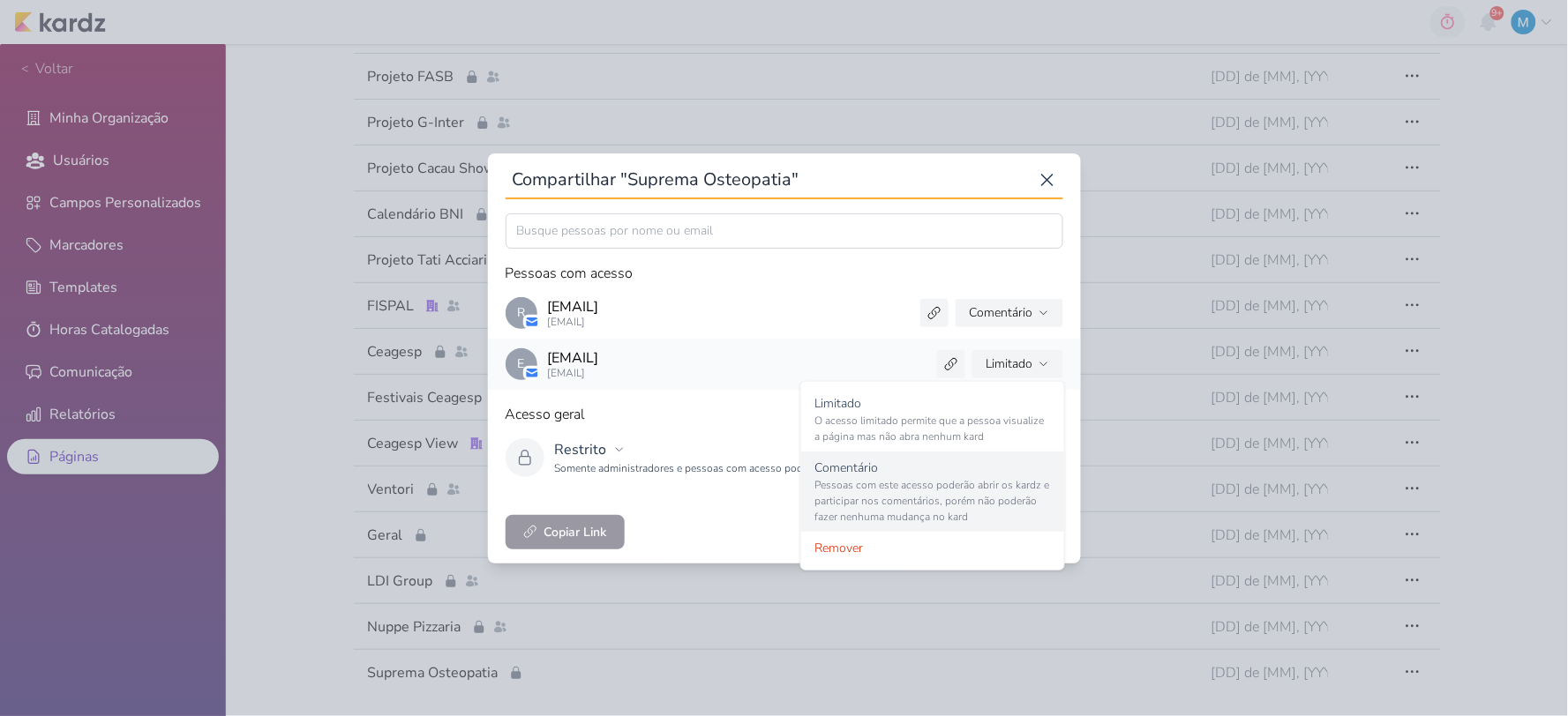 click on "Pessoas com este acesso poderão abrir os kardz e participar nos comentários, porém não poderão fazer nenhuma mudança no kard" at bounding box center [933, 501] 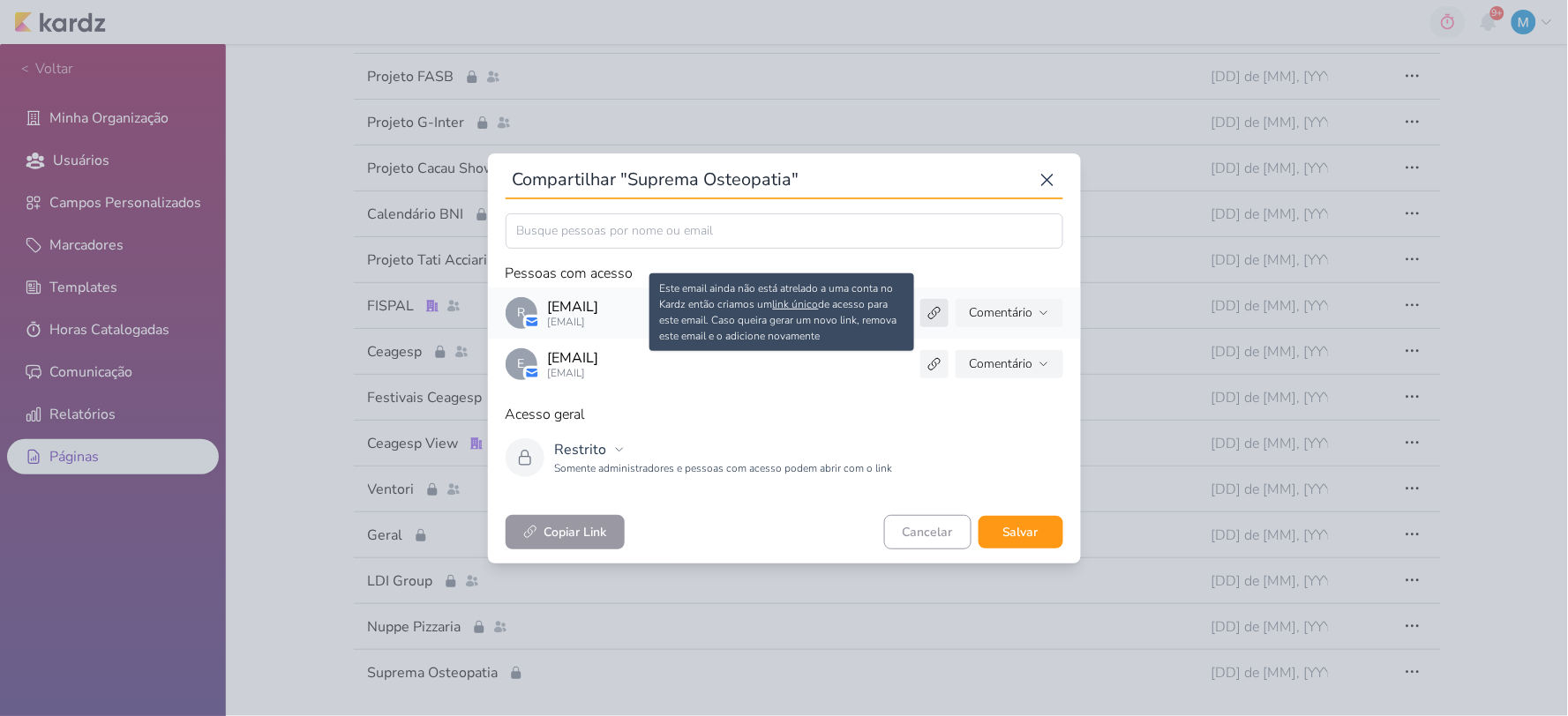 click at bounding box center (934, 313) 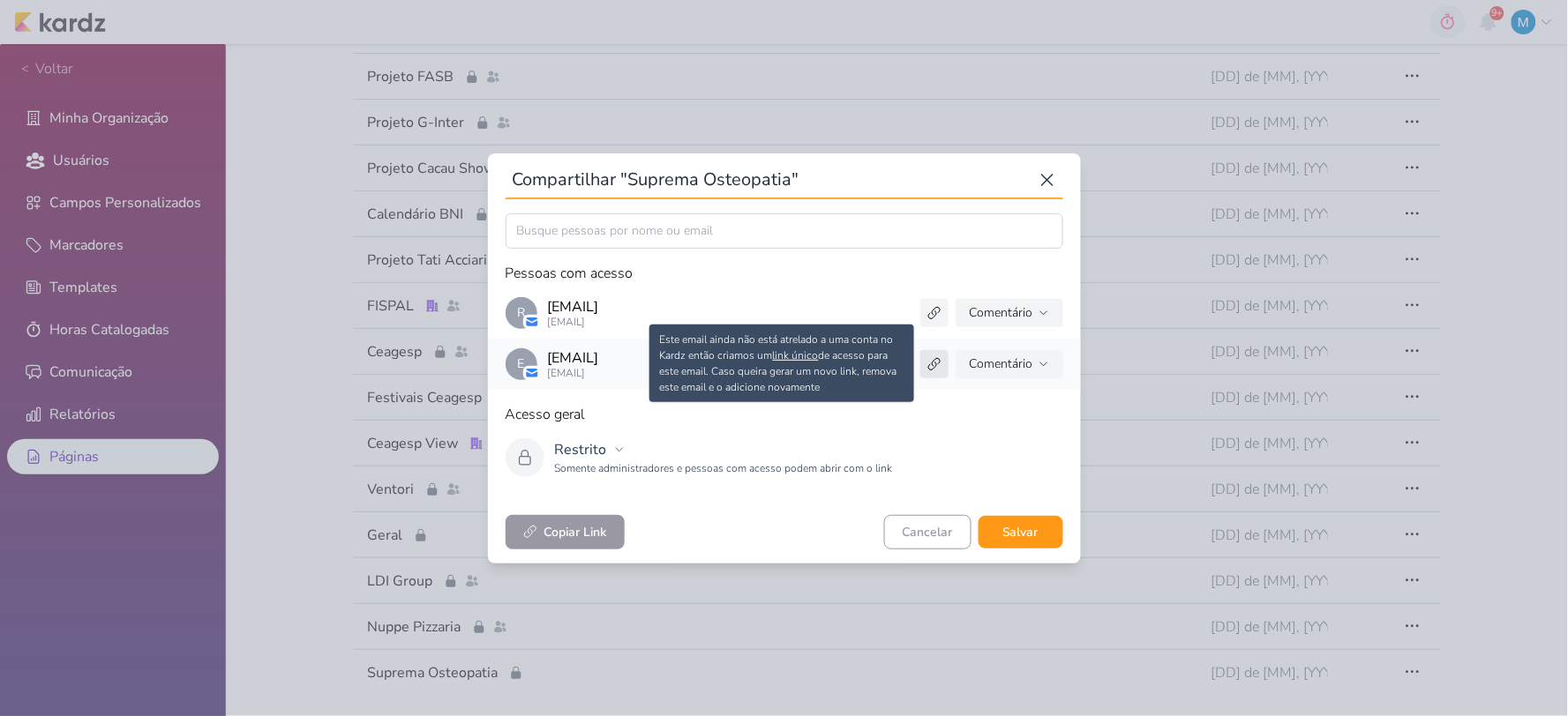click 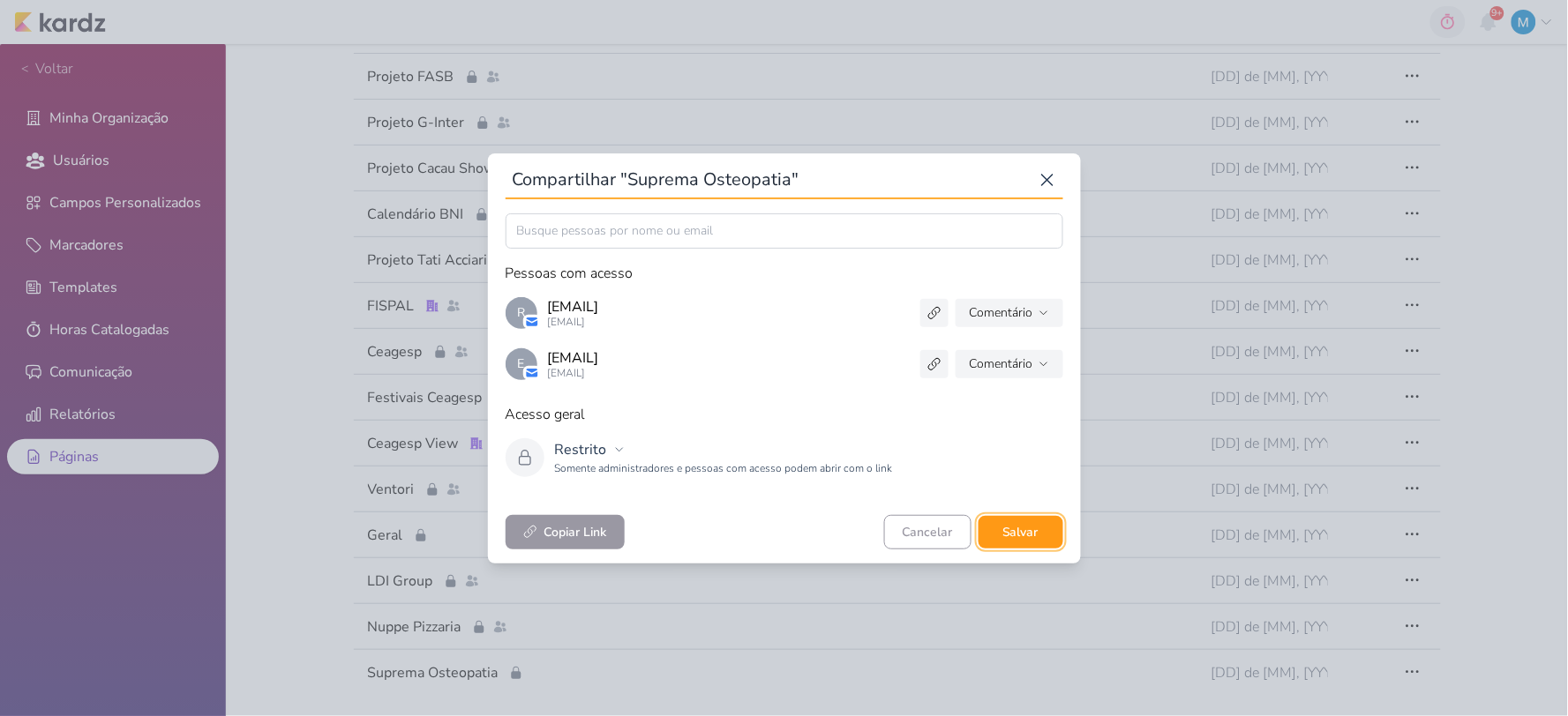 click on "Salvar" at bounding box center [1021, 532] 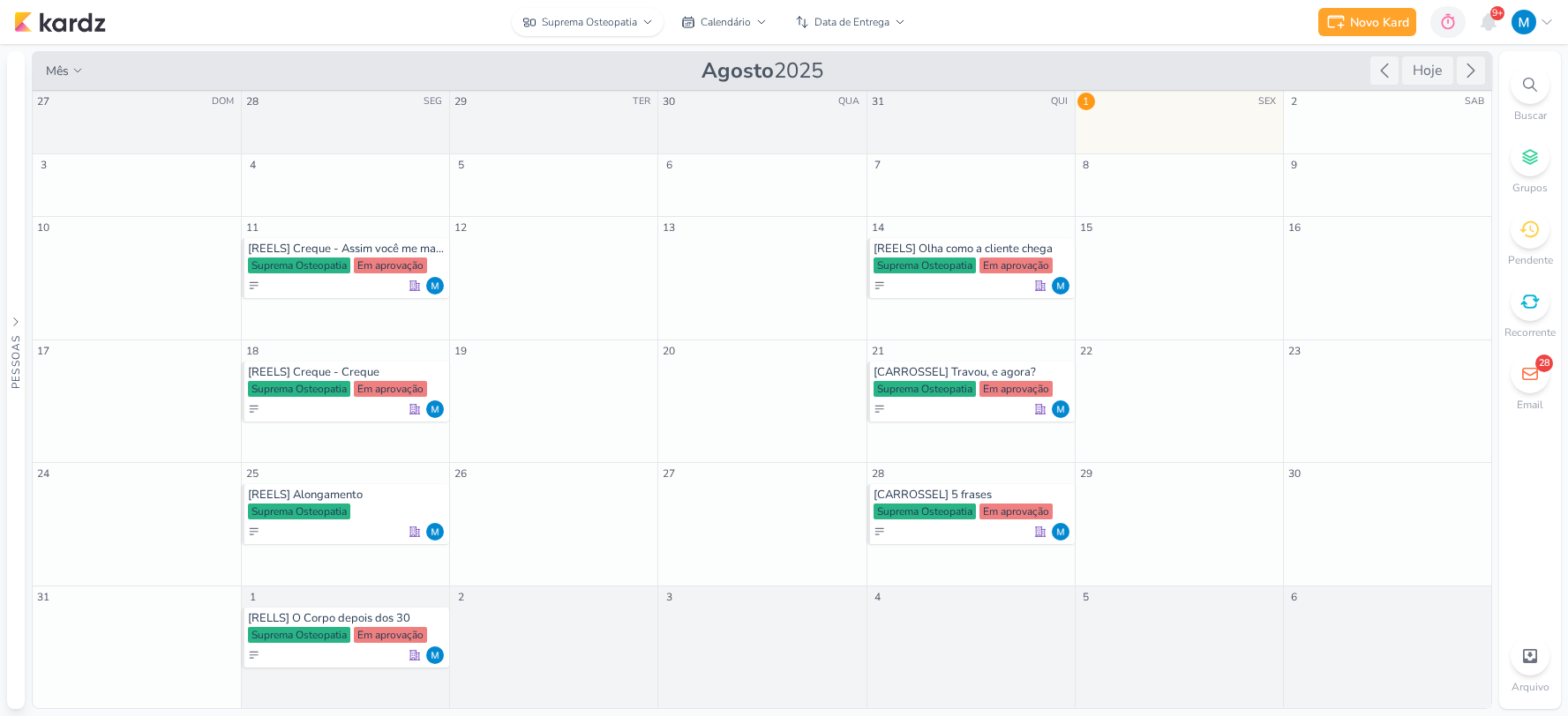 scroll, scrollTop: 0, scrollLeft: 0, axis: both 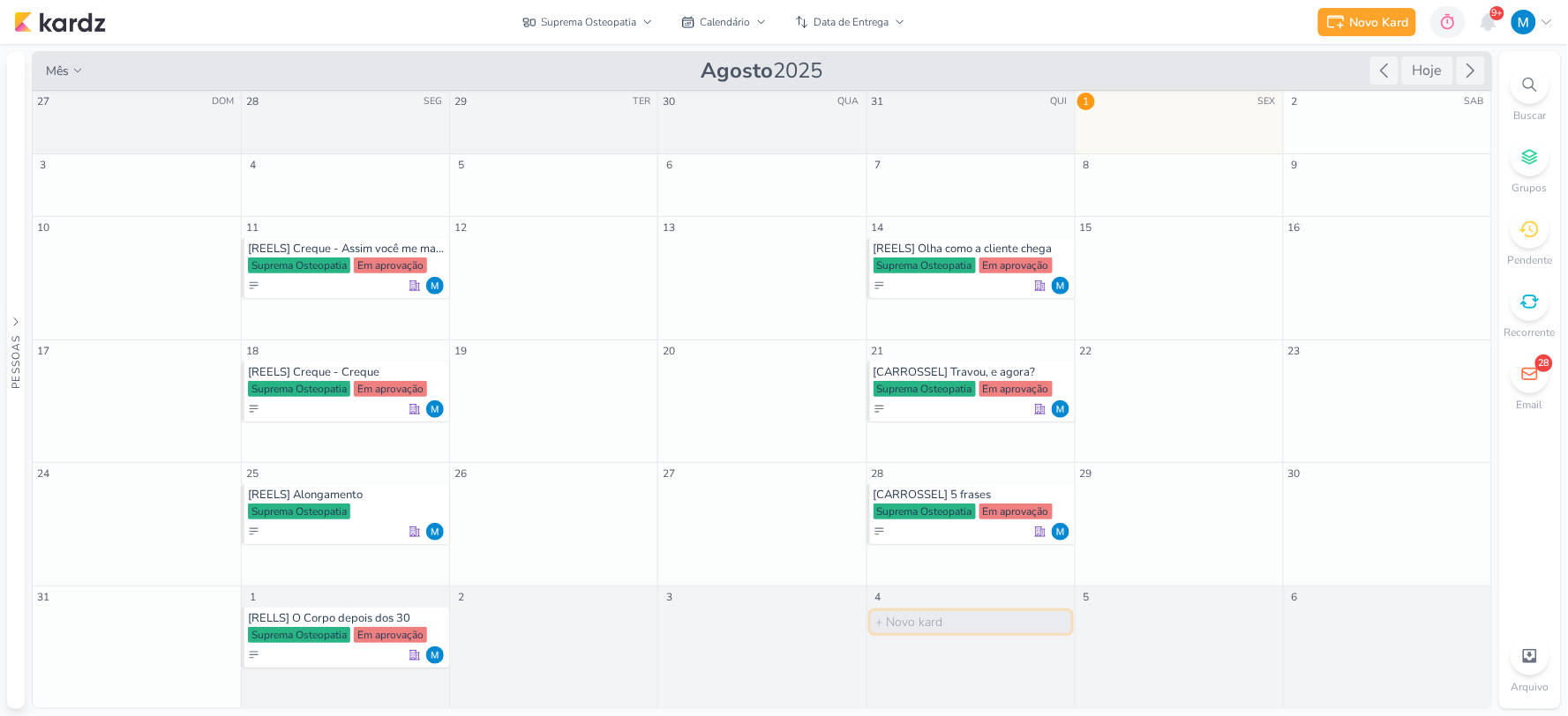 click at bounding box center [971, 622] 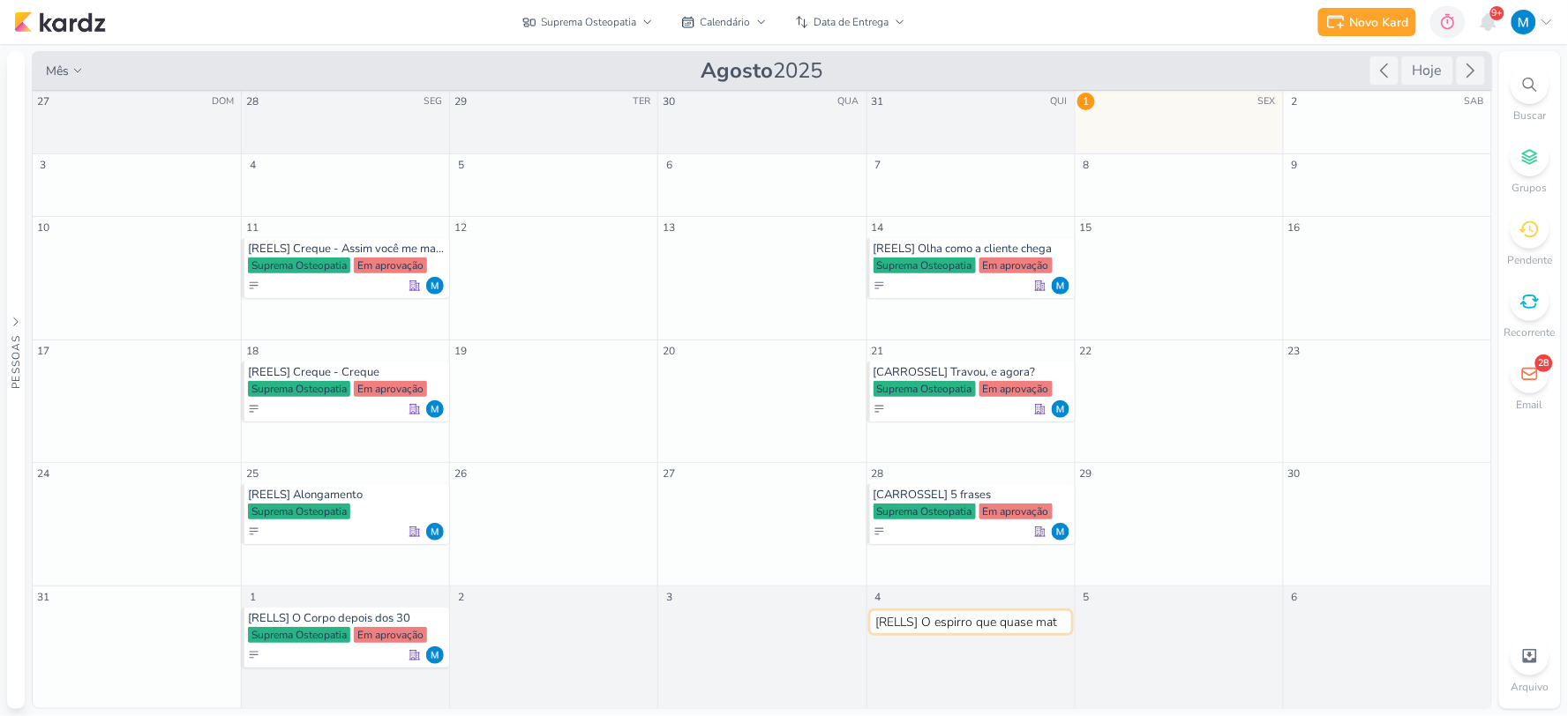 type on "[RELLS] O espirro que quase mata" 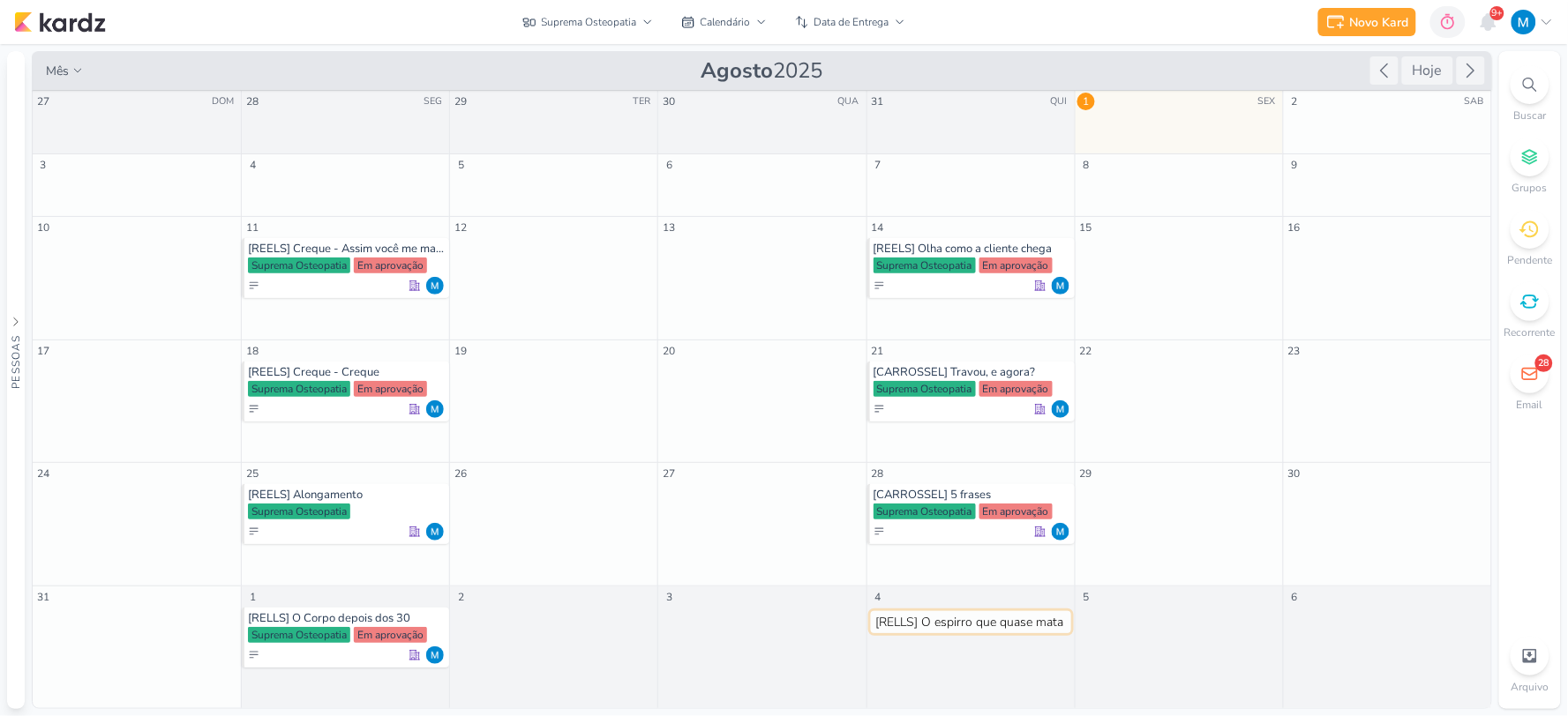 type 